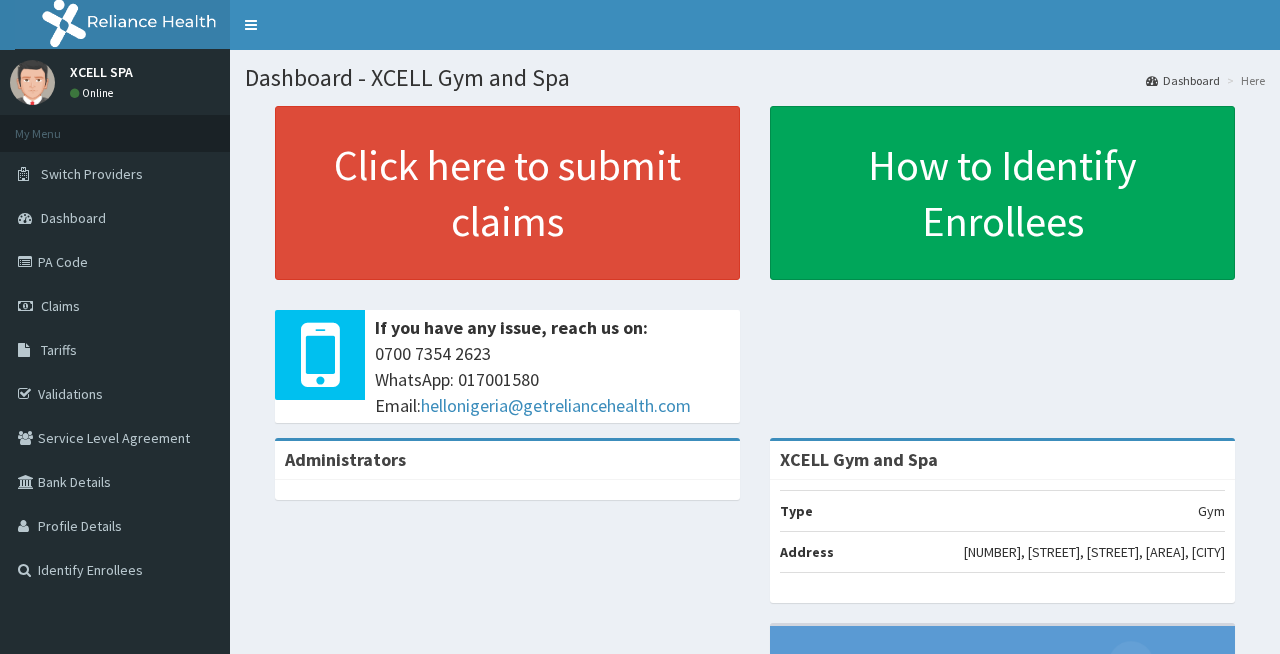 scroll, scrollTop: 0, scrollLeft: 0, axis: both 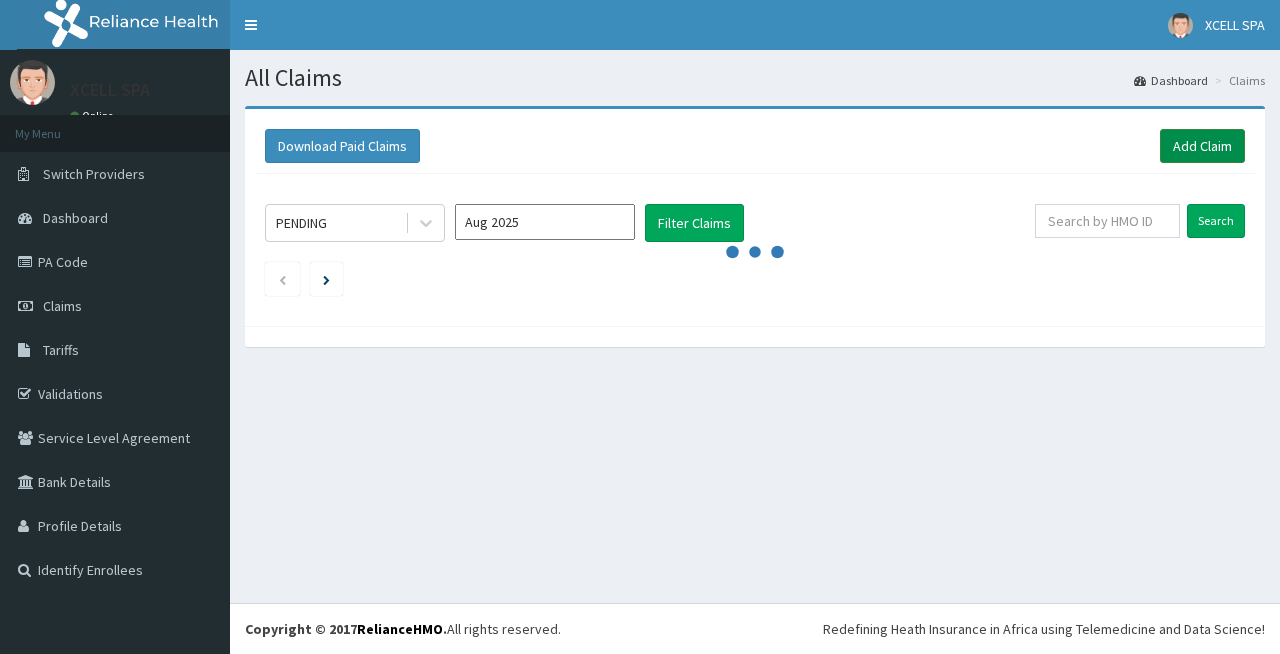 click on "Add Claim" at bounding box center (1202, 146) 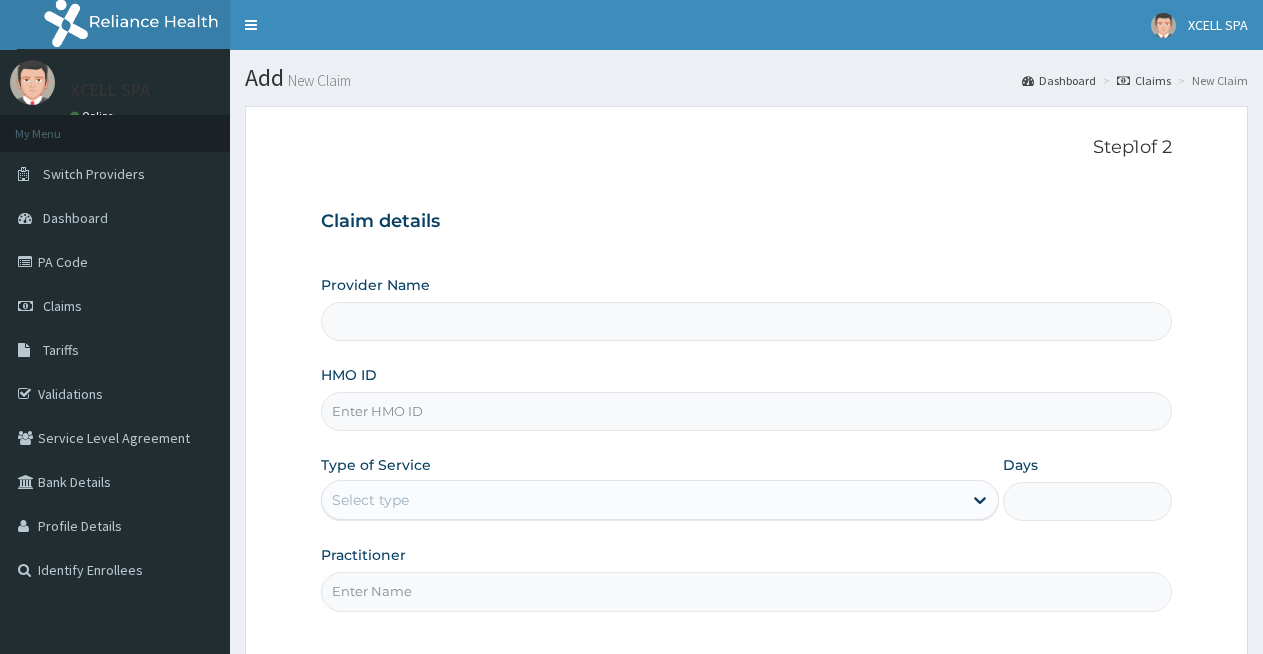 scroll, scrollTop: 0, scrollLeft: 0, axis: both 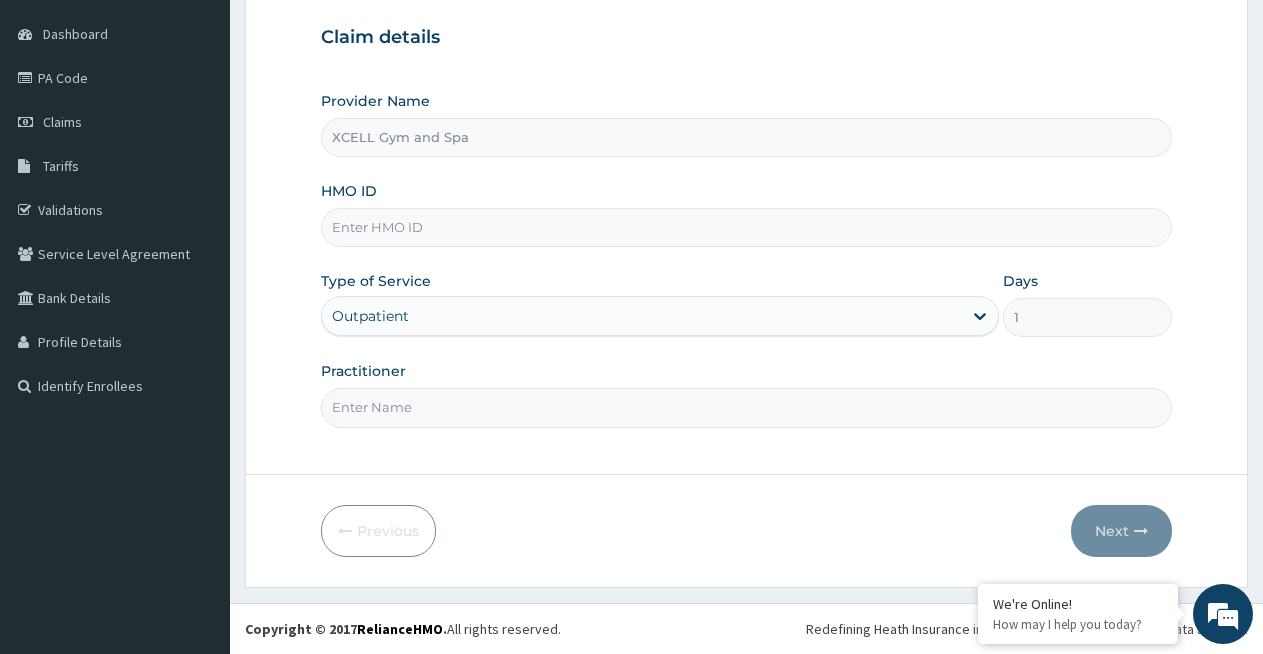 click on "Practitioner" at bounding box center [746, 407] 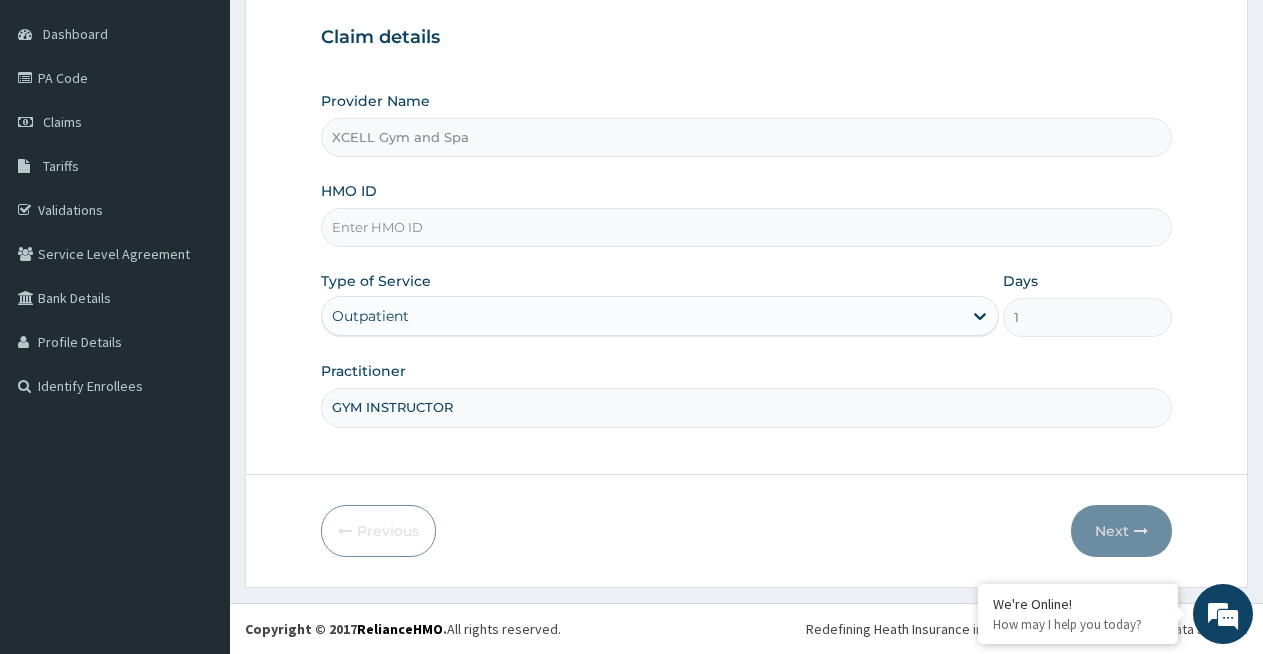 click on "HMO ID" at bounding box center (746, 227) 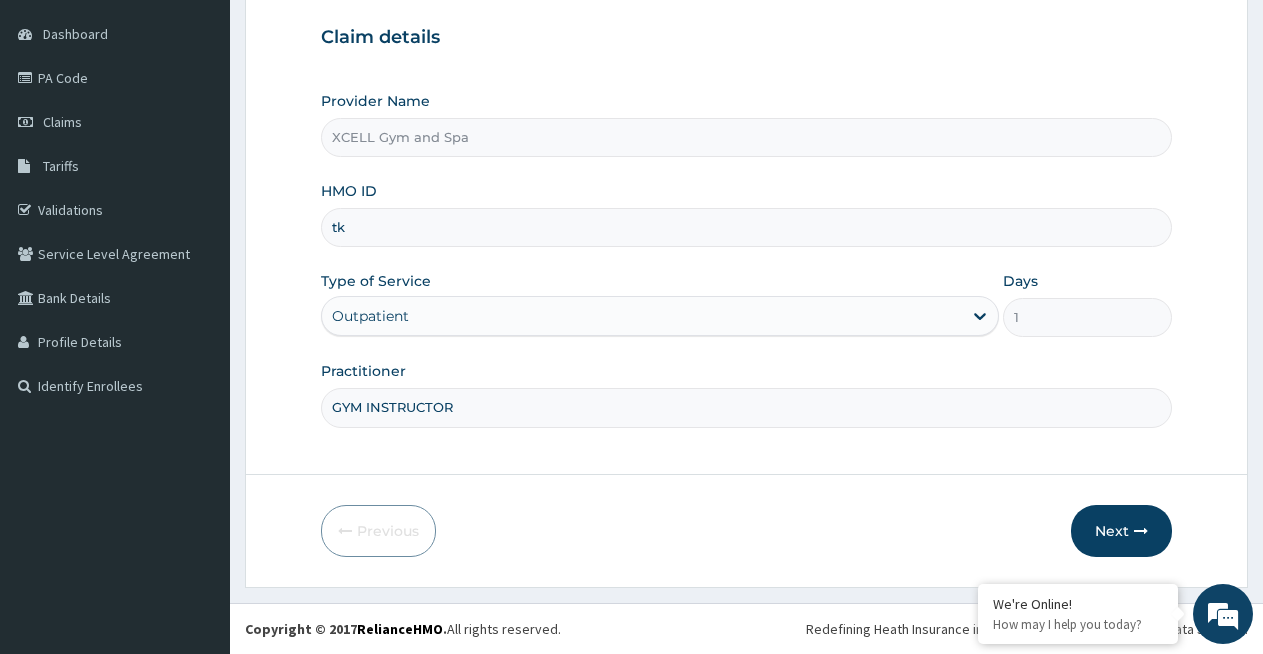 type on "t" 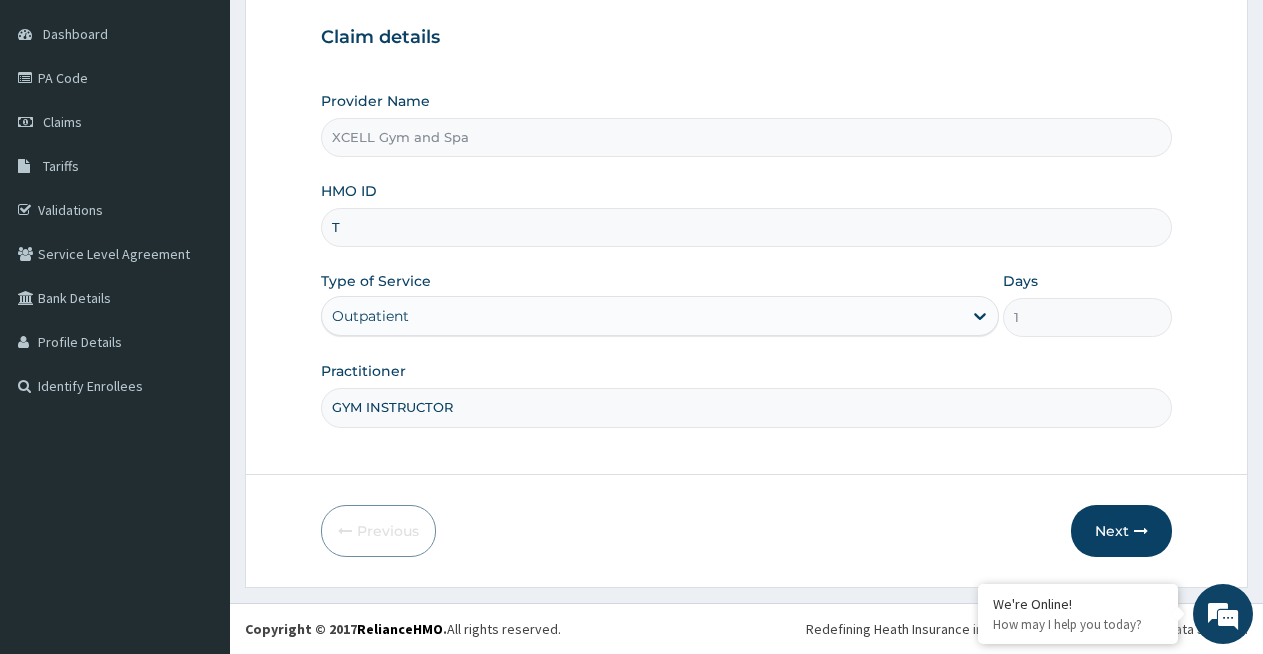 scroll, scrollTop: 0, scrollLeft: 0, axis: both 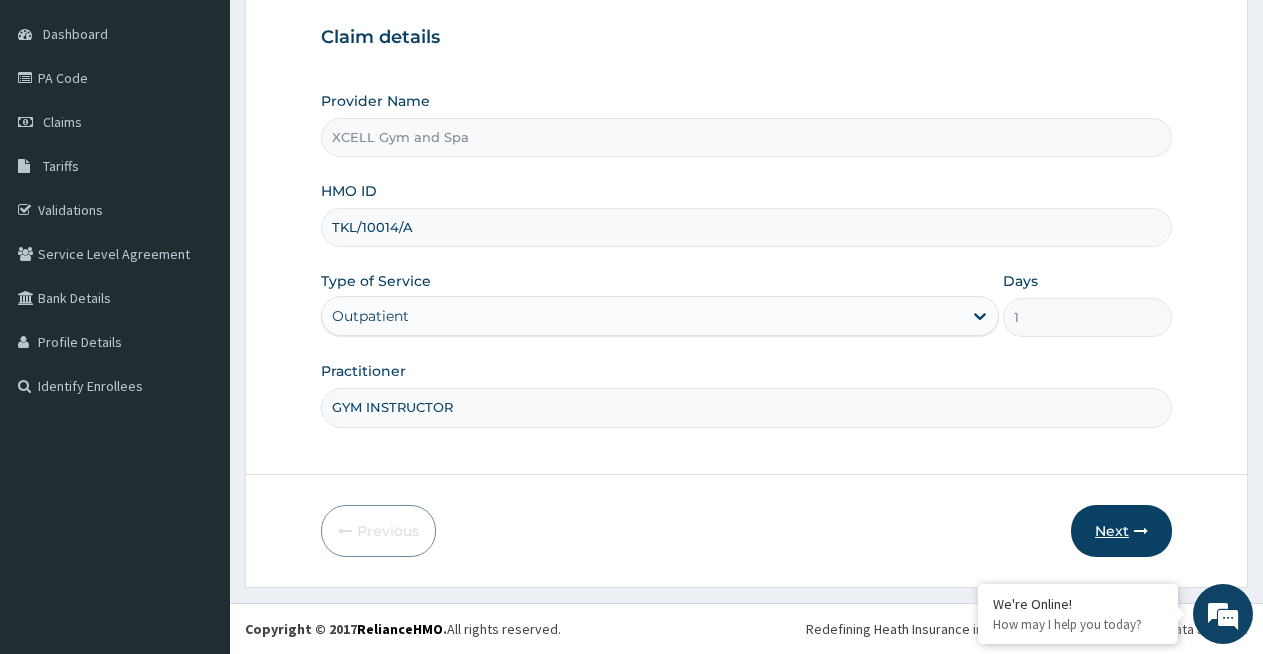 type on "TKL/10014/A" 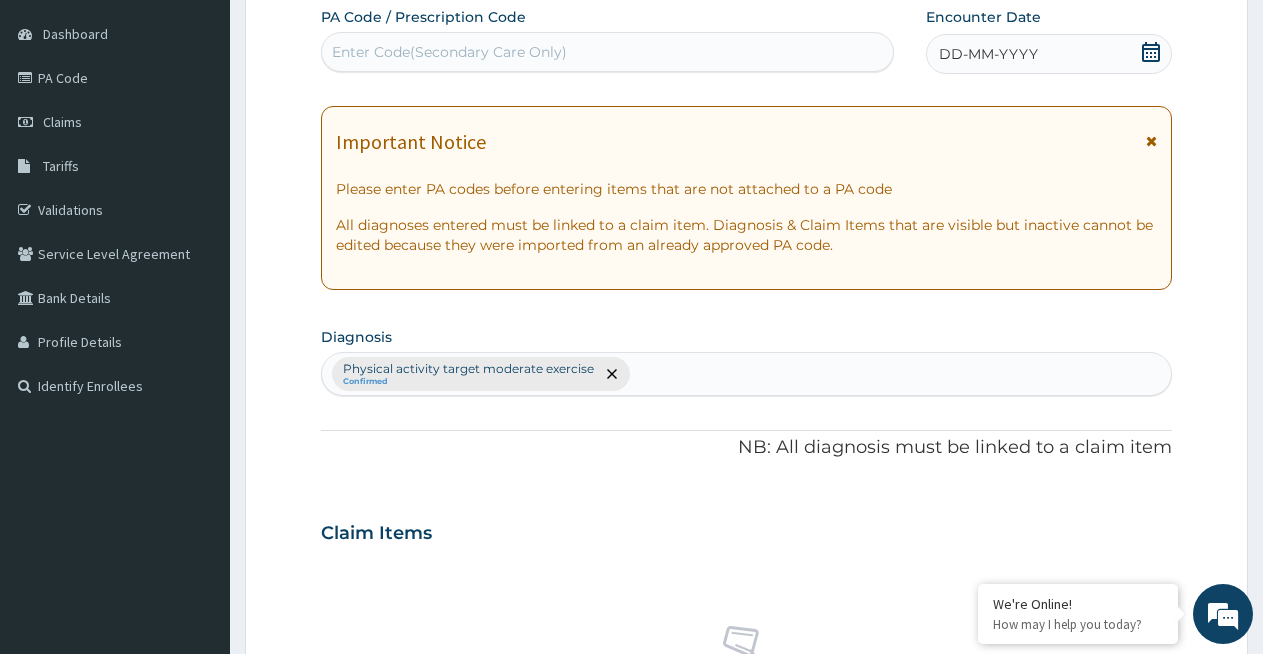 click on "Enter Code(Secondary Care Only)" at bounding box center [449, 52] 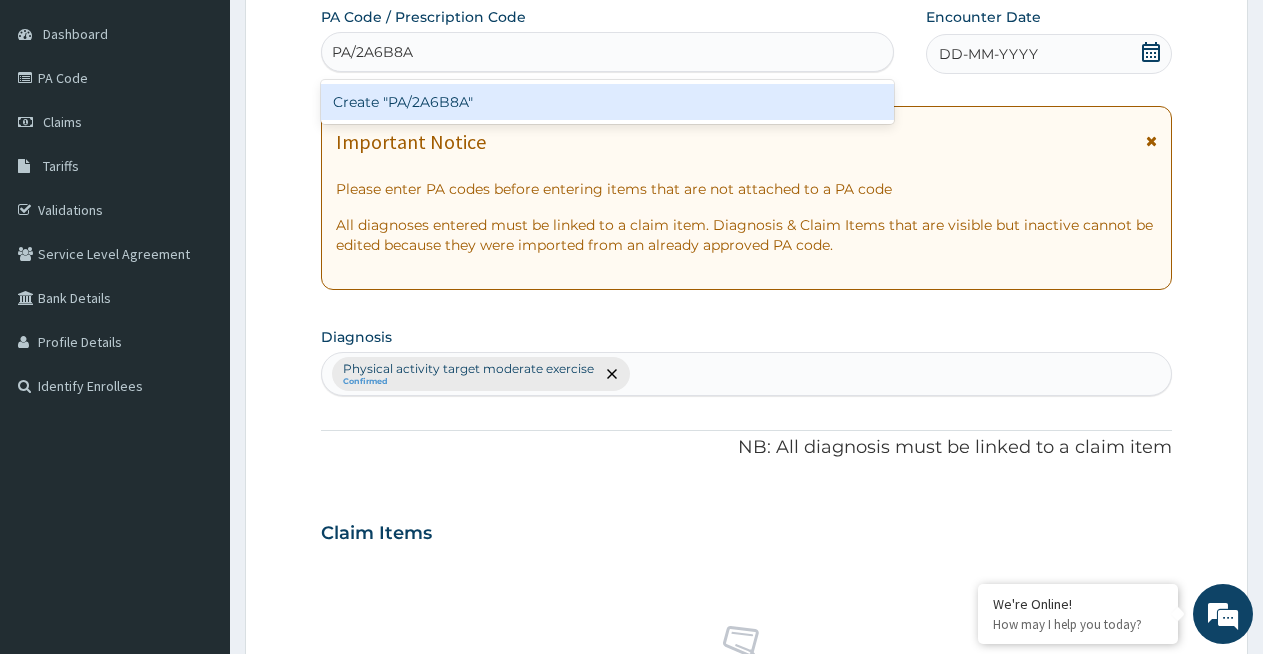 type on "PA/2A6B8A" 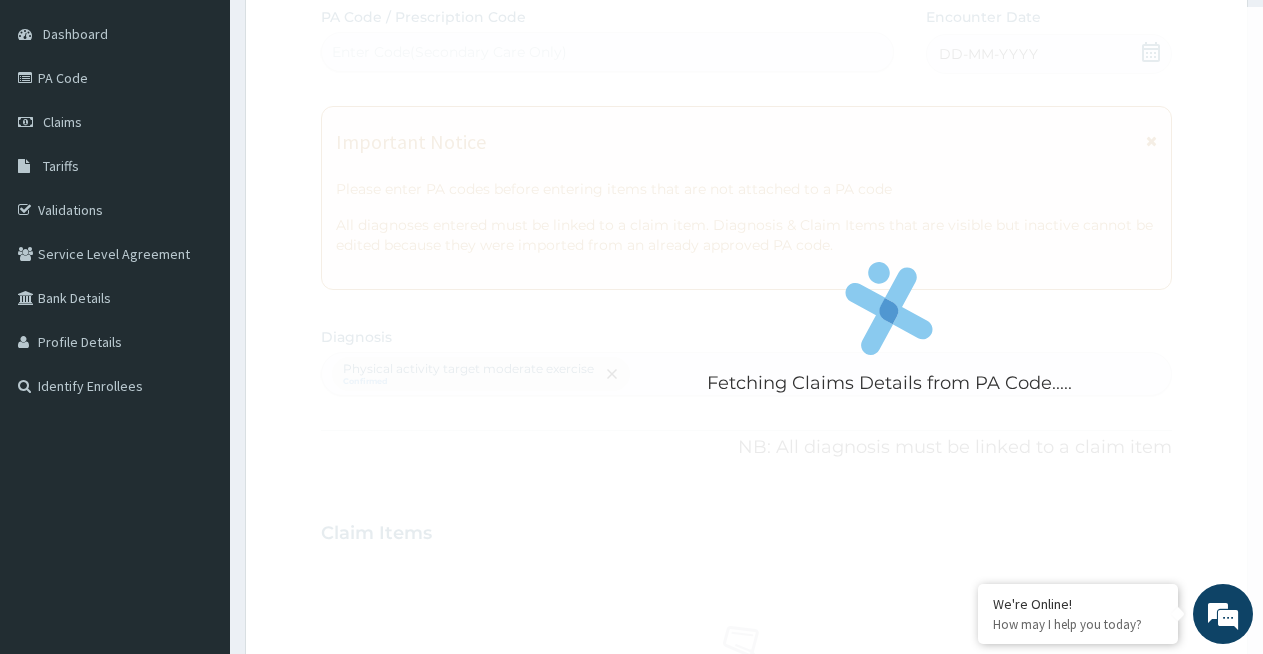 click on "Fetching Claims Details from PA Code..... PA Code / Prescription Code Enter Code(Secondary Care Only) Encounter Date DD-MM-YYYY Important Notice Please enter PA codes before entering items that are not attached to a PA code   All diagnoses entered must be linked to a claim item. Diagnosis & Claim Items that are visible but inactive cannot be edited because they were imported from an already approved PA code. Diagnosis Physical activity target moderate exercise Confirmed NB: All diagnosis must be linked to a claim item Claim Items No claim item Types Select Type Item Select Item Pair Diagnosis Physical activity target moder... Unit Price 0 Add Comment" at bounding box center (746, 527) 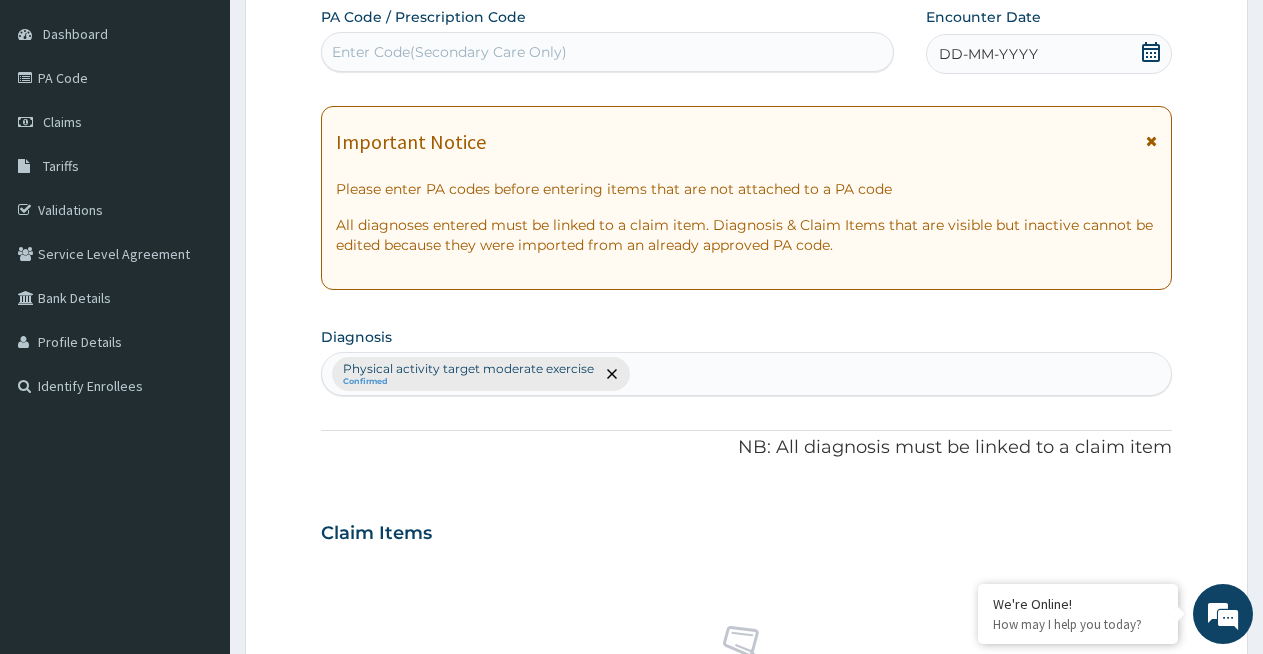 click 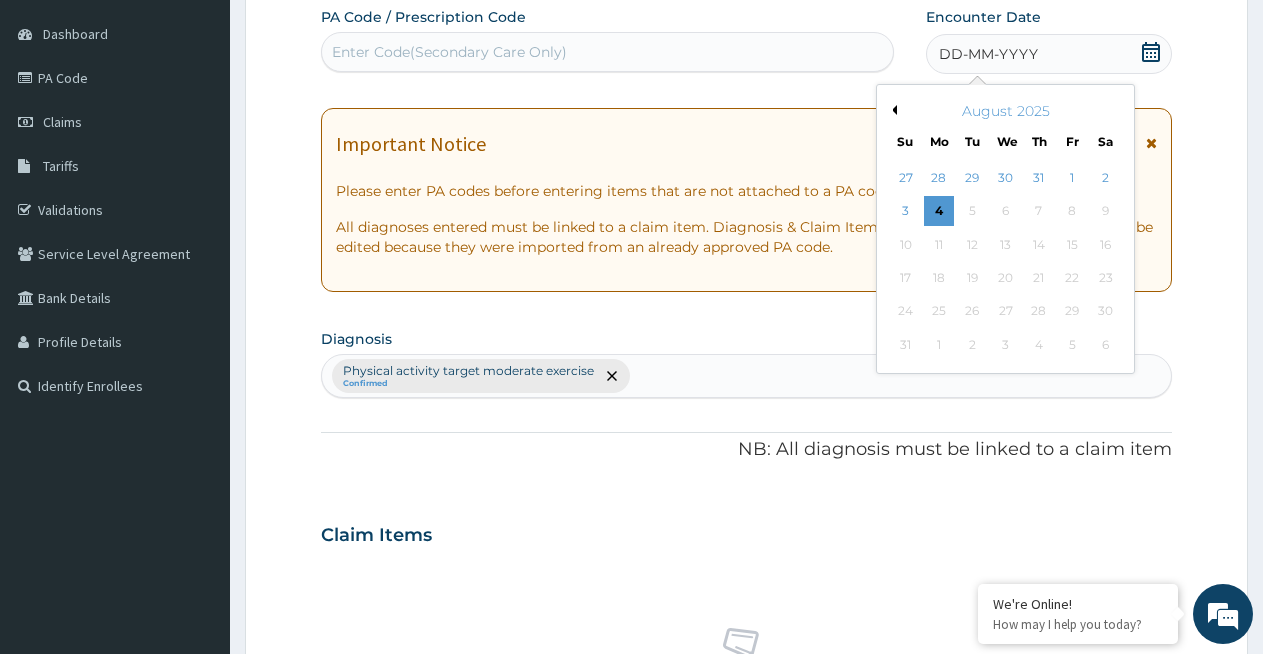click on "Previous Month" at bounding box center [892, 110] 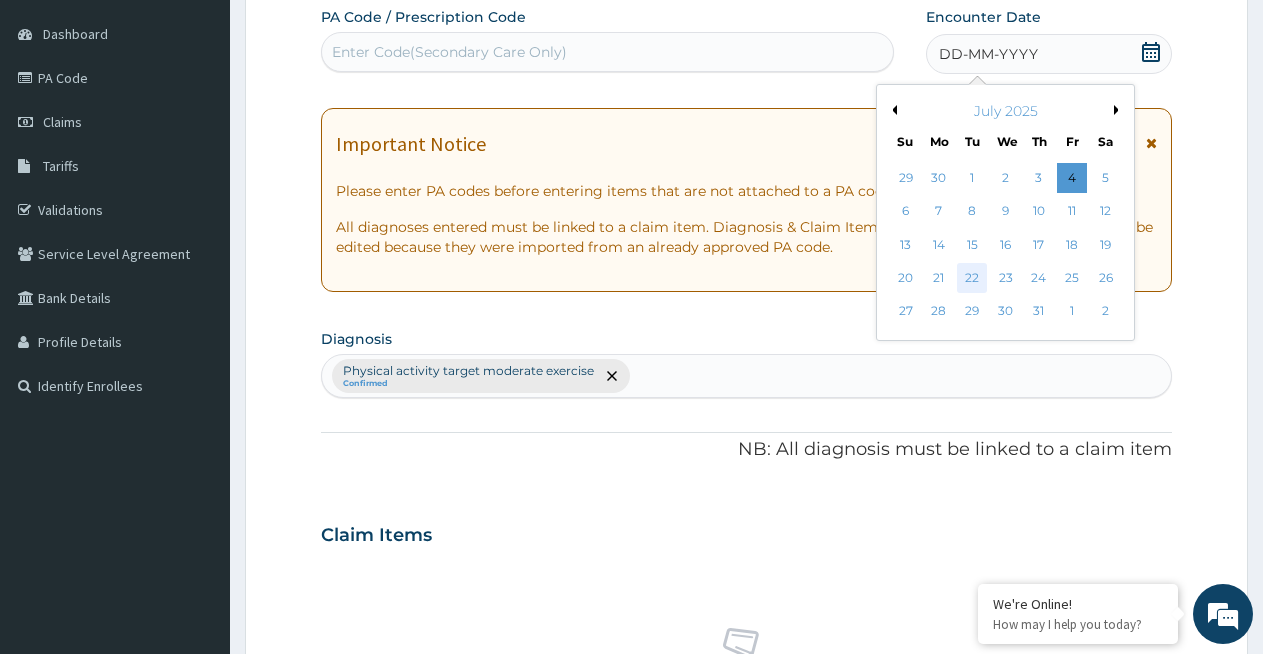 click on "22" at bounding box center (973, 278) 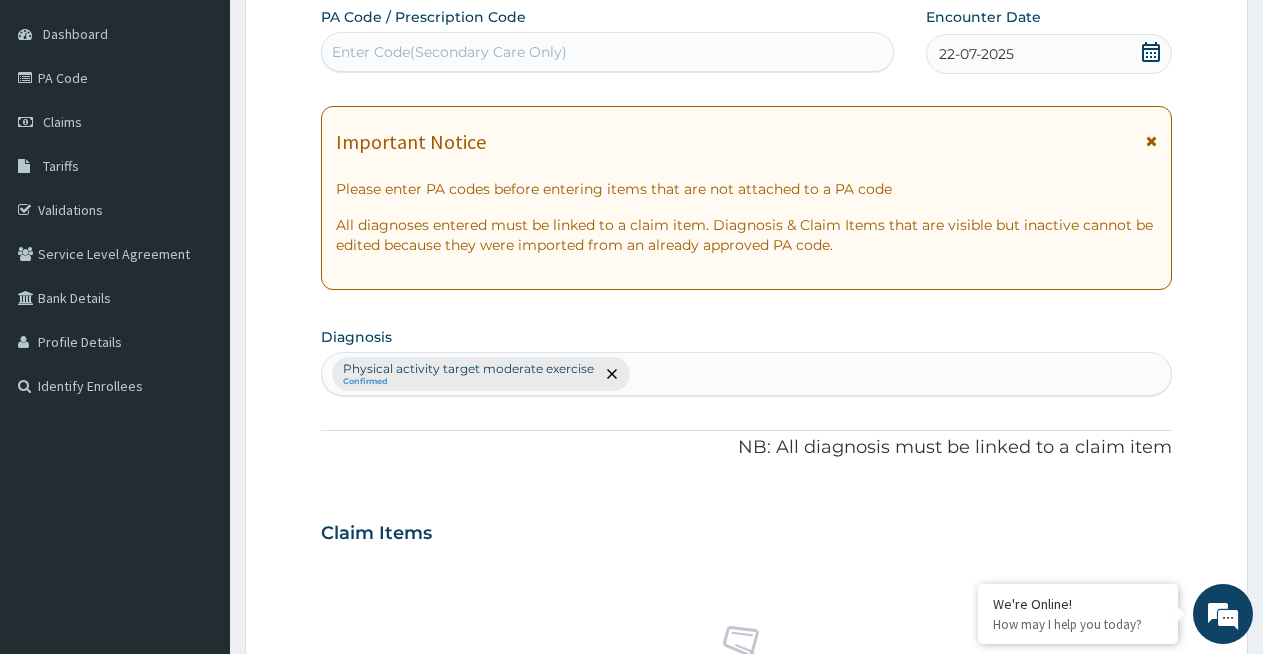 click on "Physical activity target moderate exercise Confirmed" at bounding box center (746, 374) 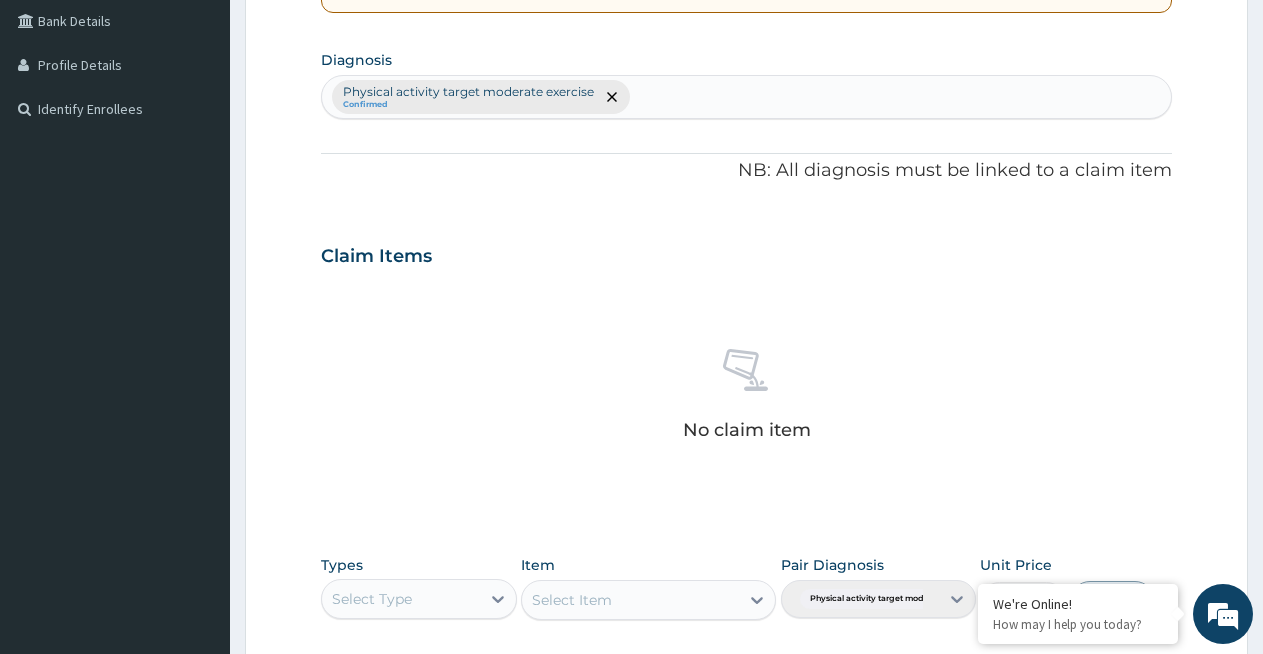 scroll, scrollTop: 514, scrollLeft: 0, axis: vertical 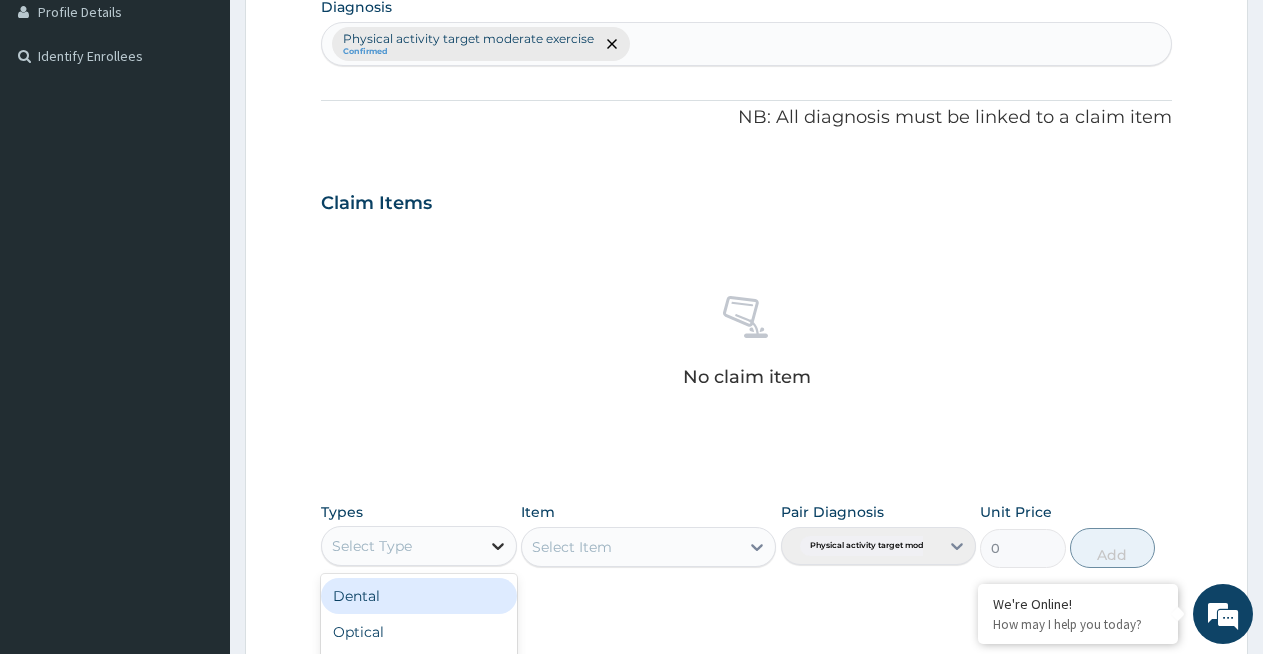 click 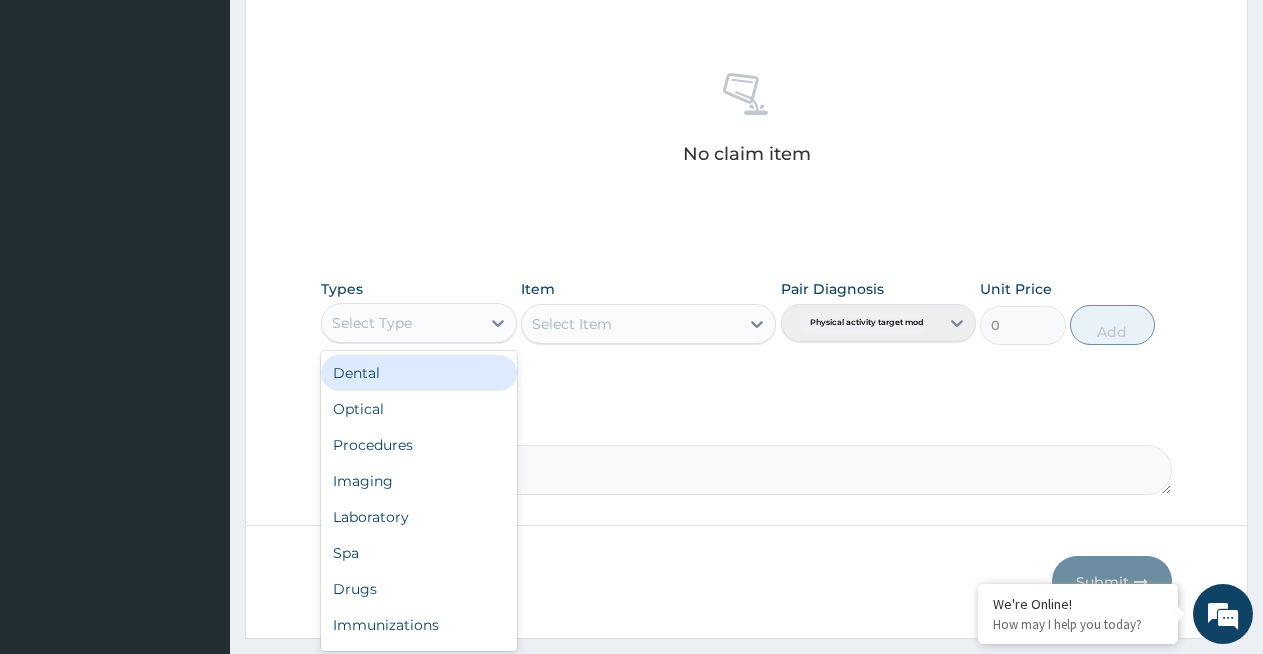 scroll, scrollTop: 788, scrollLeft: 0, axis: vertical 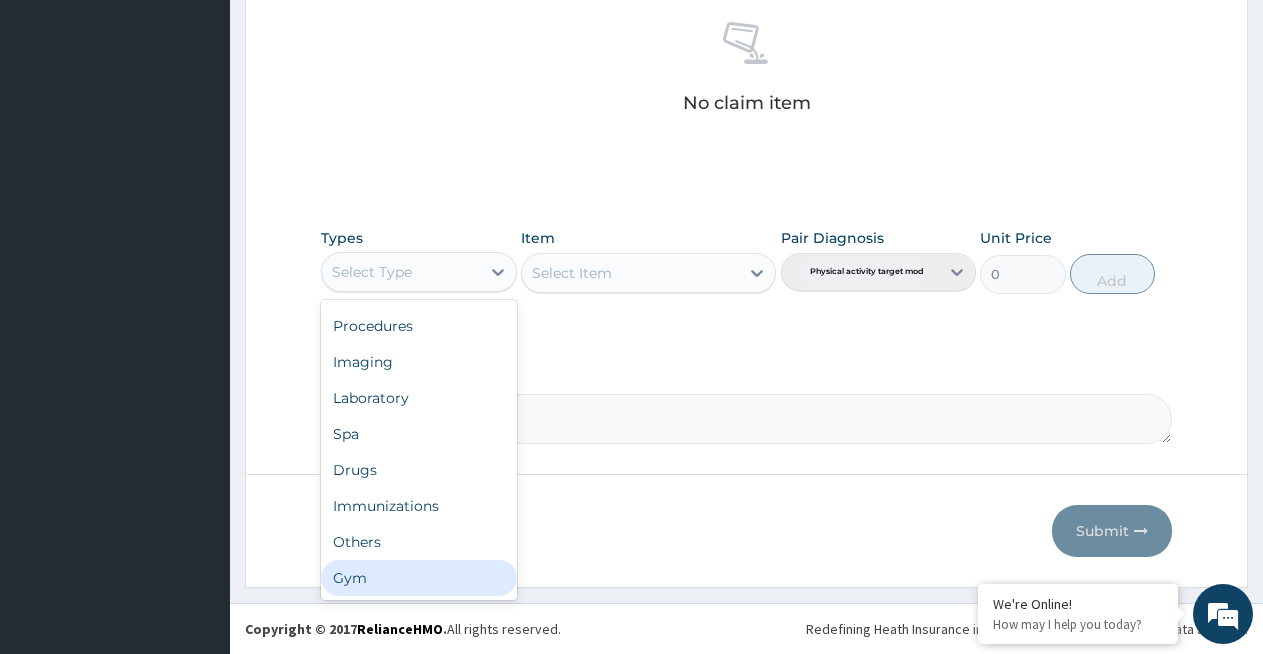 click on "Gym" at bounding box center [419, 578] 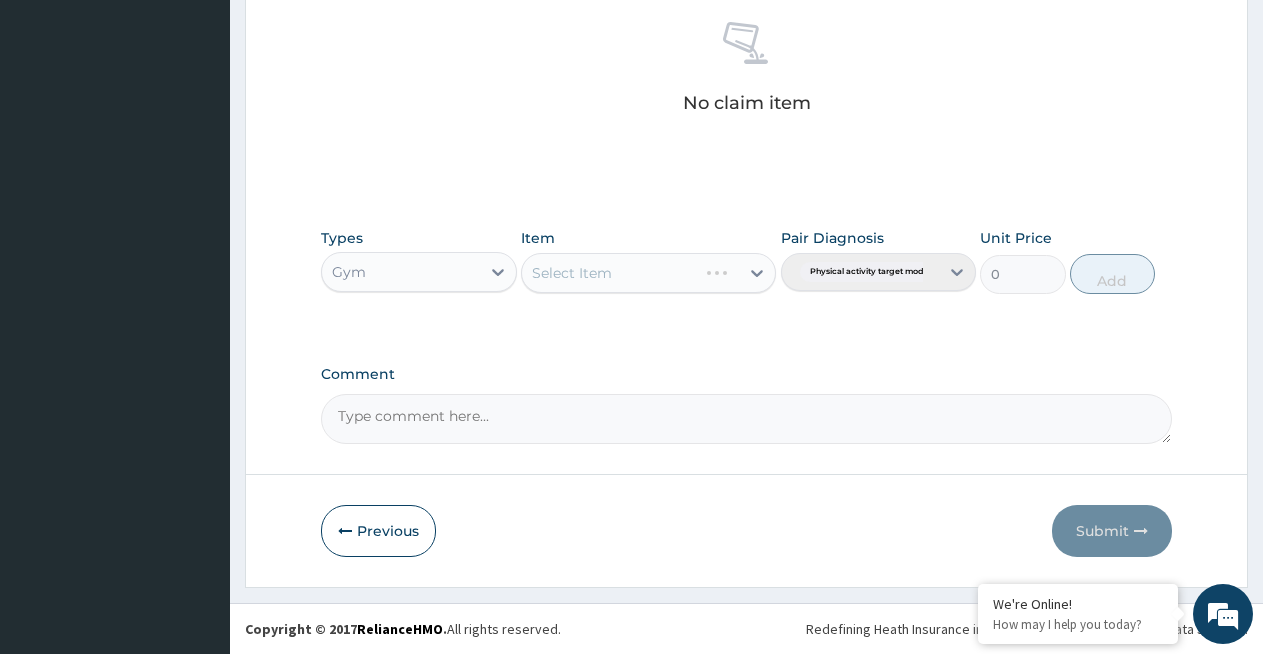 click on "Select Item" at bounding box center [648, 273] 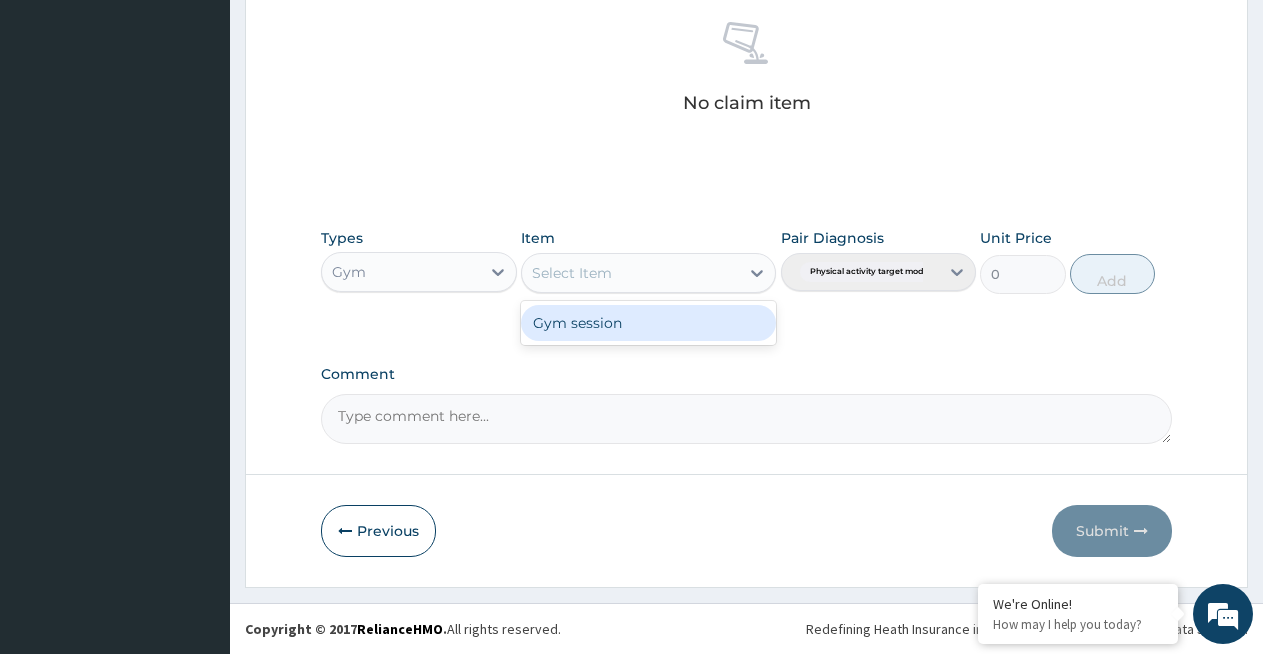 click on "Select Item" at bounding box center [630, 273] 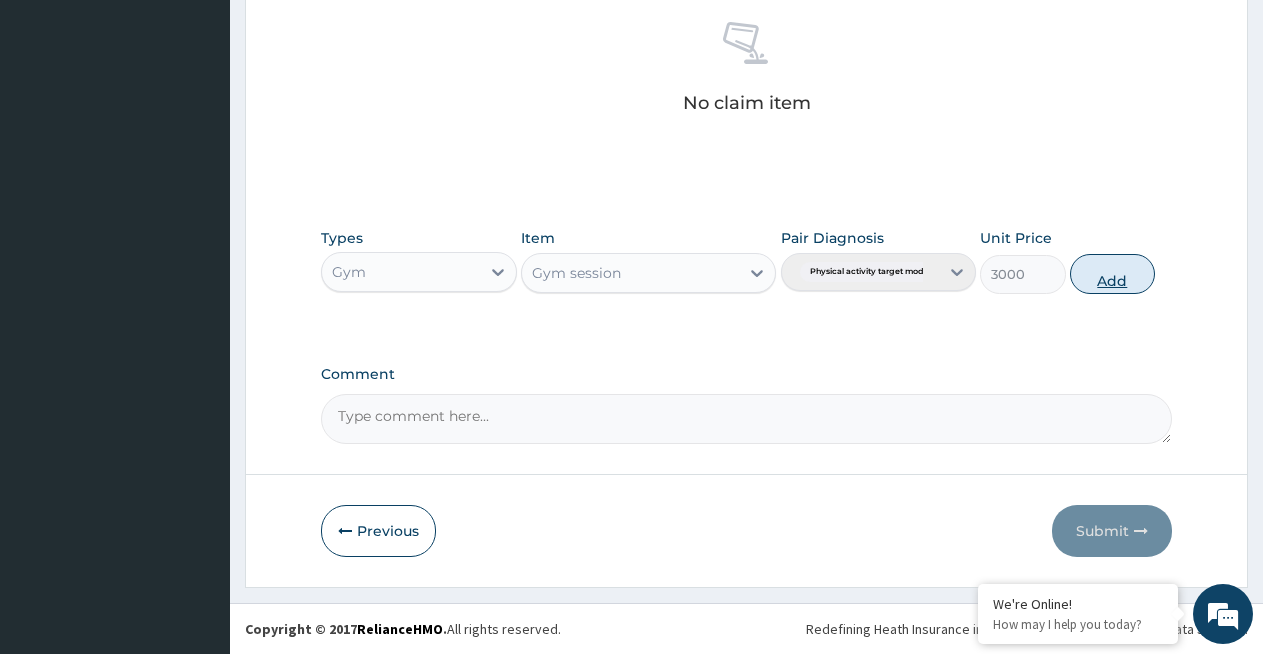 click on "Add" at bounding box center [1112, 274] 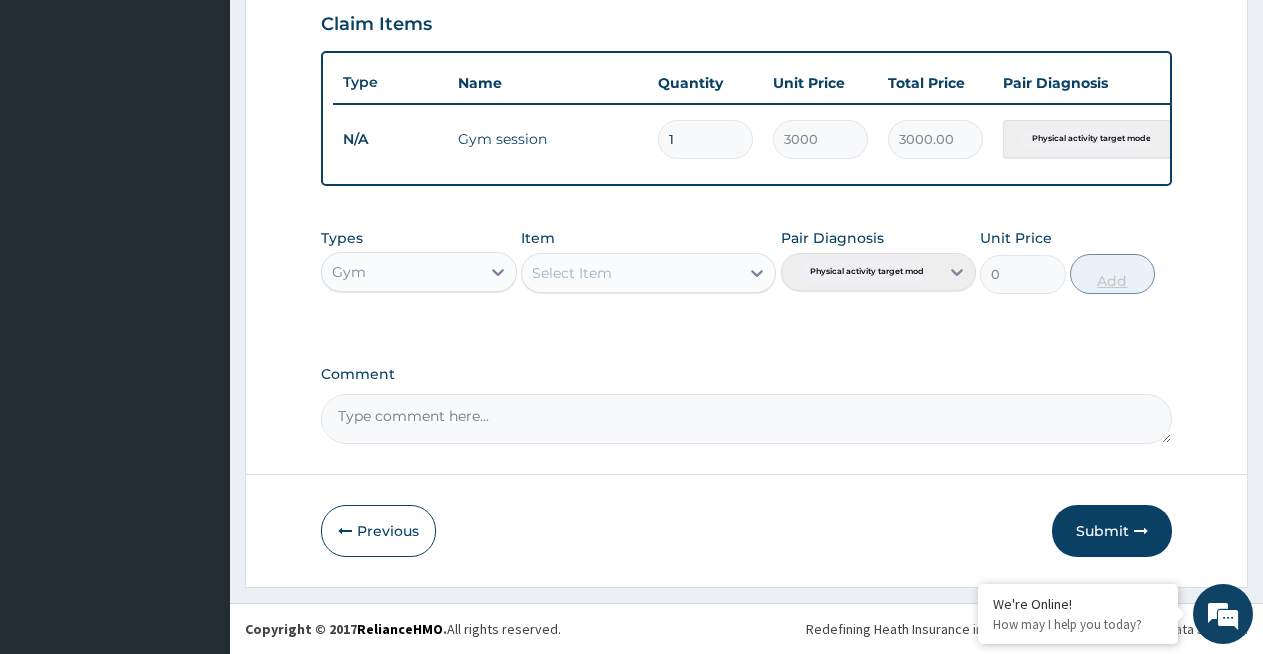 scroll, scrollTop: 710, scrollLeft: 0, axis: vertical 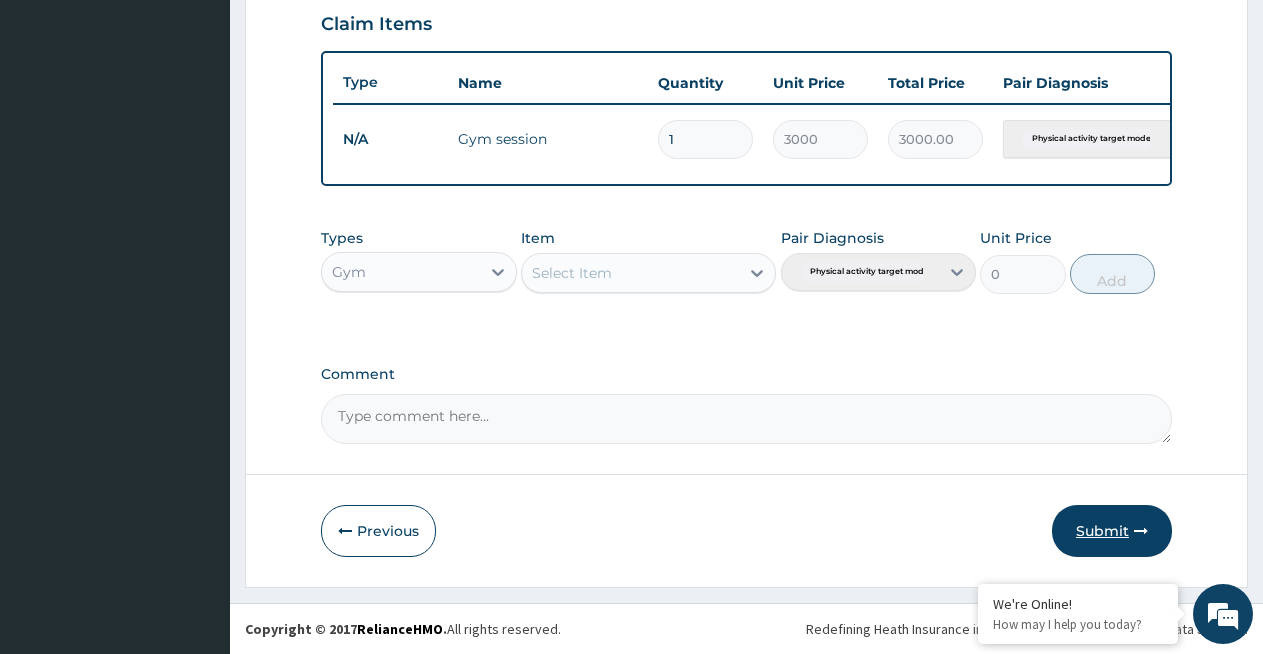 click on "Submit" at bounding box center [1112, 531] 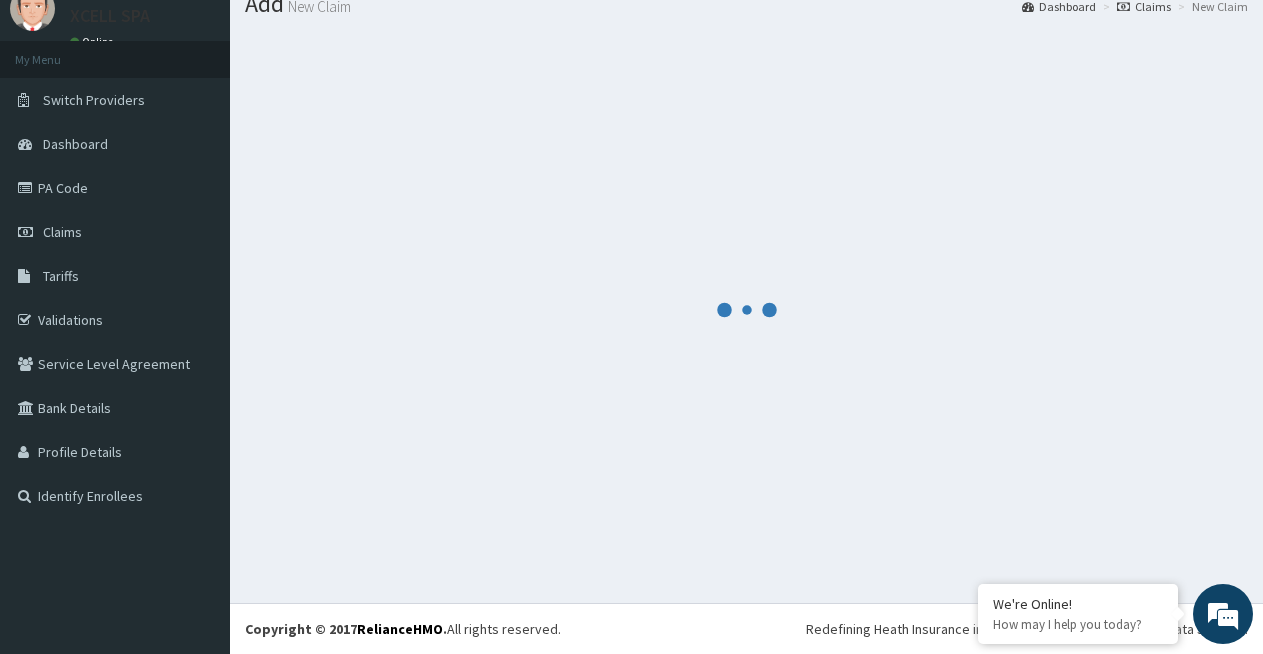 scroll, scrollTop: 710, scrollLeft: 0, axis: vertical 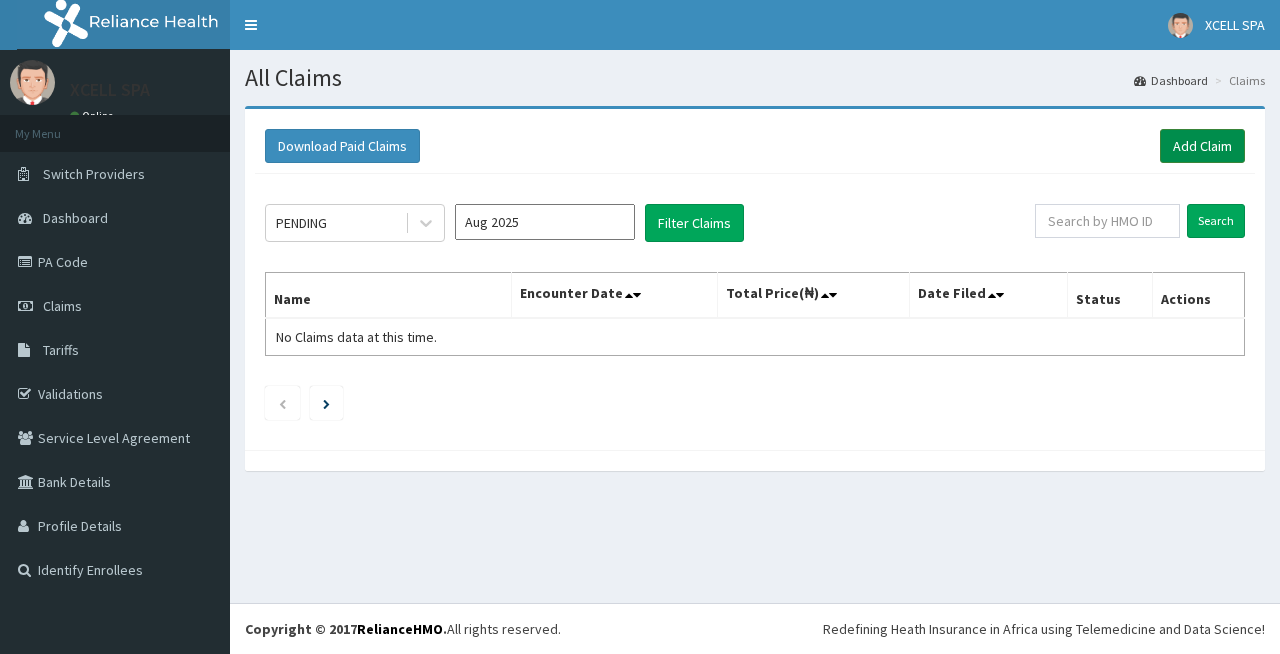 click on "Add Claim" at bounding box center [1202, 146] 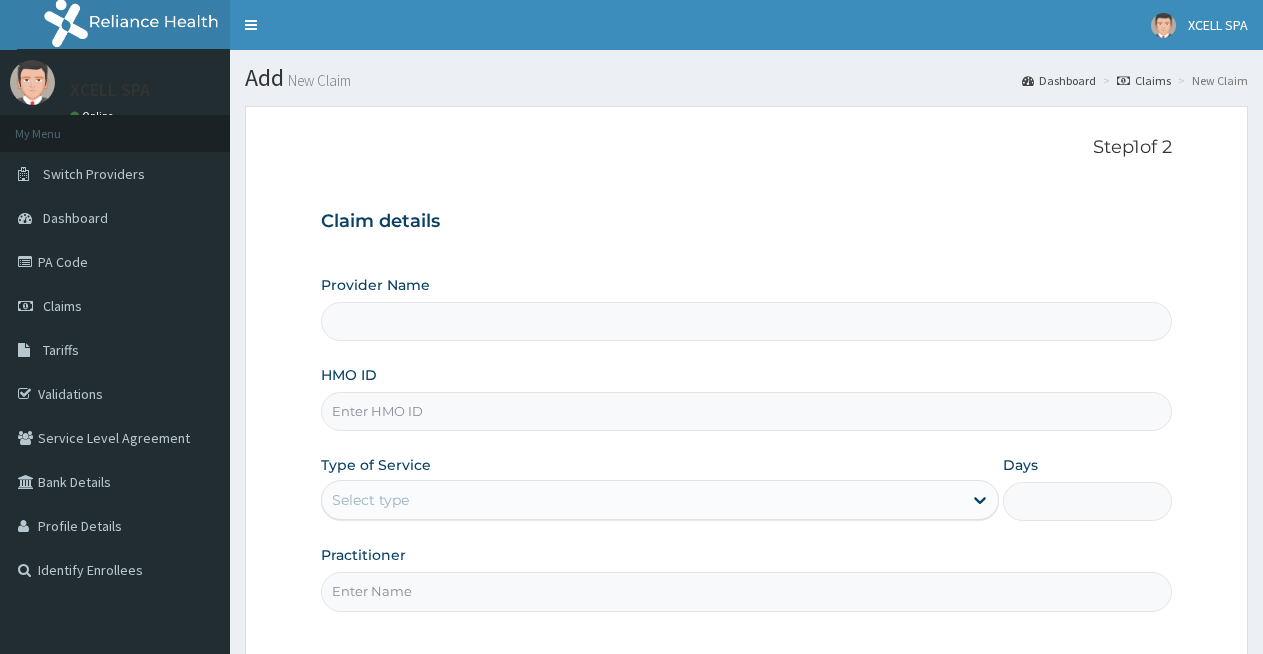 scroll, scrollTop: 0, scrollLeft: 0, axis: both 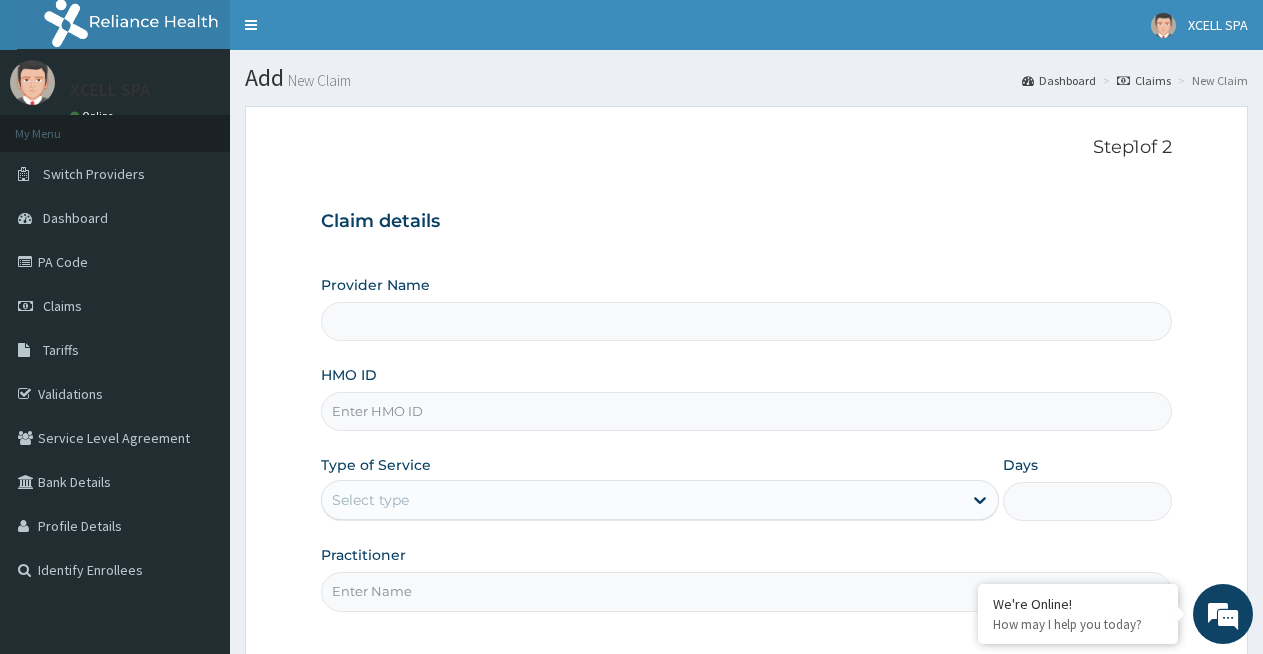 type on "XCELL Gym and Spa" 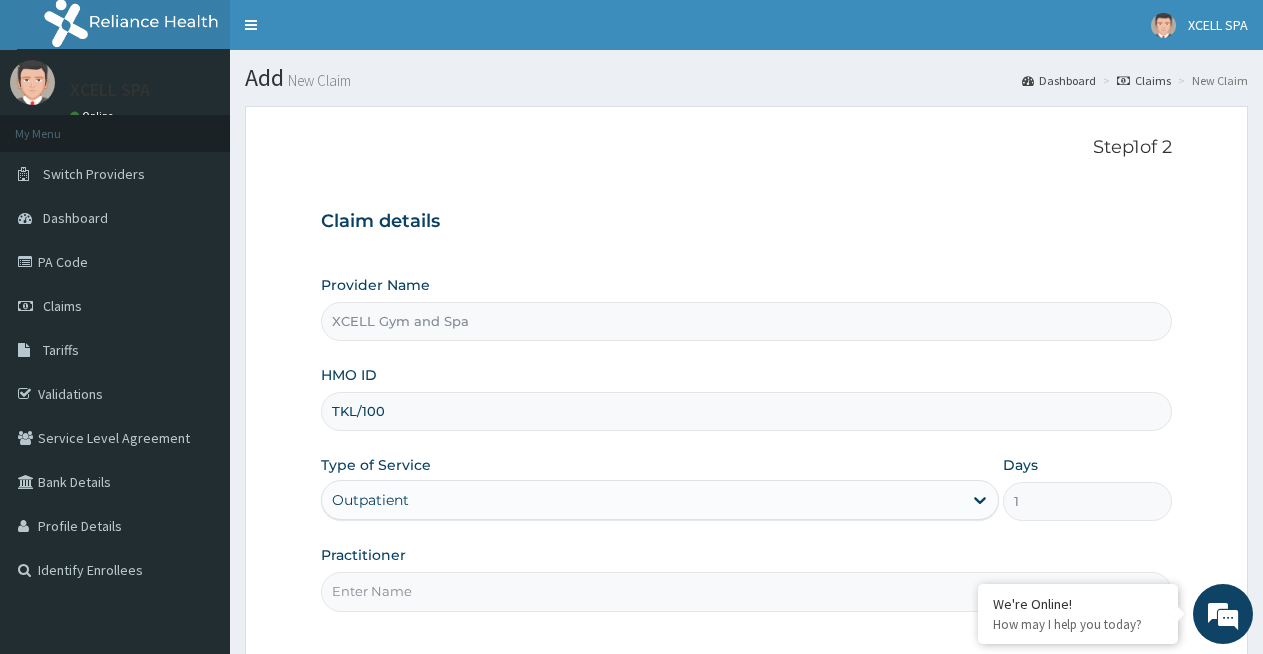 scroll, scrollTop: 0, scrollLeft: 0, axis: both 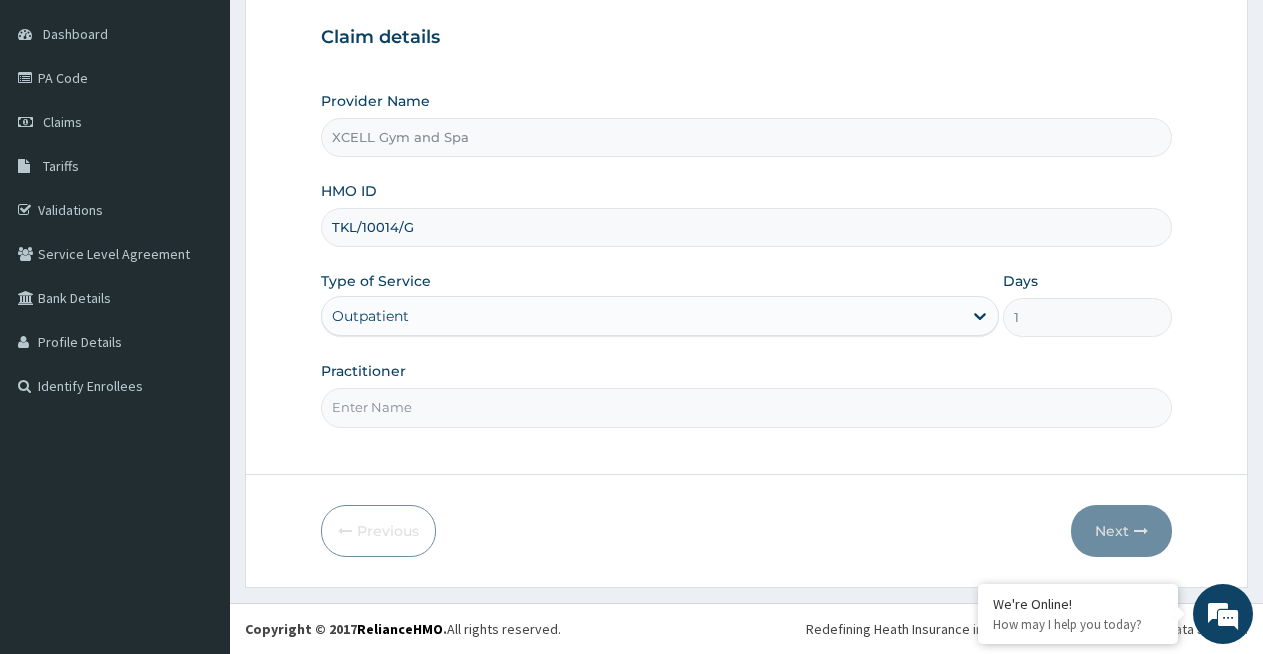 type on "TKL/10014/G" 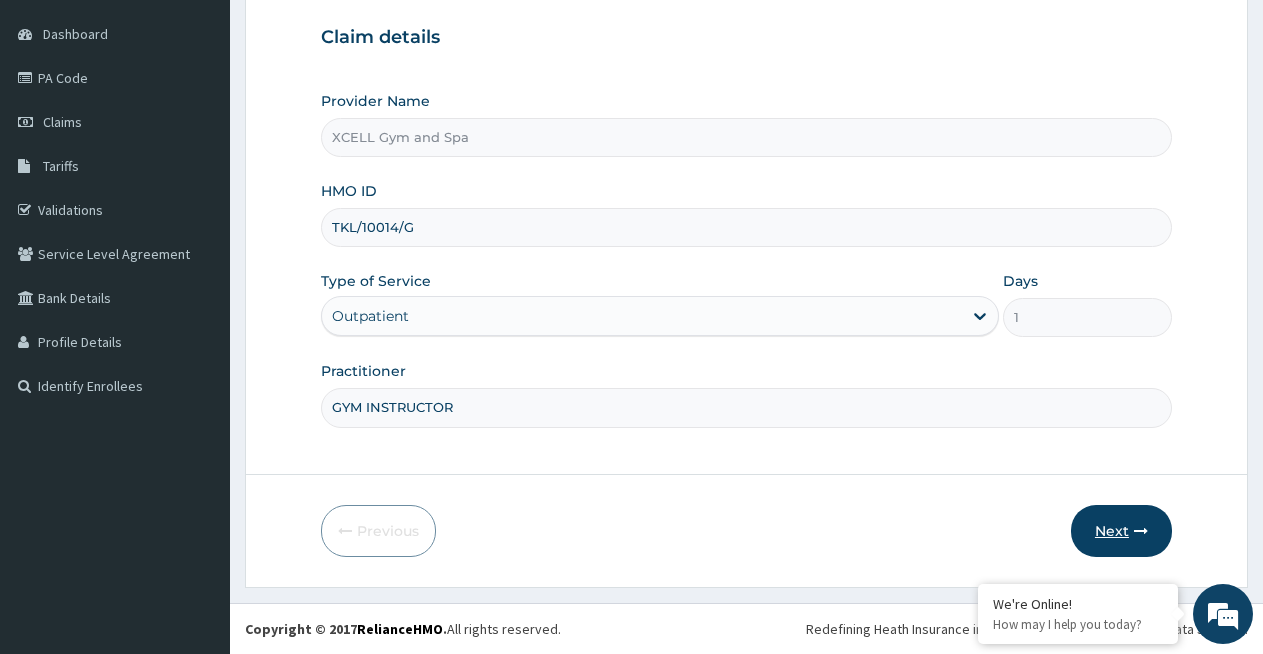 click on "Next" at bounding box center (1121, 531) 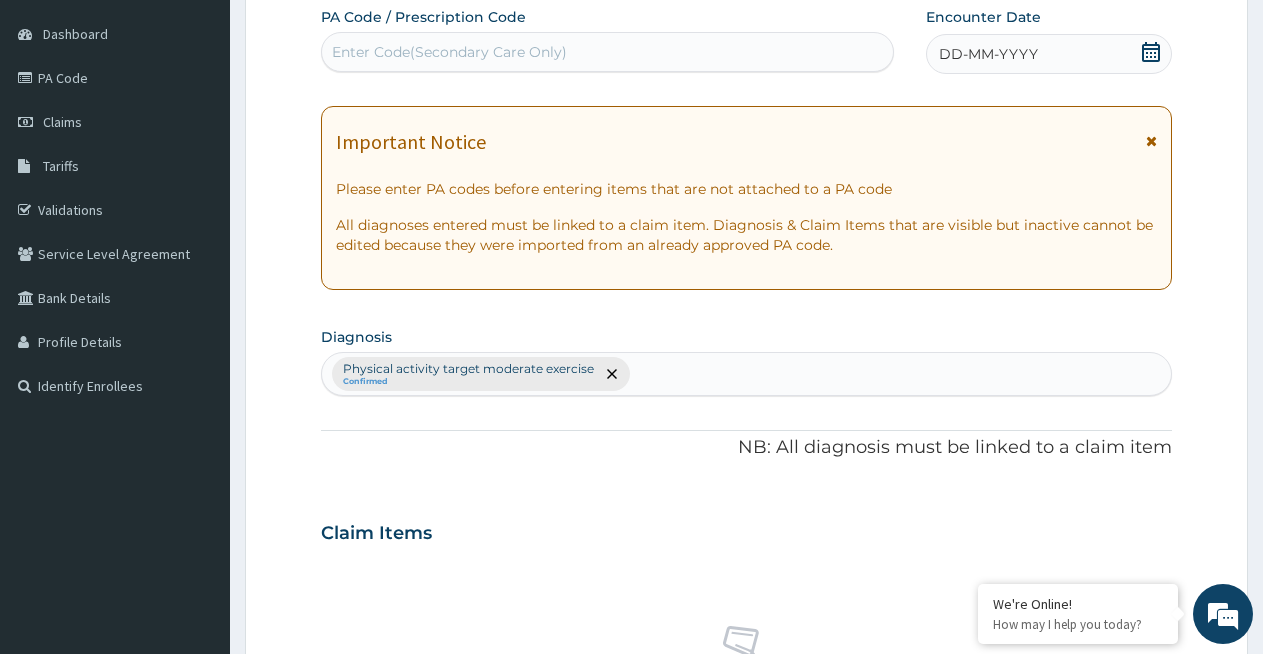 click on "Enter Code(Secondary Care Only)" at bounding box center [449, 52] 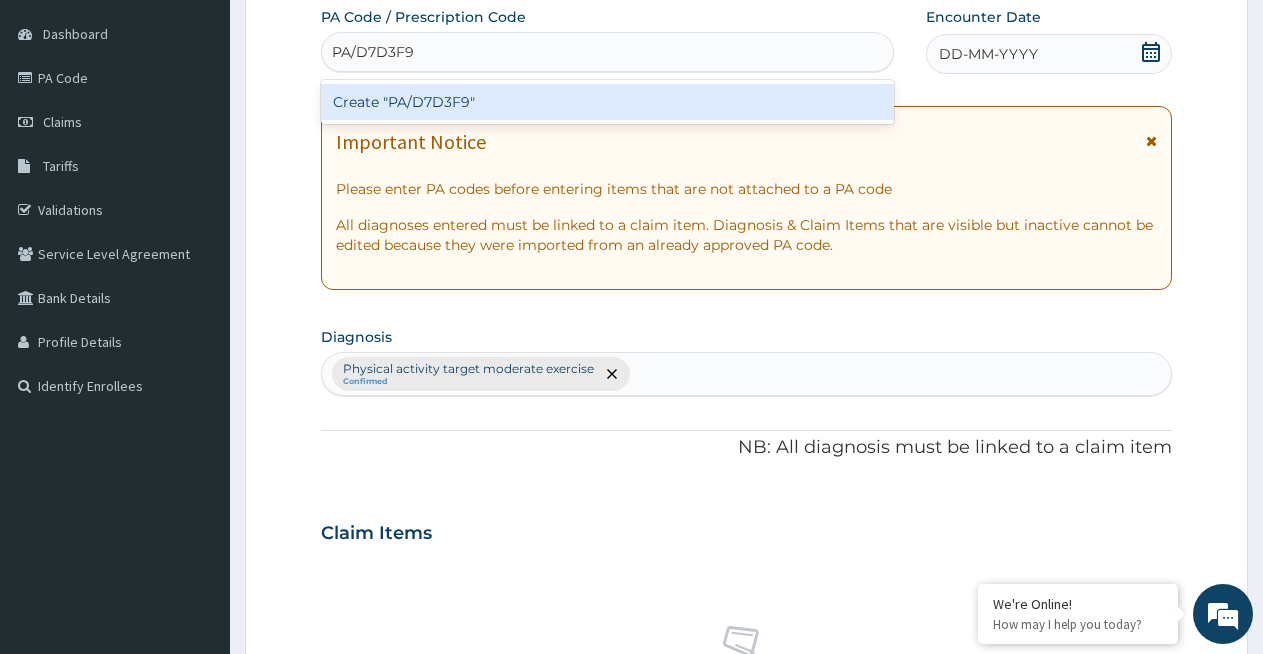 type on "PA/D7D3F9" 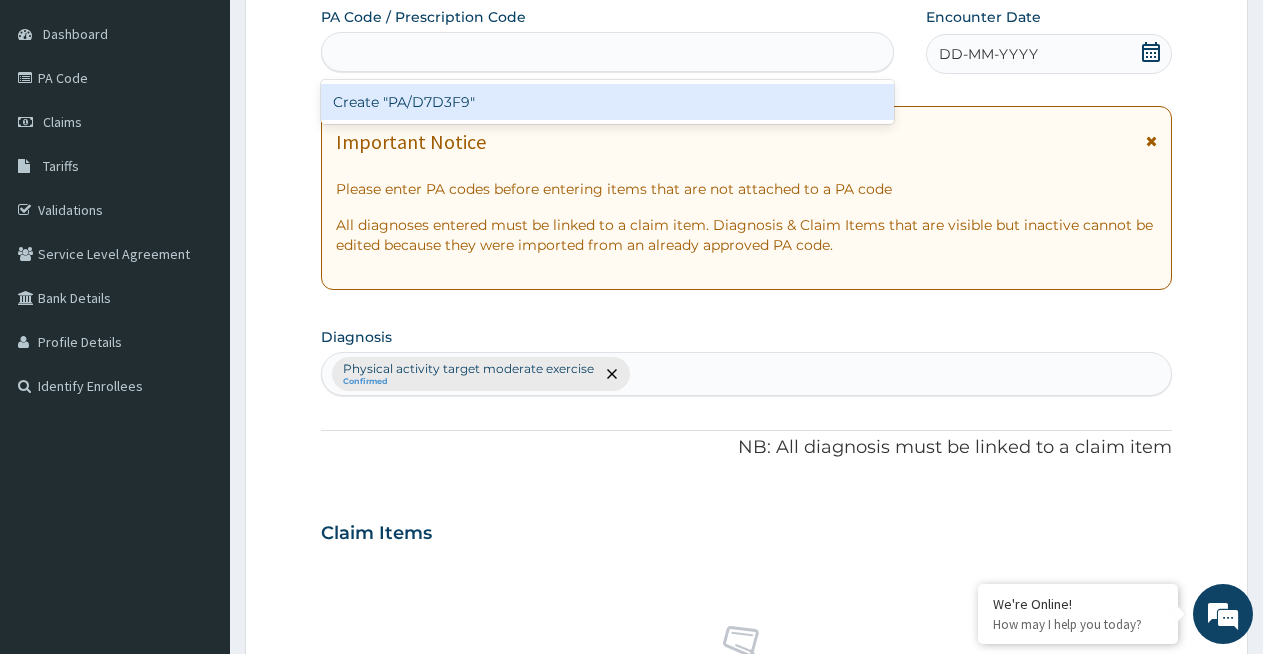 click on "PA Code / Prescription Code option Create "PA/D7D3F9" focused, 1 of 1. 1 result available for search term PA/D7D3F9. Use Up and Down to choose options, press Enter to select the currently focused option, press Escape to exit the menu, press Tab to select the option and exit the menu. PA/D7D3F9 Create "PA/D7D3F9" Encounter Date DD-MM-YYYY Important Notice Please enter PA codes before entering items that are not attached to a PA code   All diagnoses entered must be linked to a claim item. Diagnosis & Claim Items that are visible but inactive cannot be edited because they were imported from an already approved PA code. Diagnosis Physical activity target moderate exercise Confirmed NB: All diagnosis must be linked to a claim item Claim Items No claim item Types Select Type Item Select Item Pair Diagnosis Physical activity target moder... Unit Price 0 Add Comment" at bounding box center [746, 527] 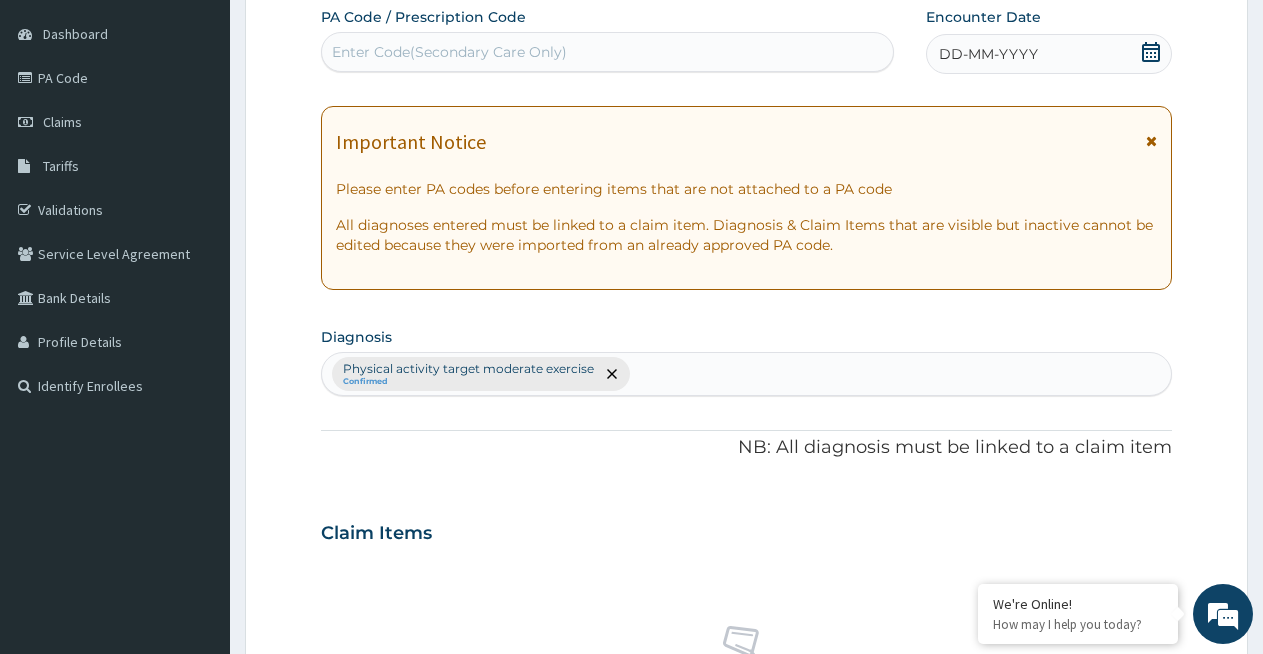 click 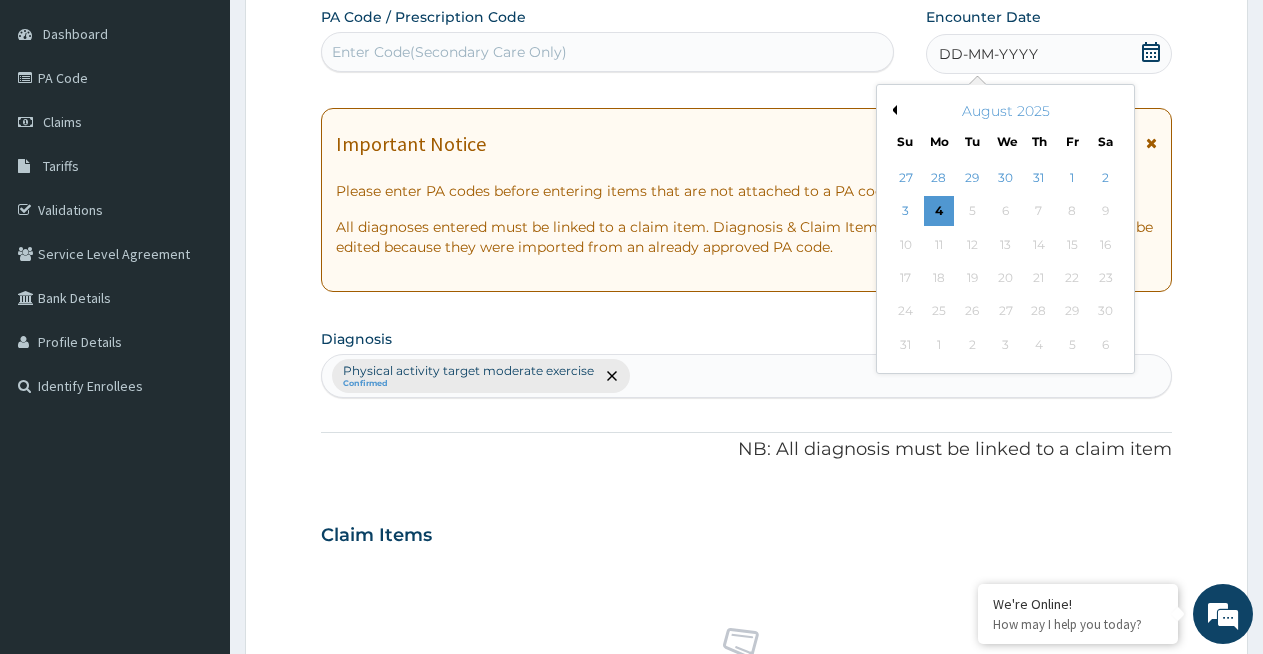 click on "August 2025" at bounding box center [1005, 111] 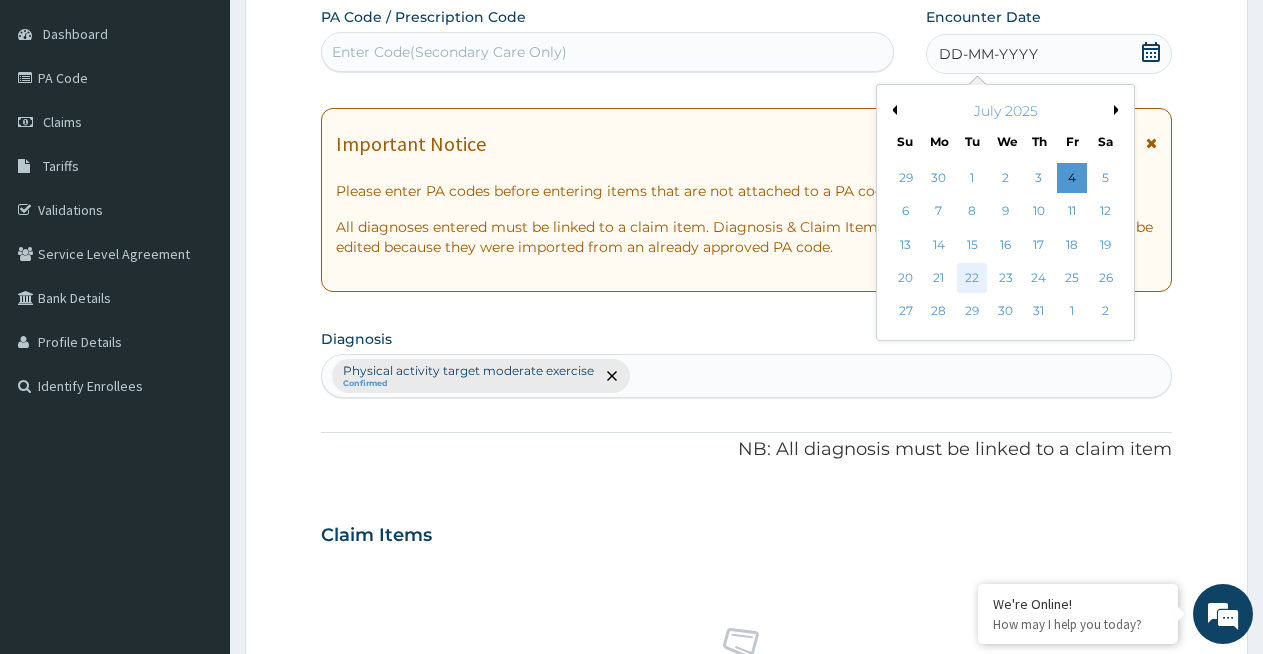 click on "22" at bounding box center (973, 278) 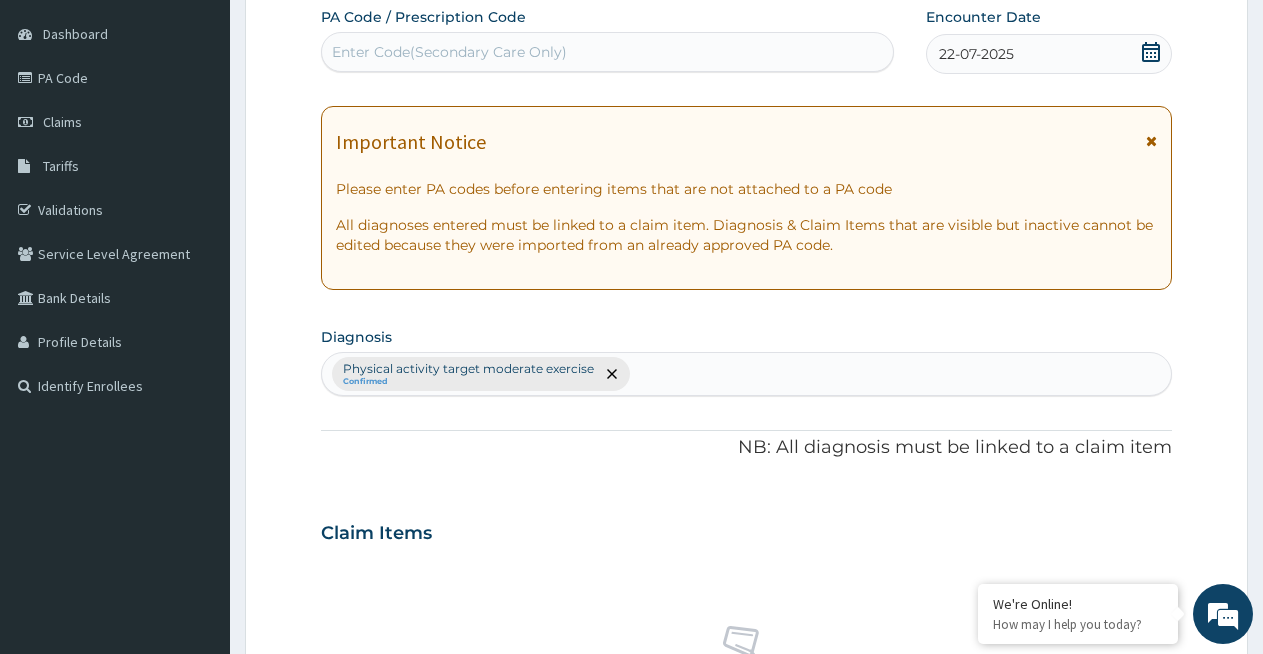 click on "Physical activity target moderate exercise Confirmed" at bounding box center (746, 374) 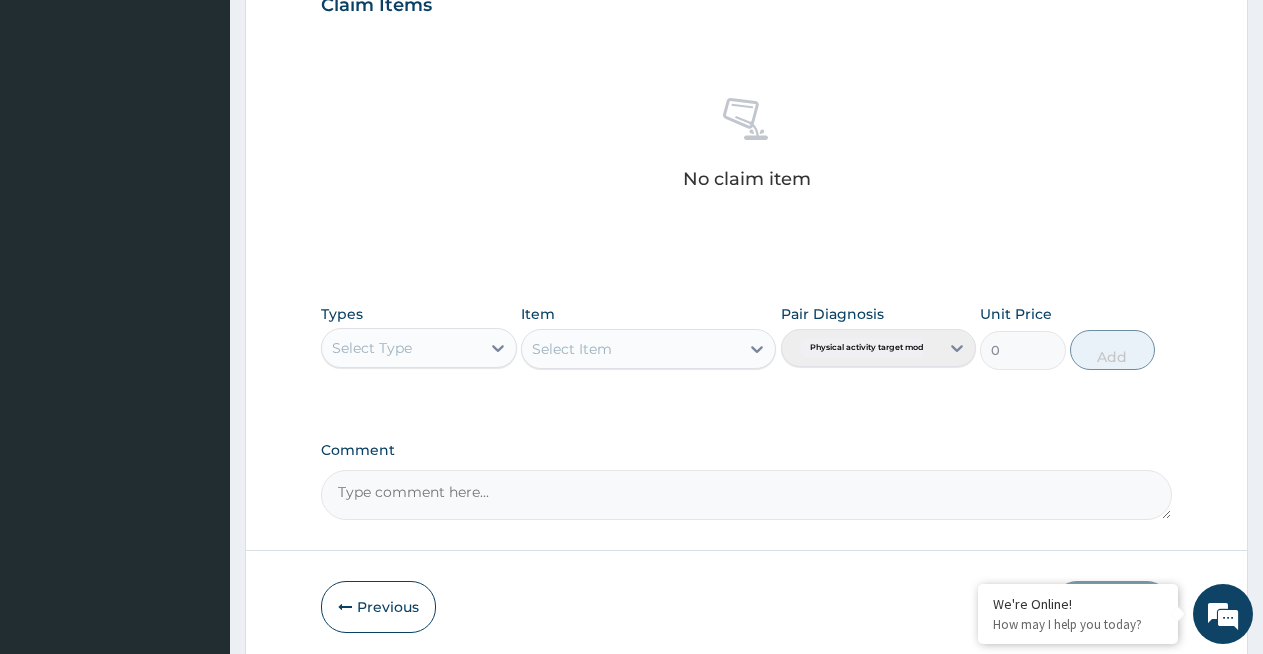 scroll, scrollTop: 774, scrollLeft: 0, axis: vertical 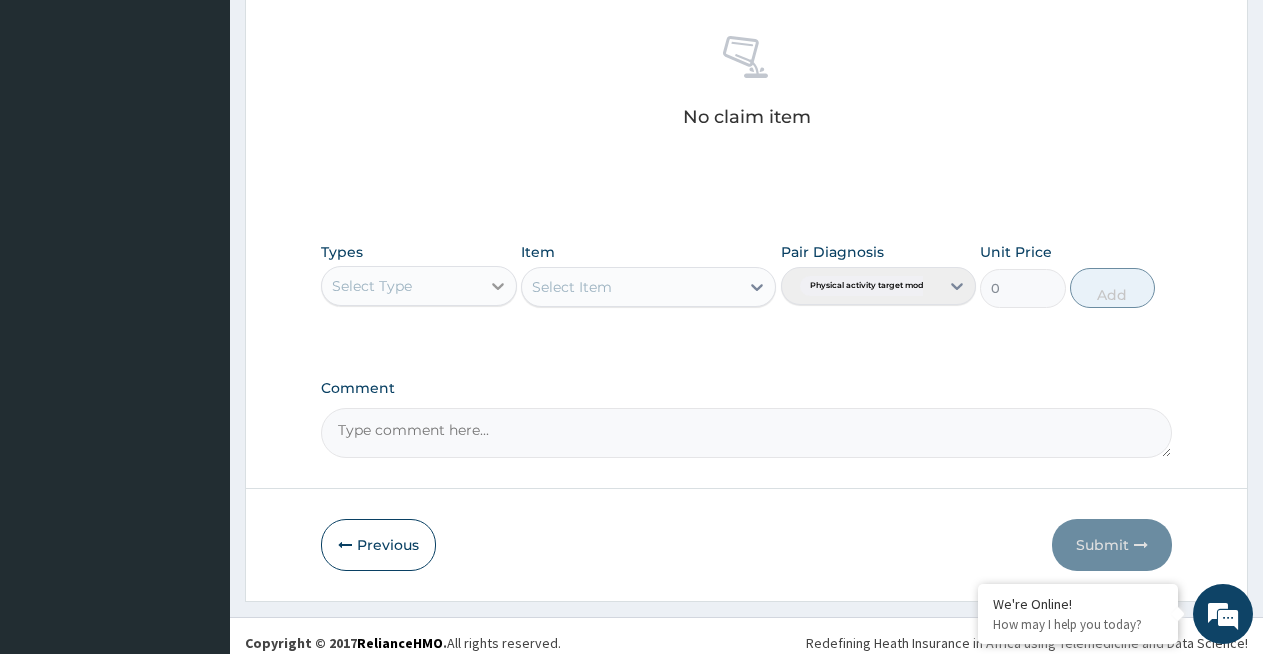 click 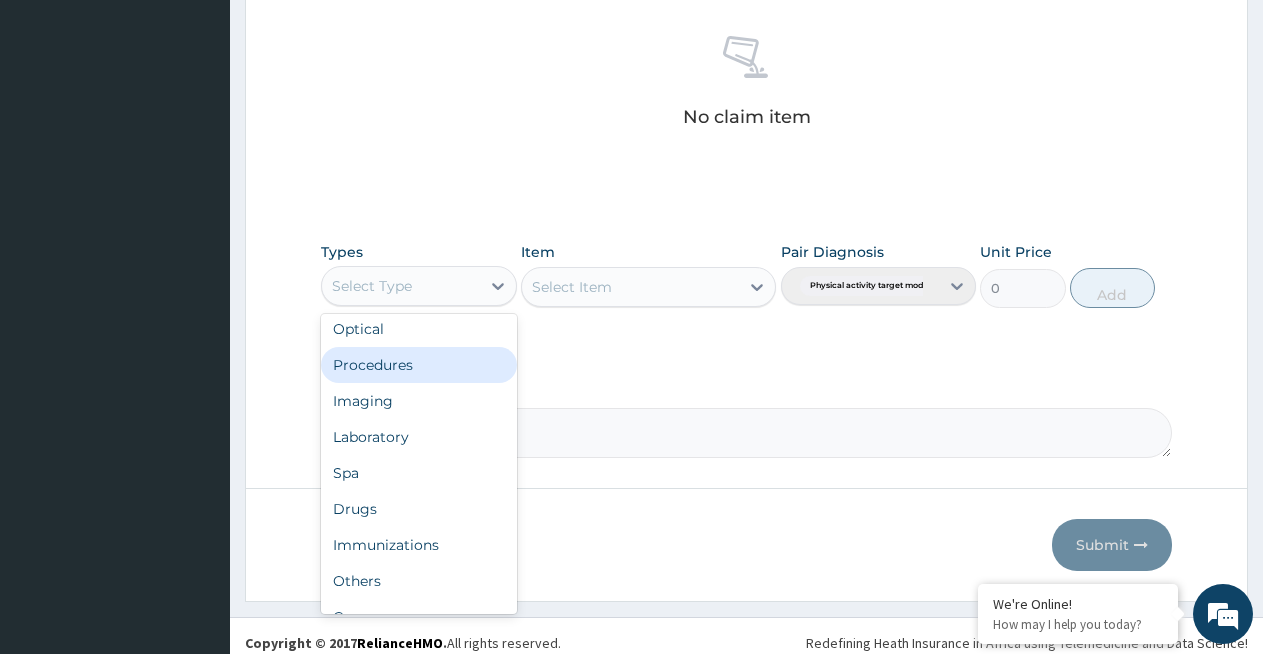 scroll, scrollTop: 68, scrollLeft: 0, axis: vertical 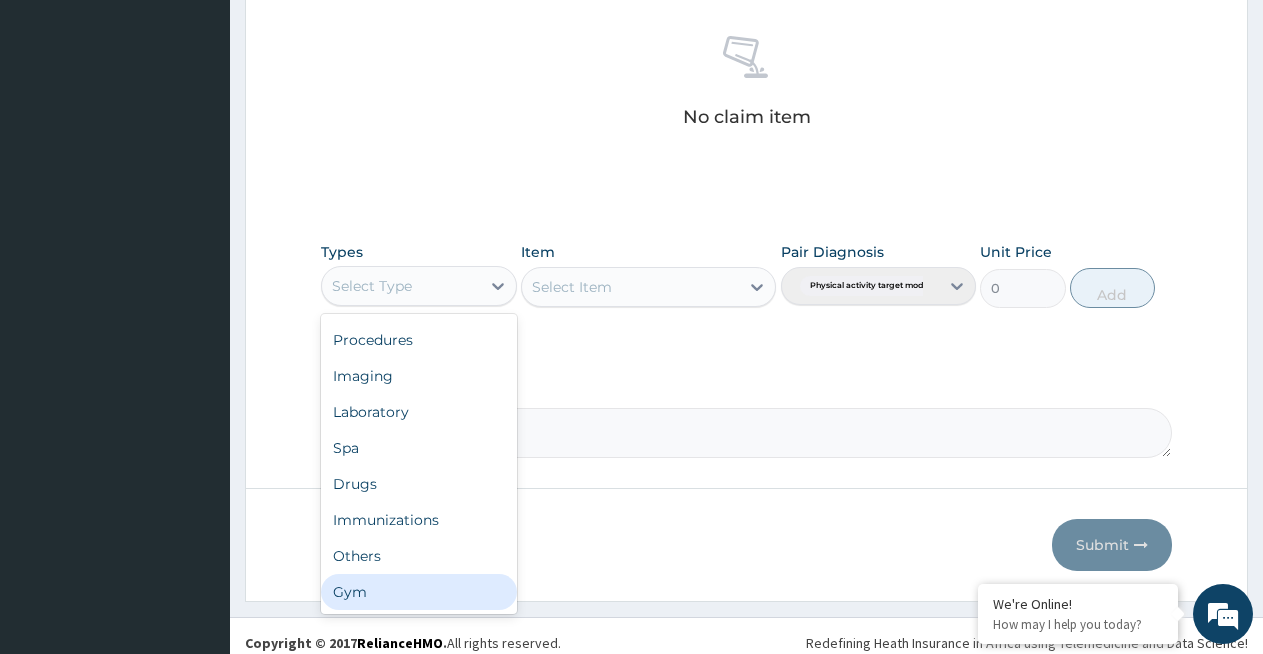 click on "Gym" at bounding box center (419, 592) 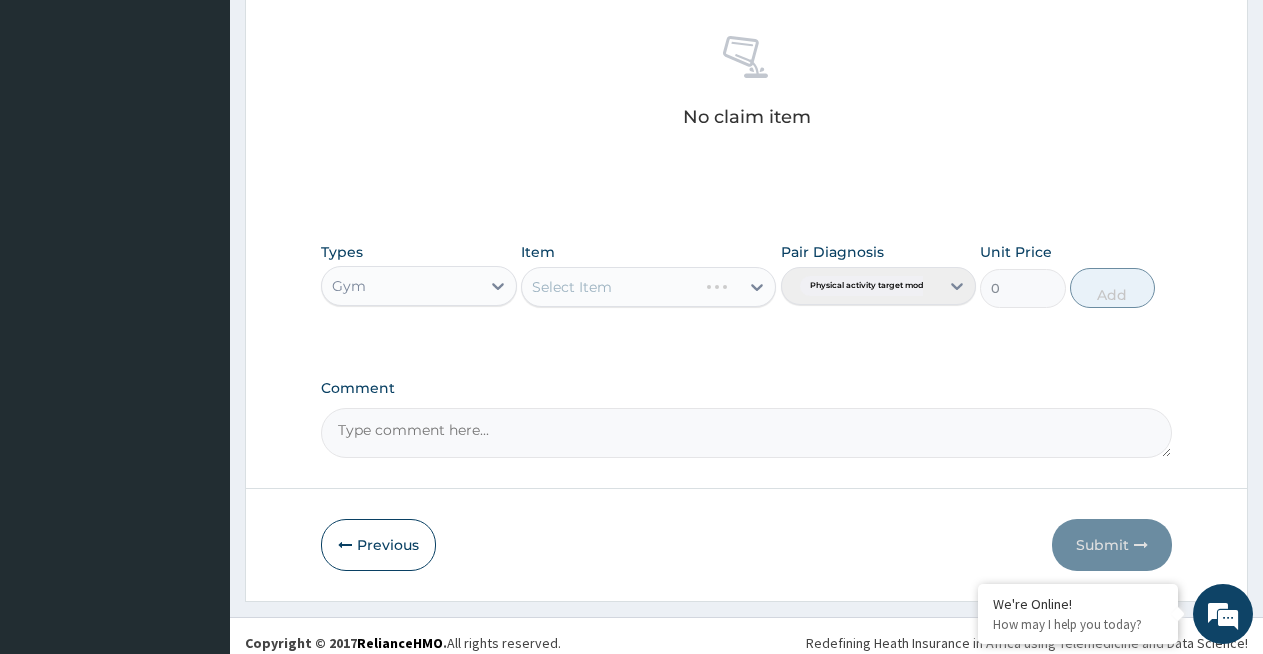 click on "Select Item" at bounding box center (648, 287) 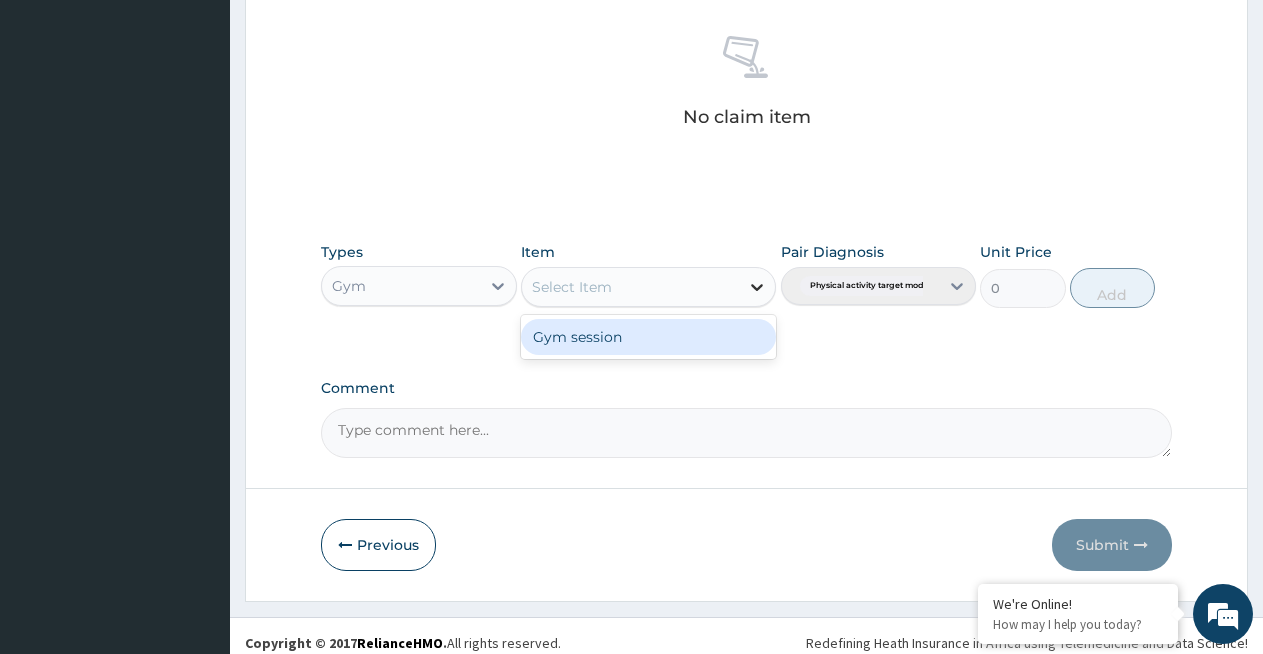 click 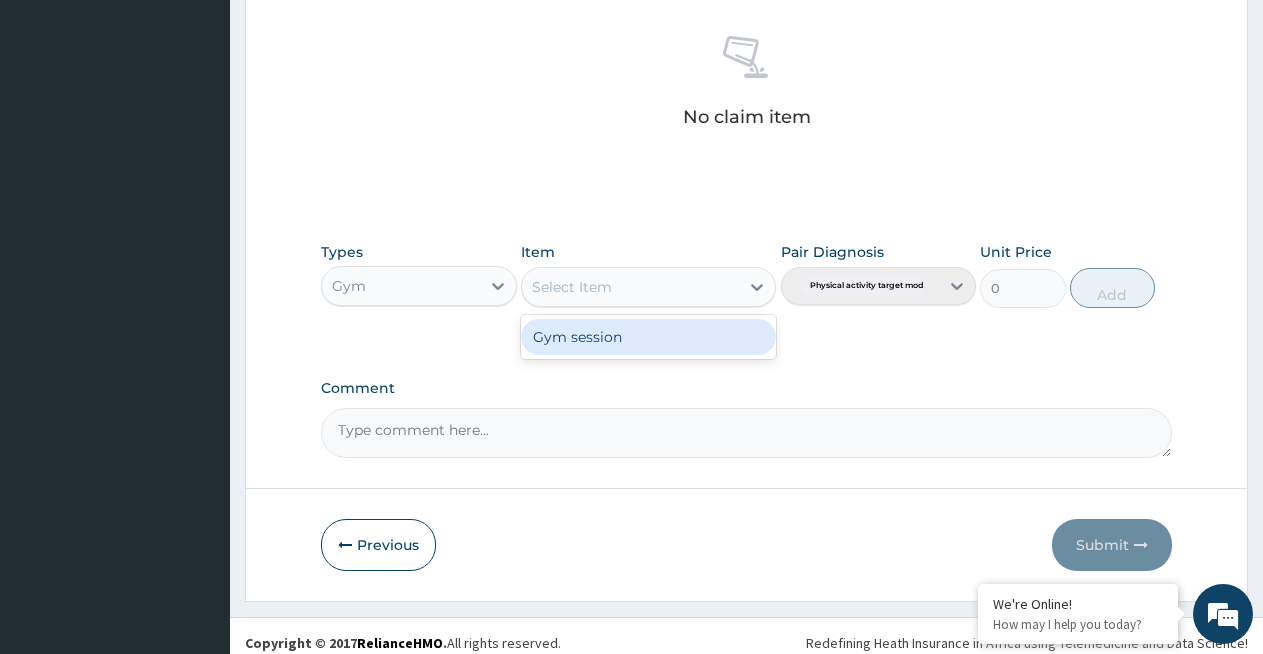 click on "Gym session" at bounding box center [648, 337] 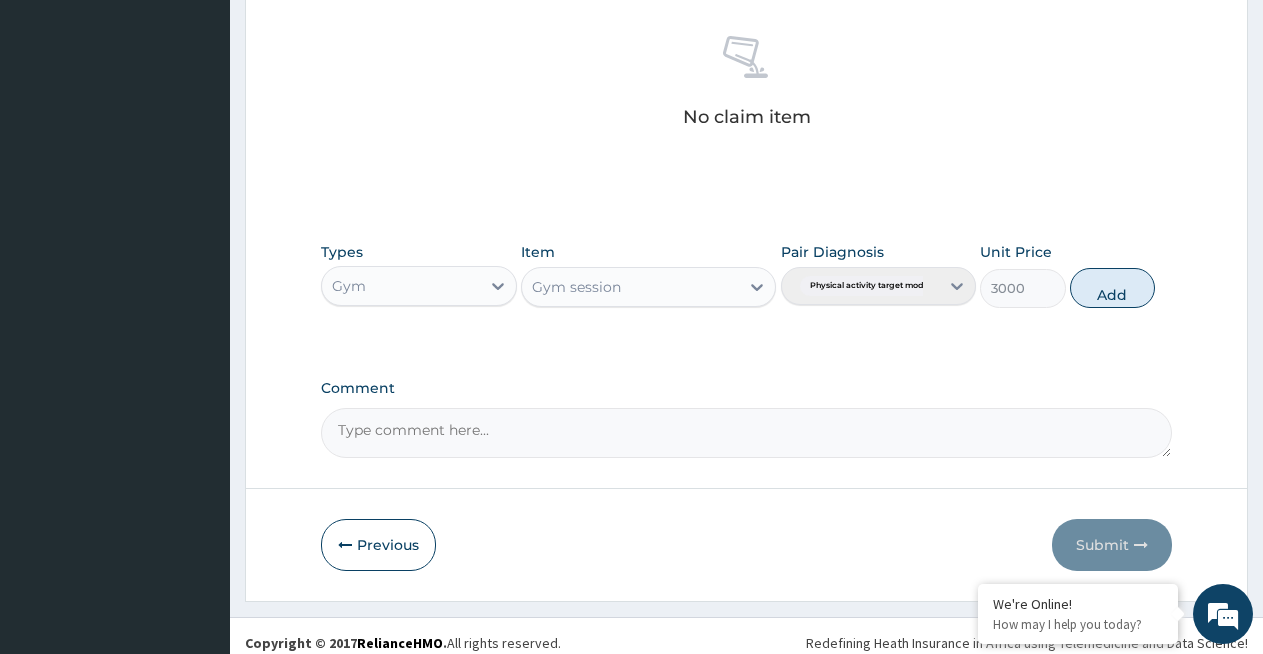 click on "Pair Diagnosis Physical activity target moder..." at bounding box center [879, 275] 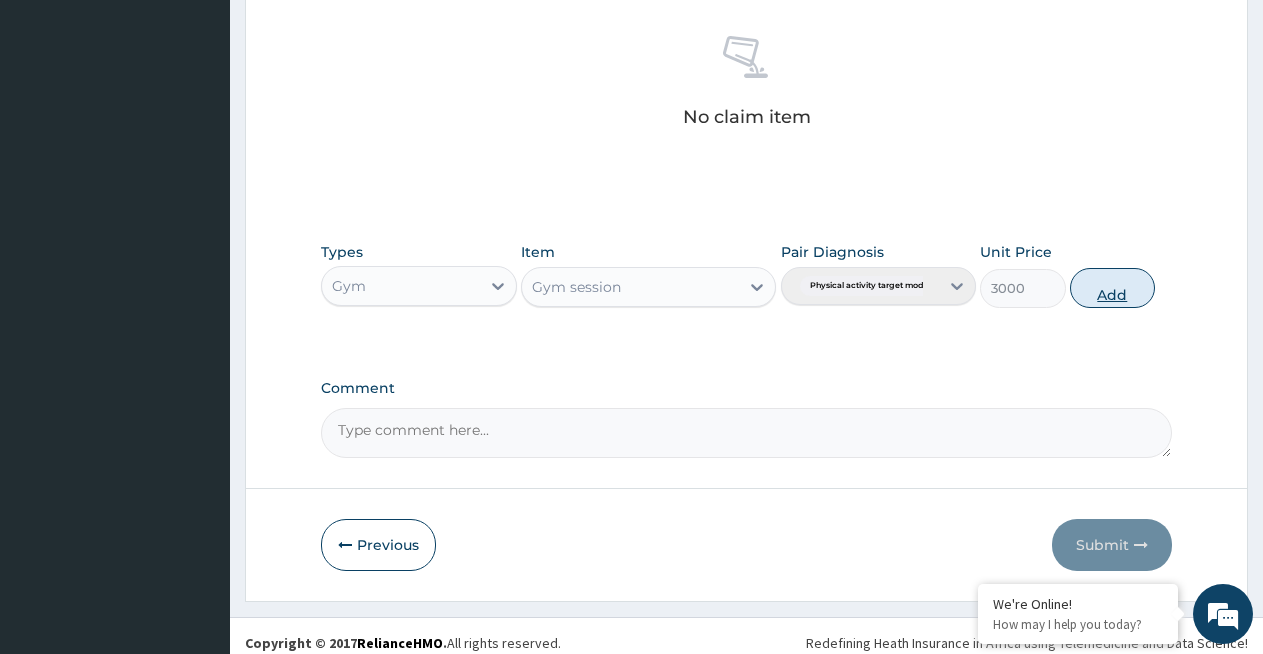 click on "Add" at bounding box center [1112, 288] 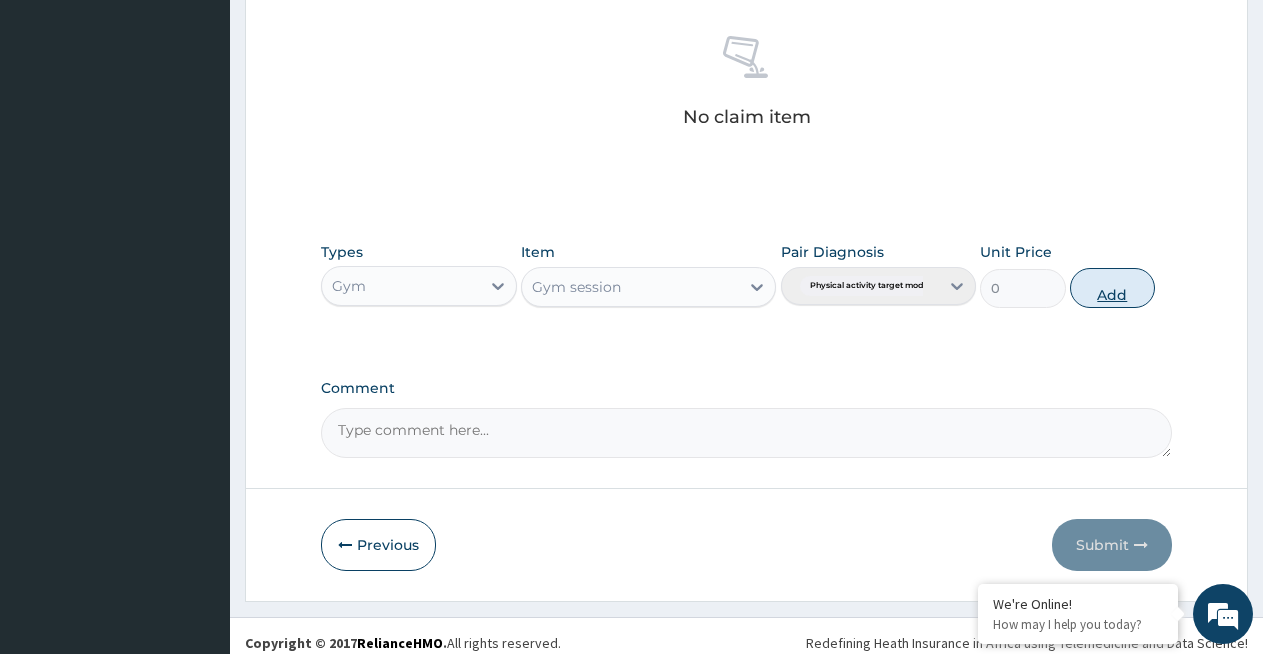 scroll, scrollTop: 710, scrollLeft: 0, axis: vertical 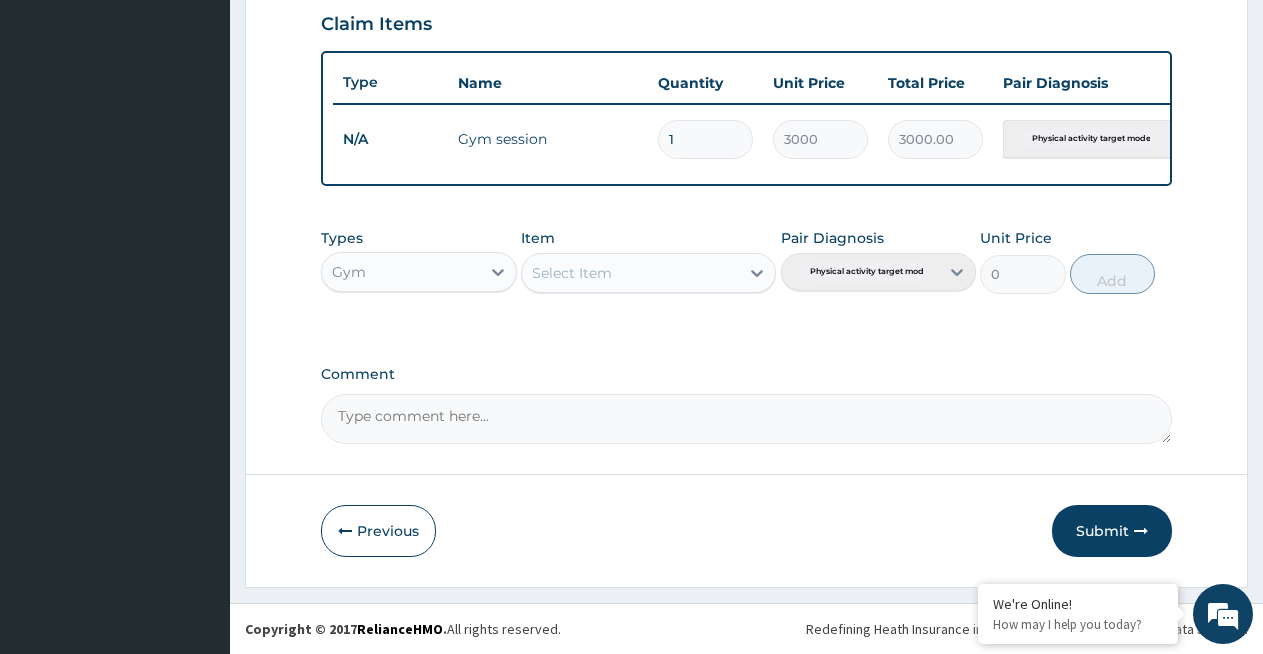 click on "Submit" at bounding box center (1112, 531) 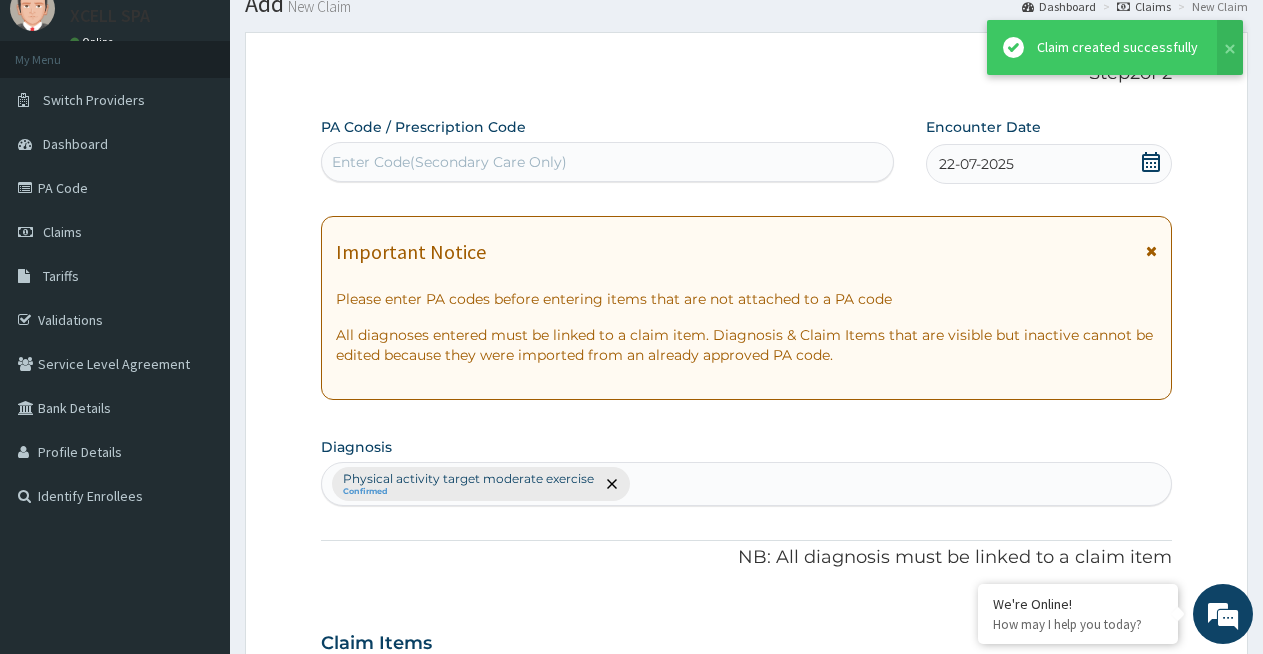scroll, scrollTop: 710, scrollLeft: 0, axis: vertical 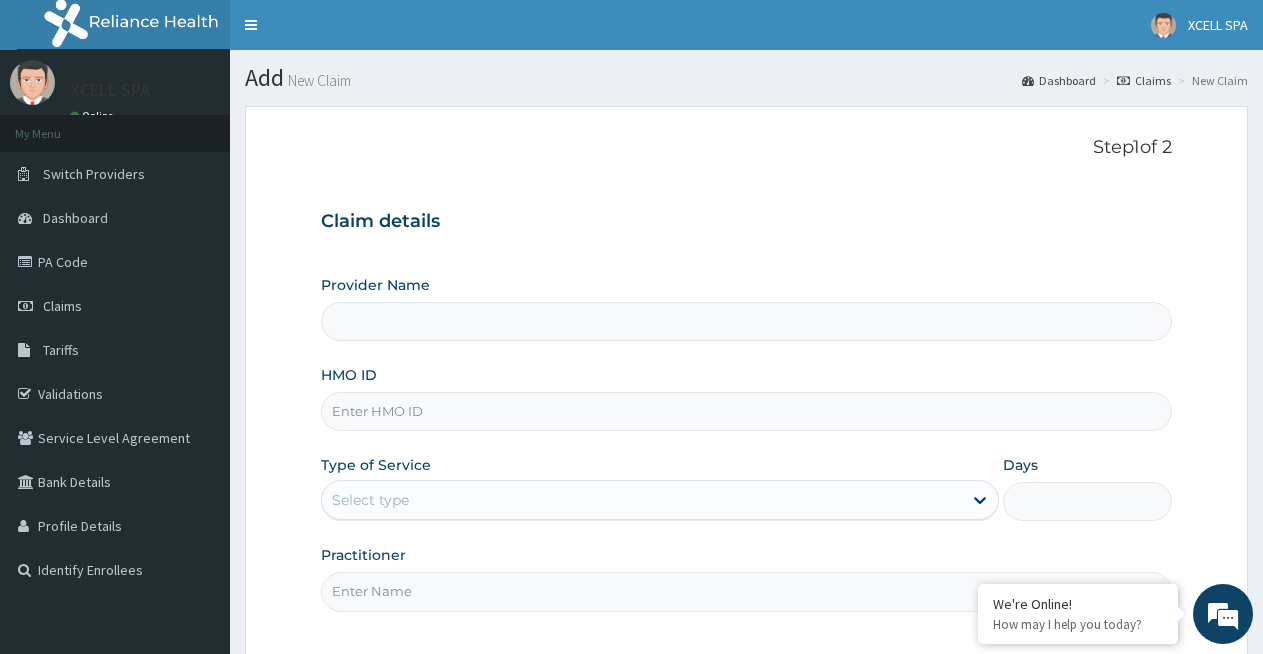 type on "XCELL Gym and Spa" 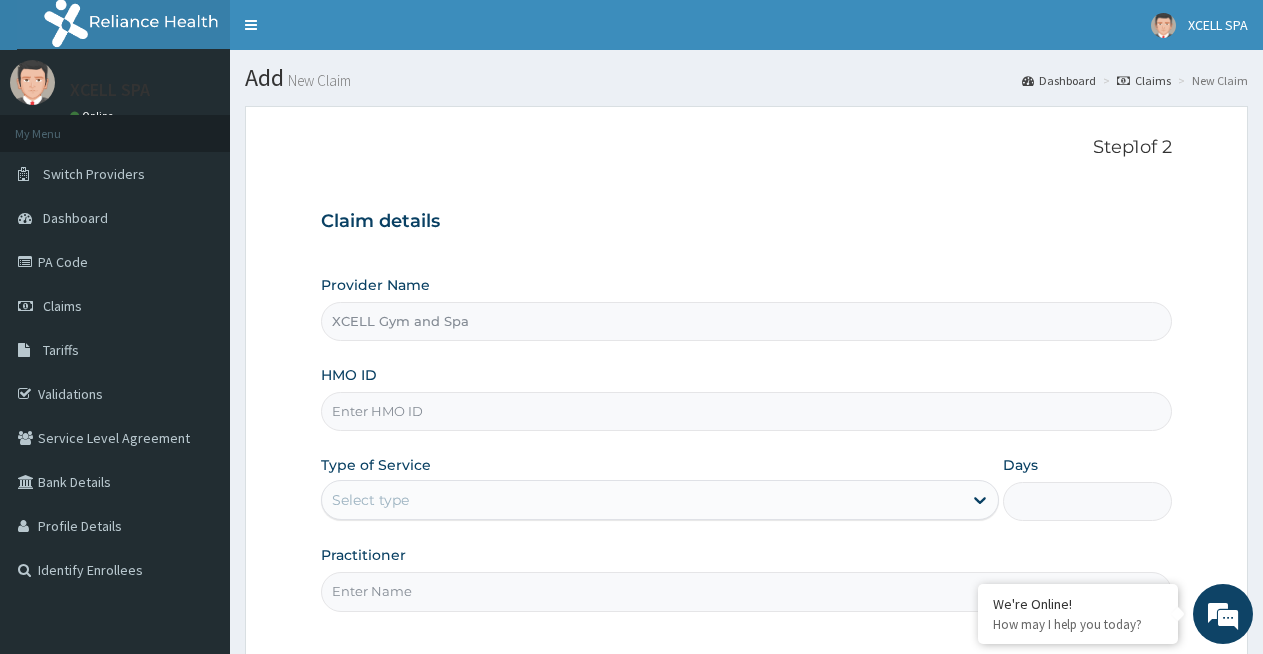 type on "1" 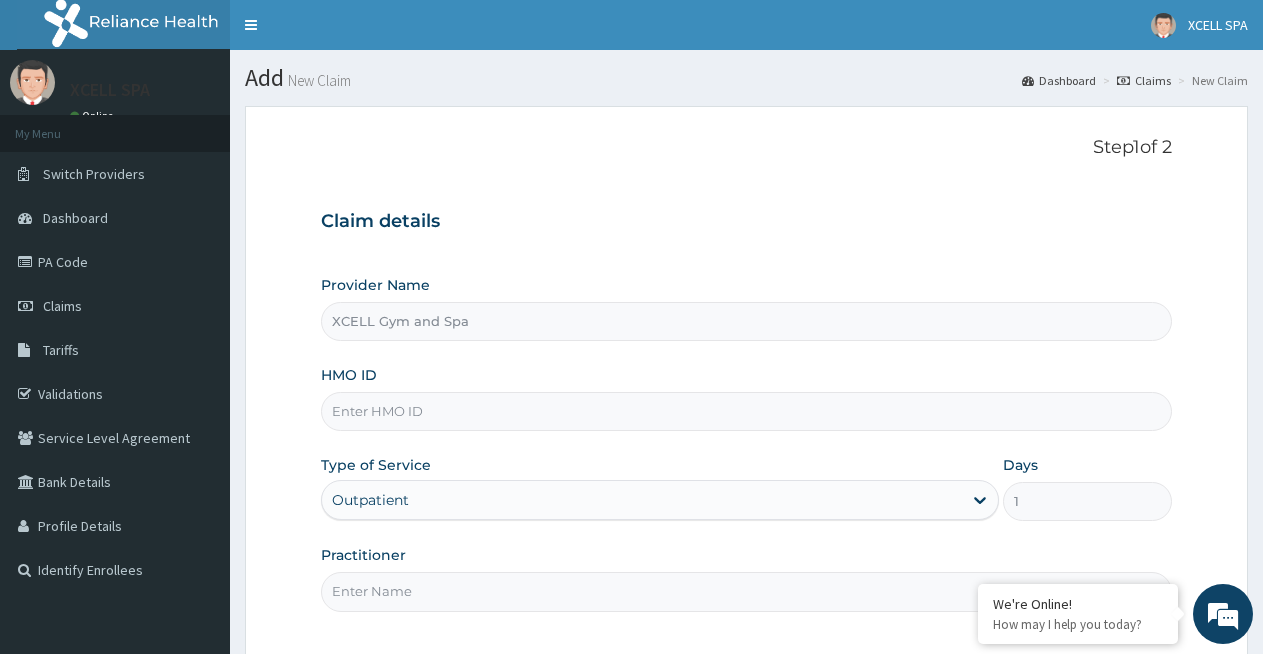 click on "HMO ID" at bounding box center [746, 411] 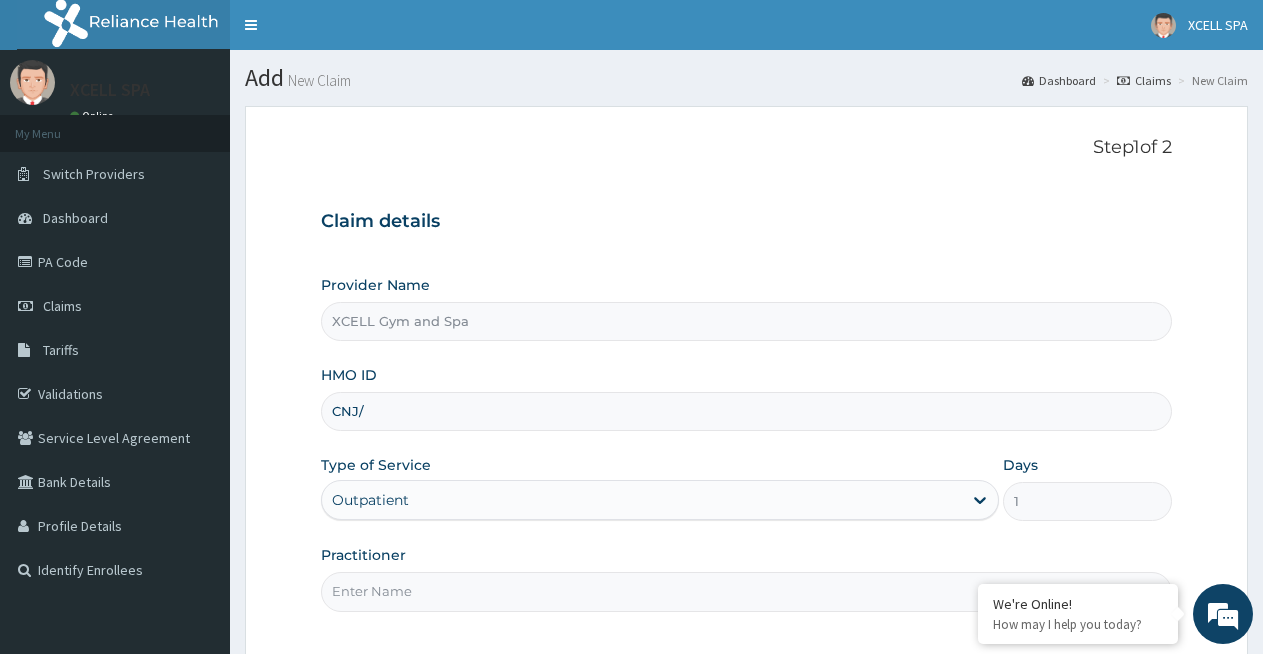 scroll, scrollTop: 0, scrollLeft: 0, axis: both 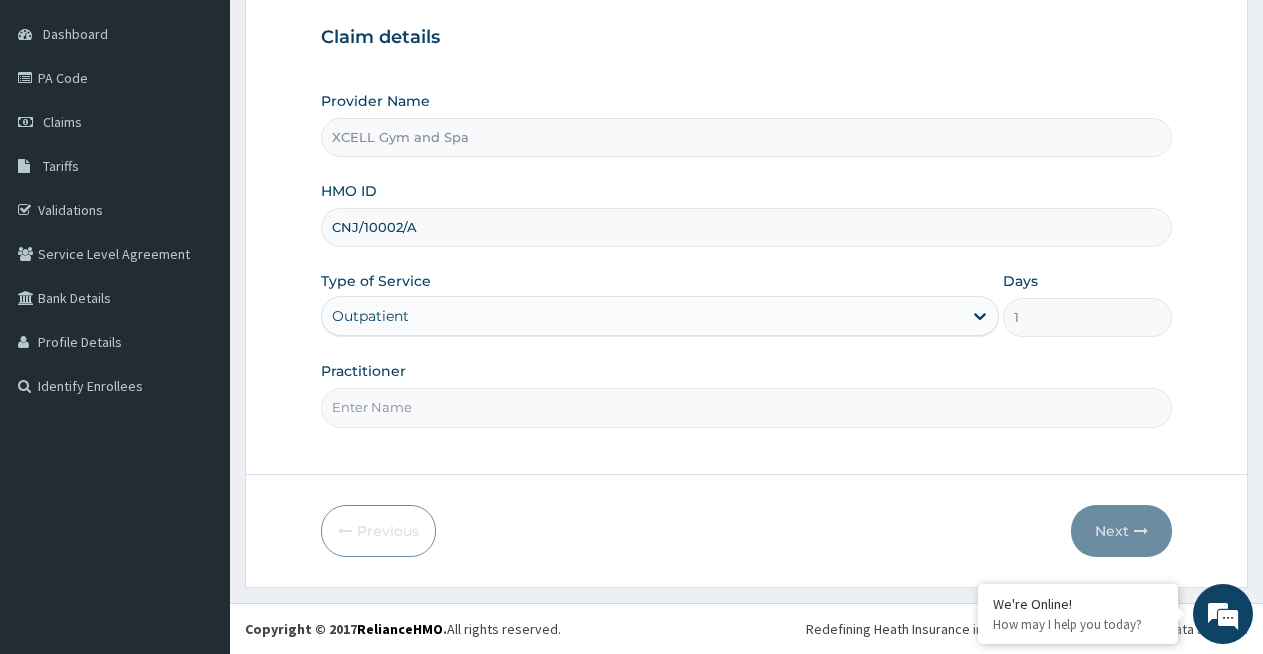 type on "CNJ/10002/A" 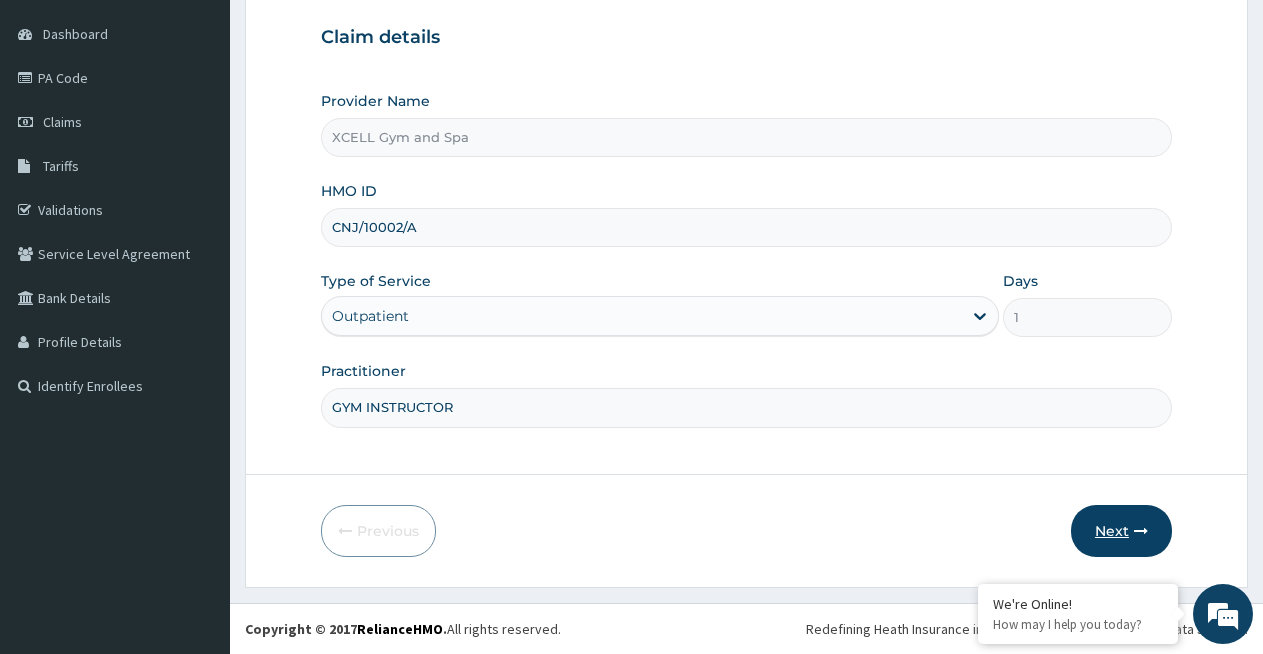 click on "Next" at bounding box center (1121, 531) 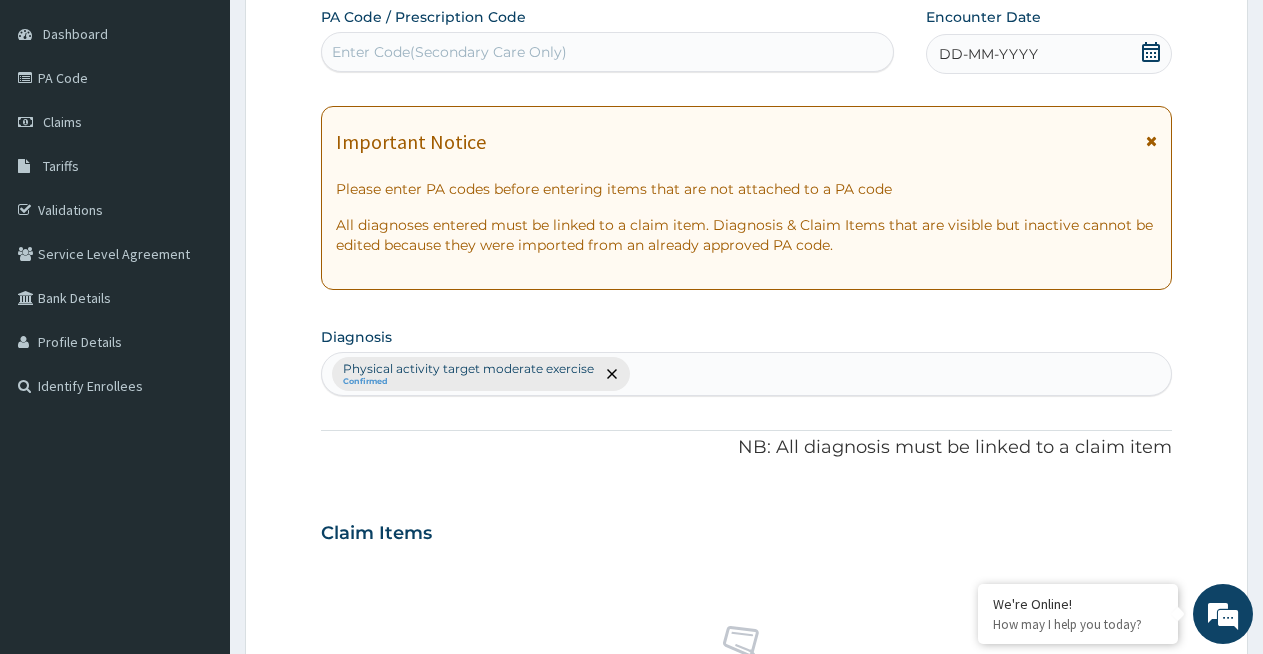 click on "Enter Code(Secondary Care Only)" at bounding box center (449, 52) 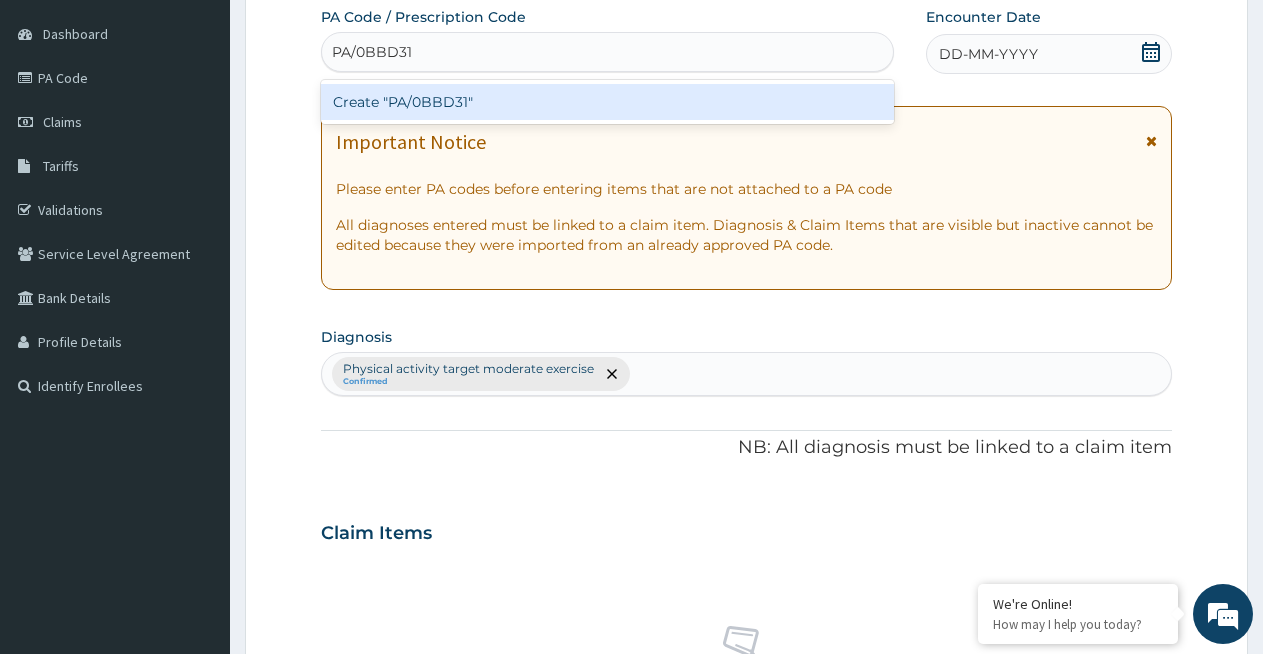 type on "PA/0BBD31" 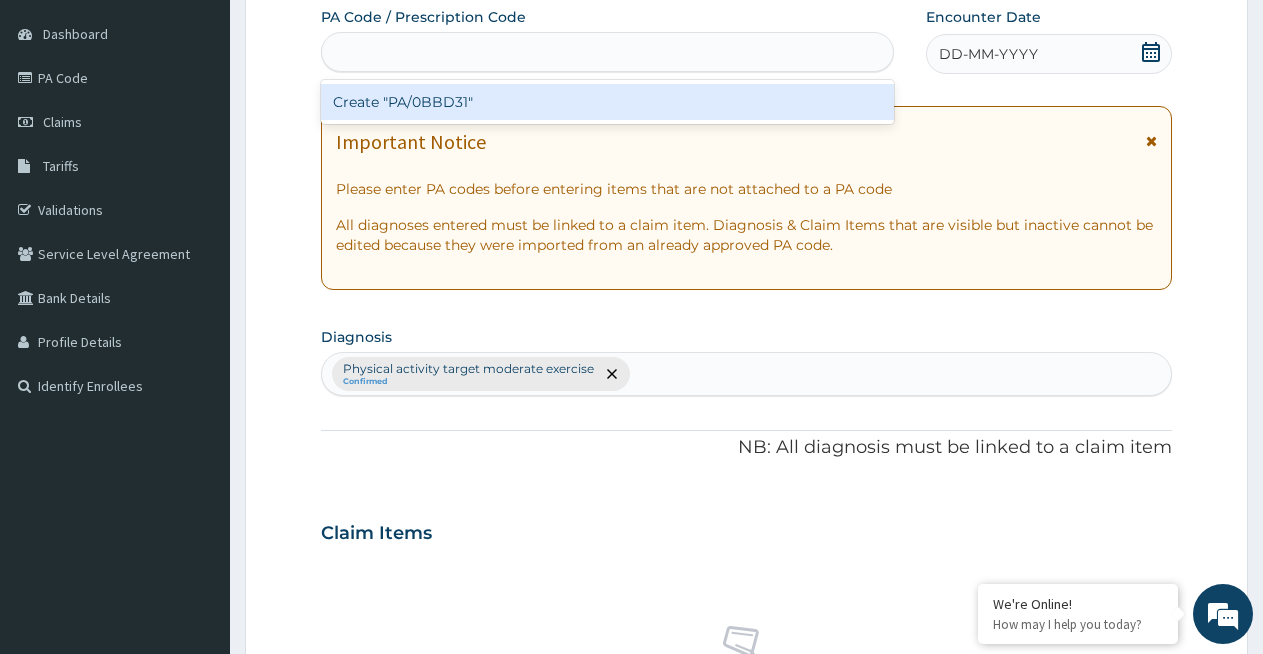 click on "PA Code / Prescription Code option Create "PA/0BBD31" focused, 1 of 1. 1 result available for search term PA/0BBD31. Use Up and Down to choose options, press Enter to select the currently focused option, press Escape to exit the menu, press Tab to select the option and exit the menu. PA/0BBD31 Create "PA/0BBD31" Encounter Date DD-MM-YYYY Important Notice Please enter PA codes before entering items that are not attached to a PA code   All diagnoses entered must be linked to a claim item. Diagnosis & Claim Items that are visible but inactive cannot be edited because they were imported from an already approved PA code. Diagnosis Physical activity target moderate exercise Confirmed NB: All diagnosis must be linked to a claim item Claim Items No claim item Types Select Type Item Select Item Pair Diagnosis Physical activity target moder... Unit Price 0 Add Comment" at bounding box center [746, 527] 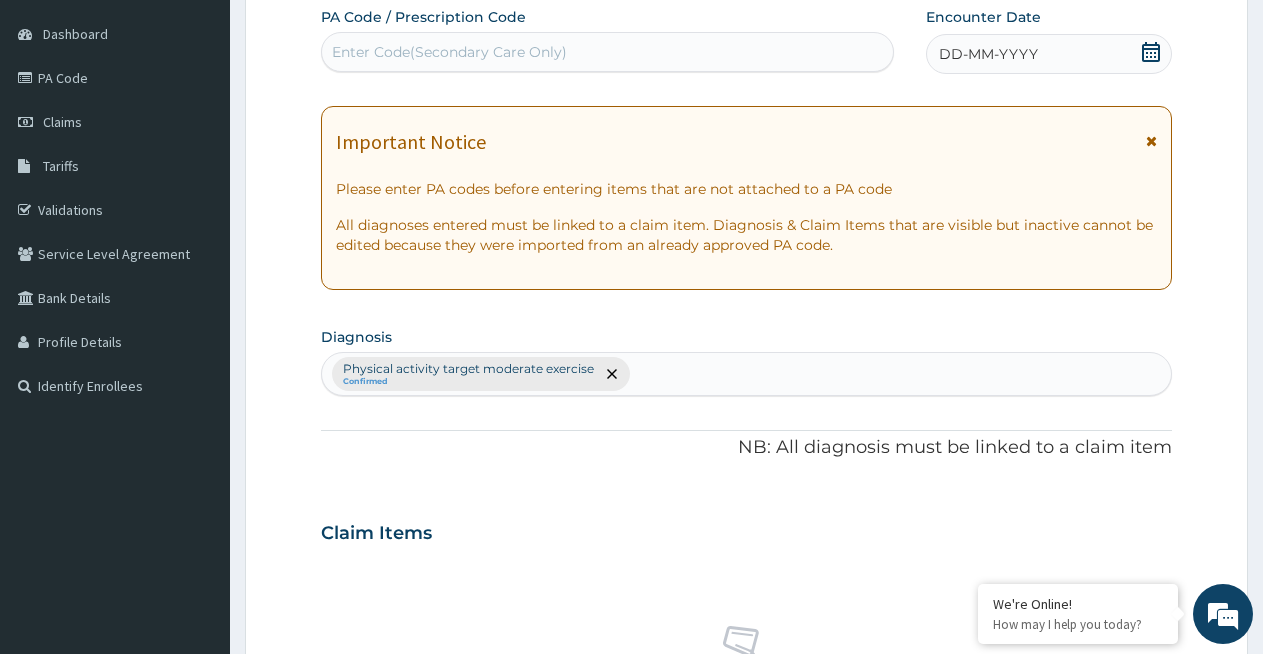 click 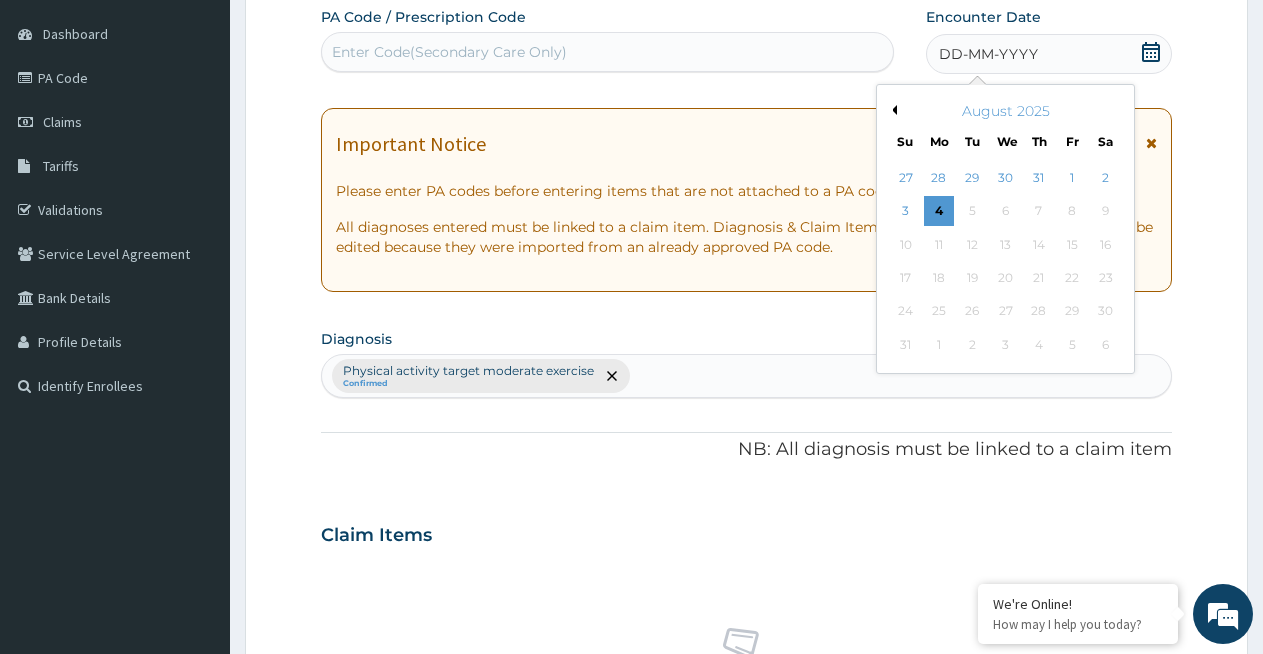 click on "Previous Month" at bounding box center [892, 110] 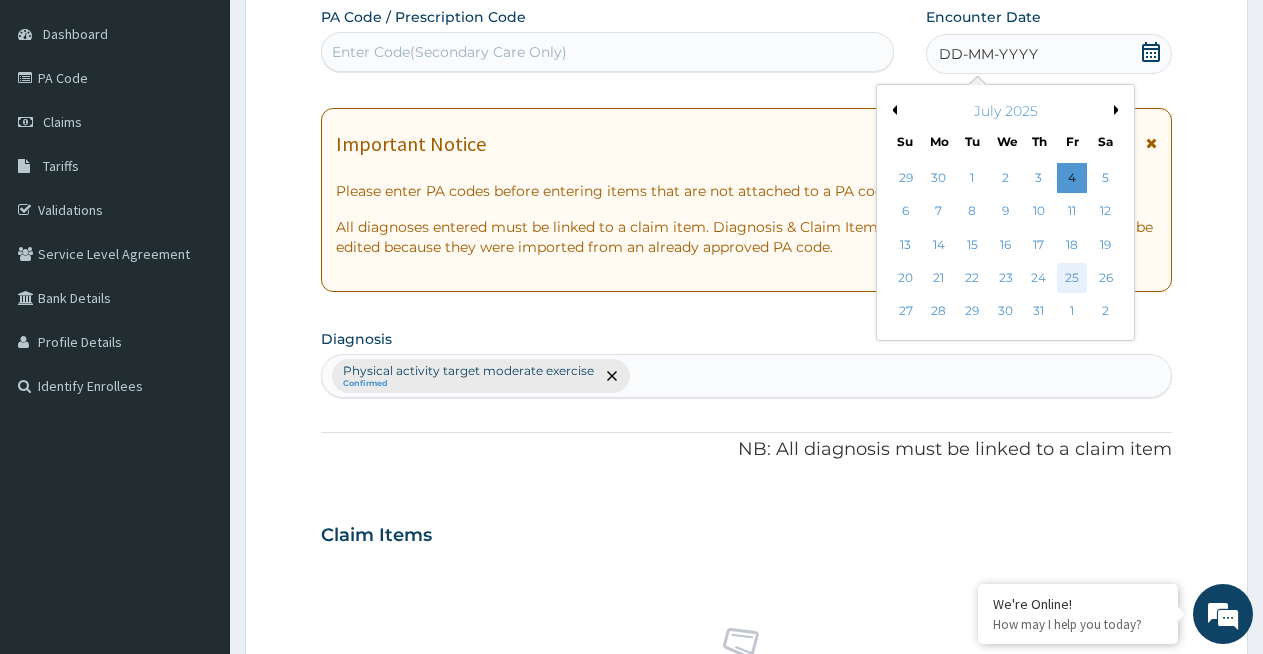 click on "25" at bounding box center [1072, 278] 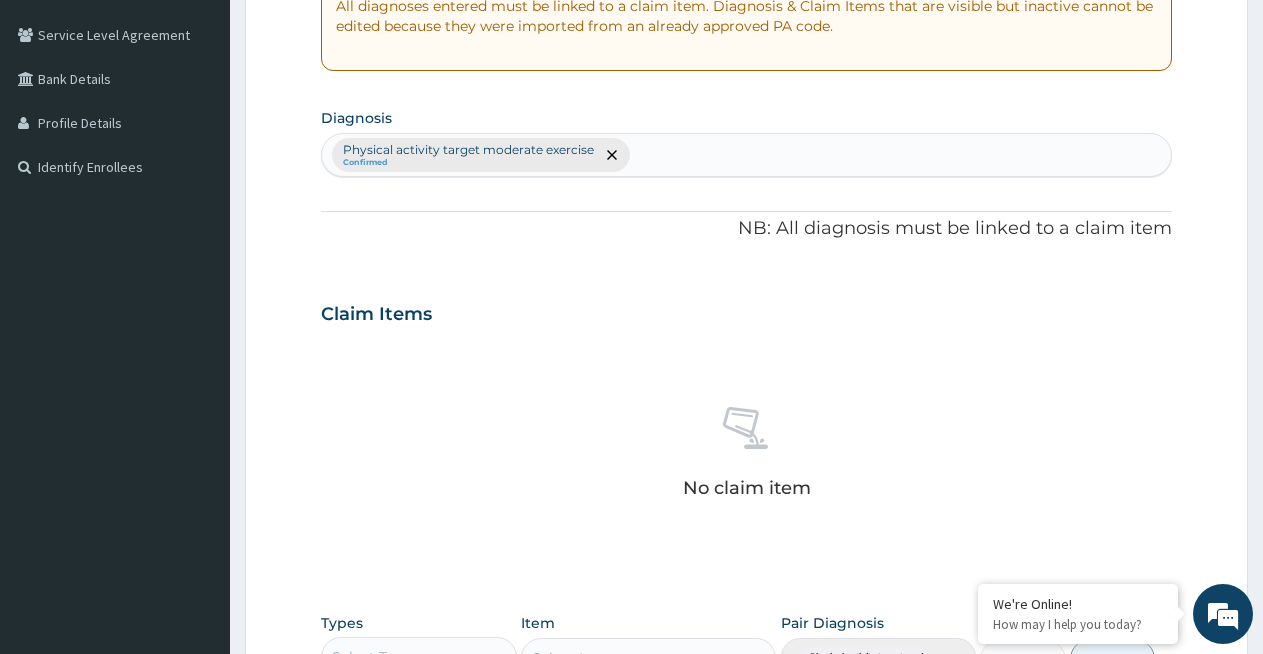 scroll, scrollTop: 470, scrollLeft: 0, axis: vertical 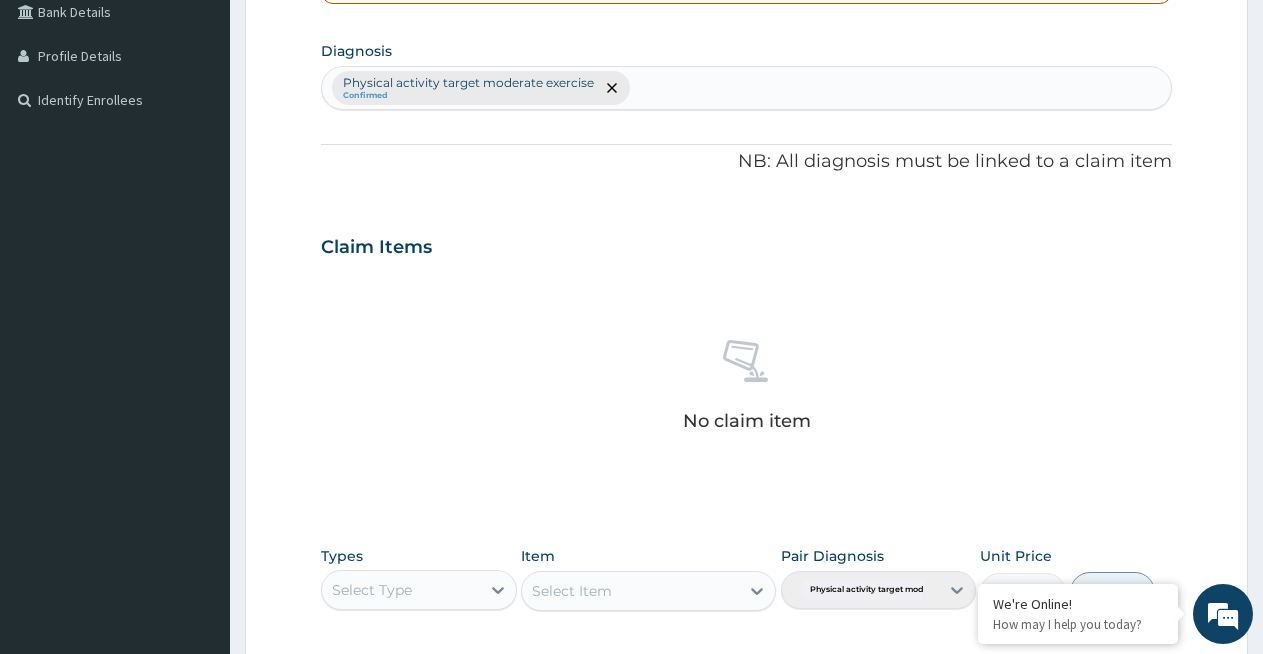 click on "Physical activity target moderate exercise Confirmed" at bounding box center [746, 88] 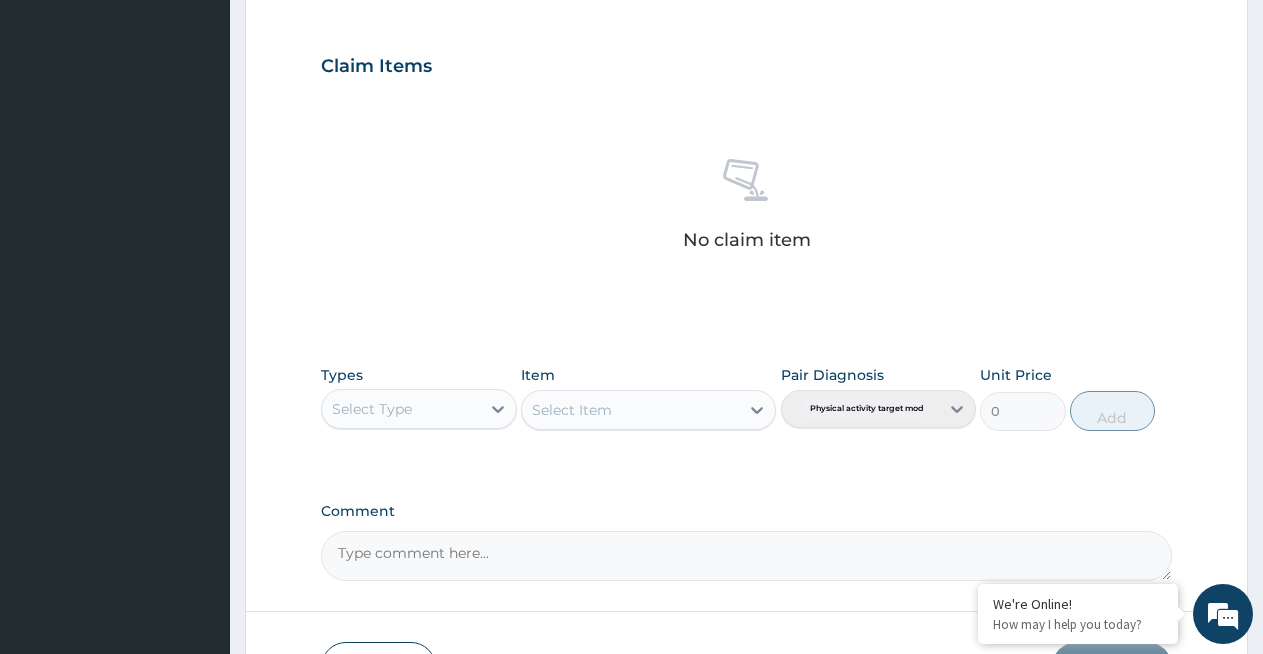 scroll, scrollTop: 663, scrollLeft: 0, axis: vertical 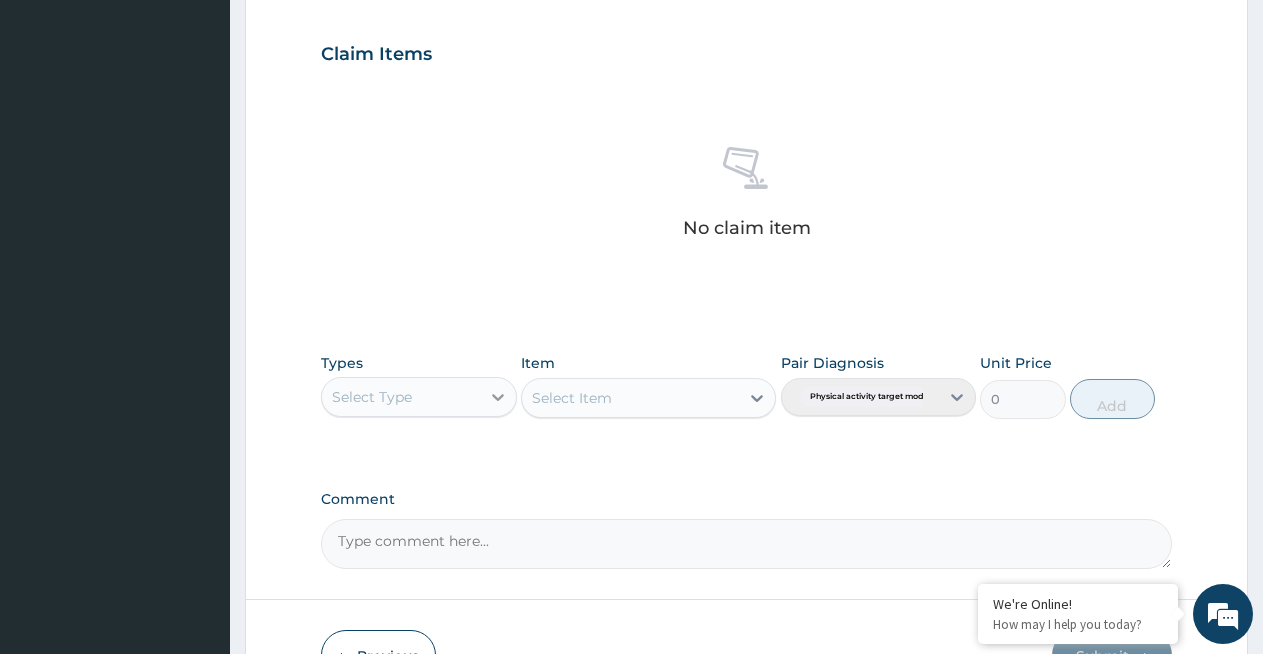 click 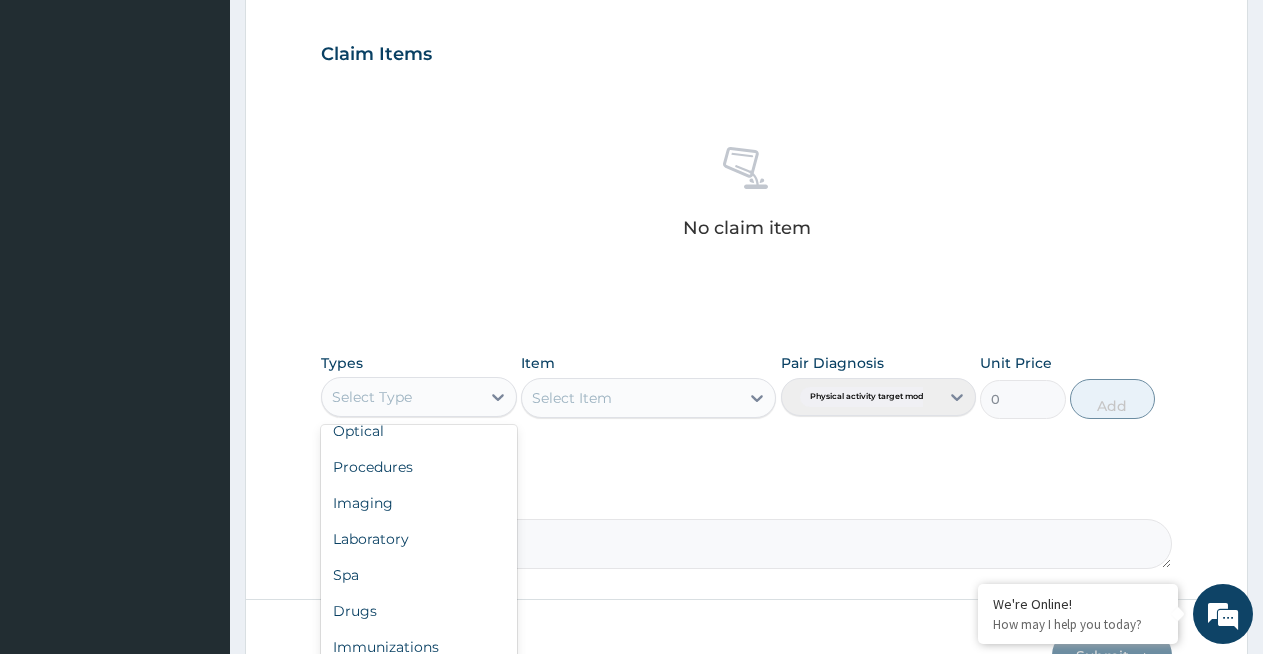 scroll, scrollTop: 68, scrollLeft: 0, axis: vertical 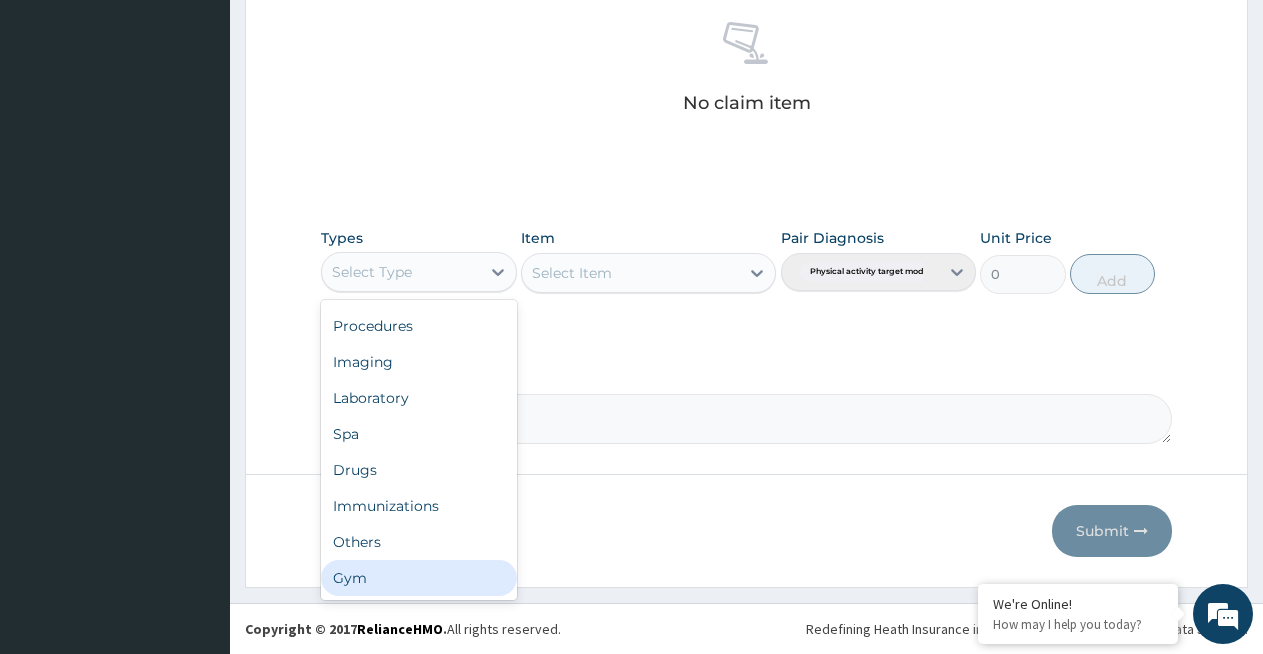 click on "Gym" at bounding box center [419, 578] 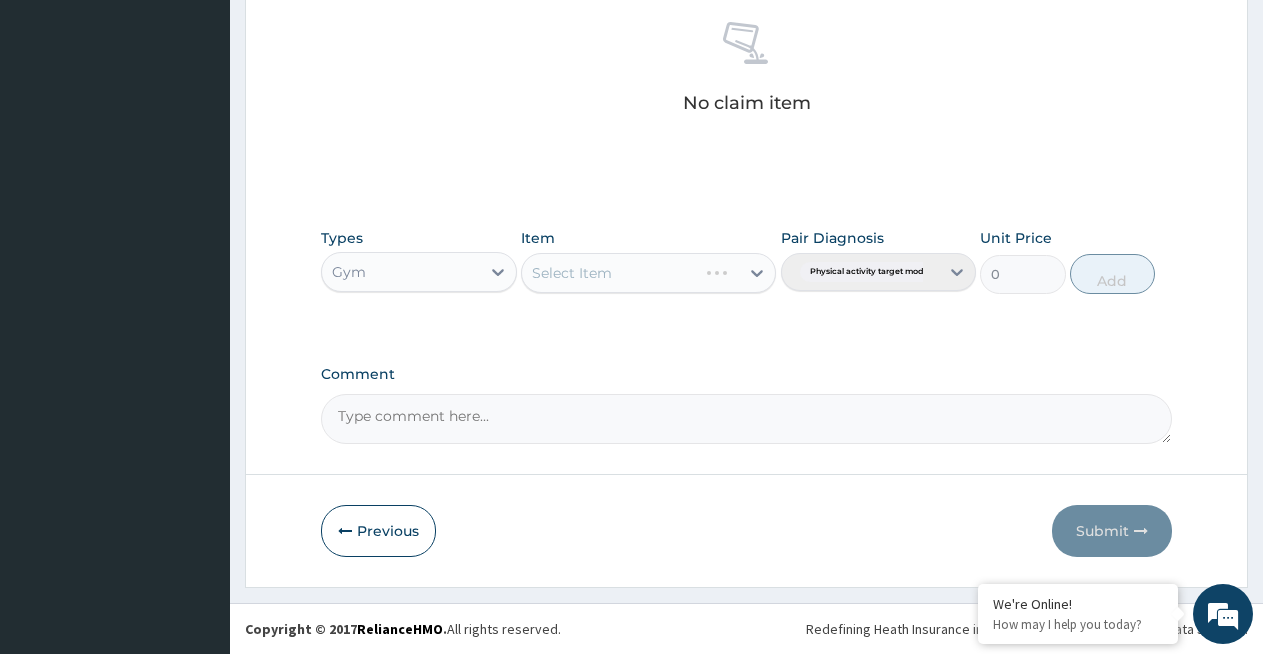 click on "Select Item" at bounding box center [648, 273] 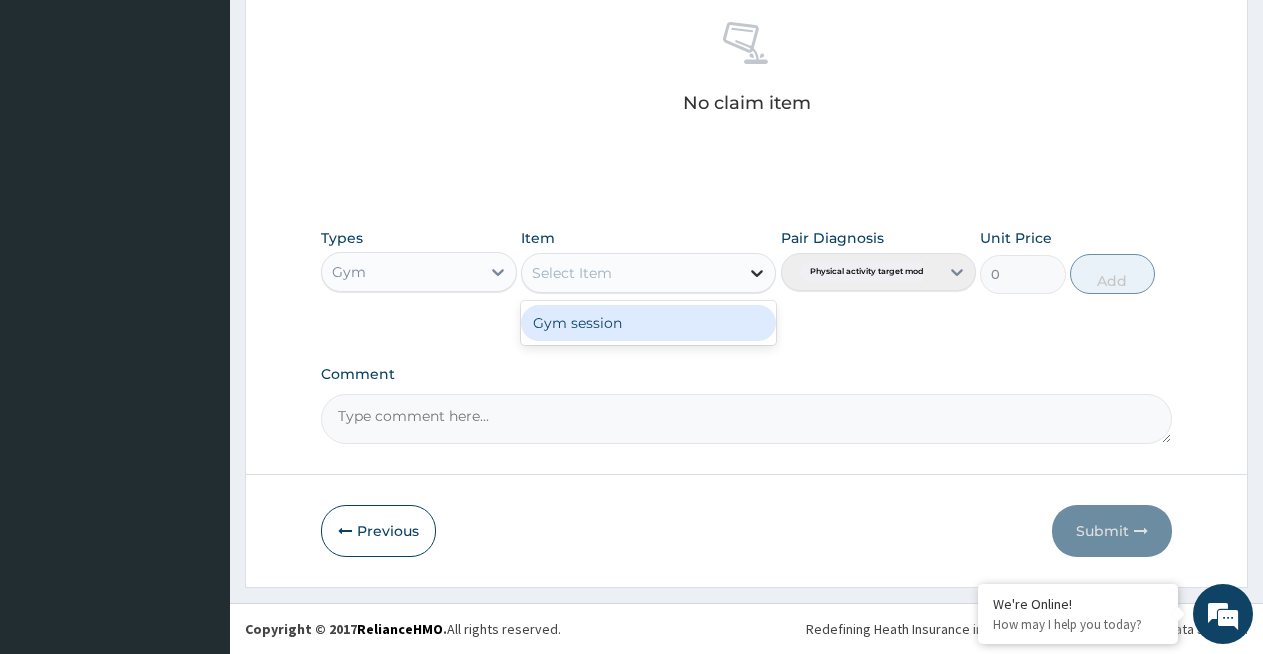 click 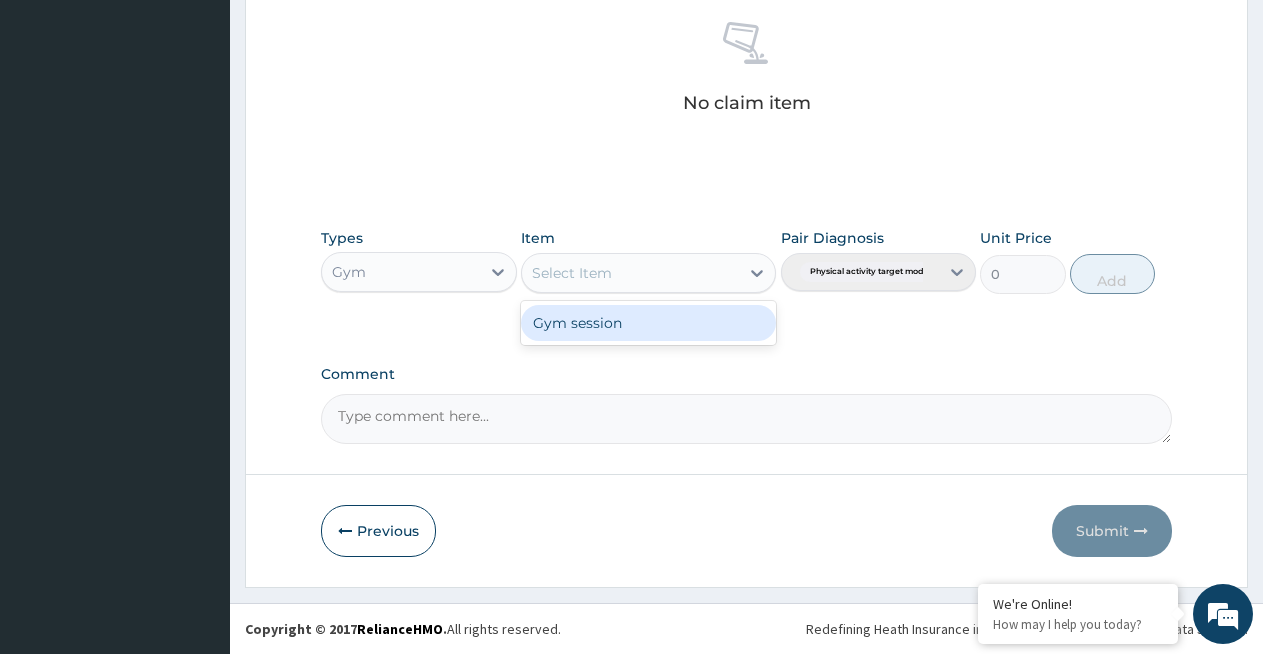 click on "Gym session" at bounding box center [648, 323] 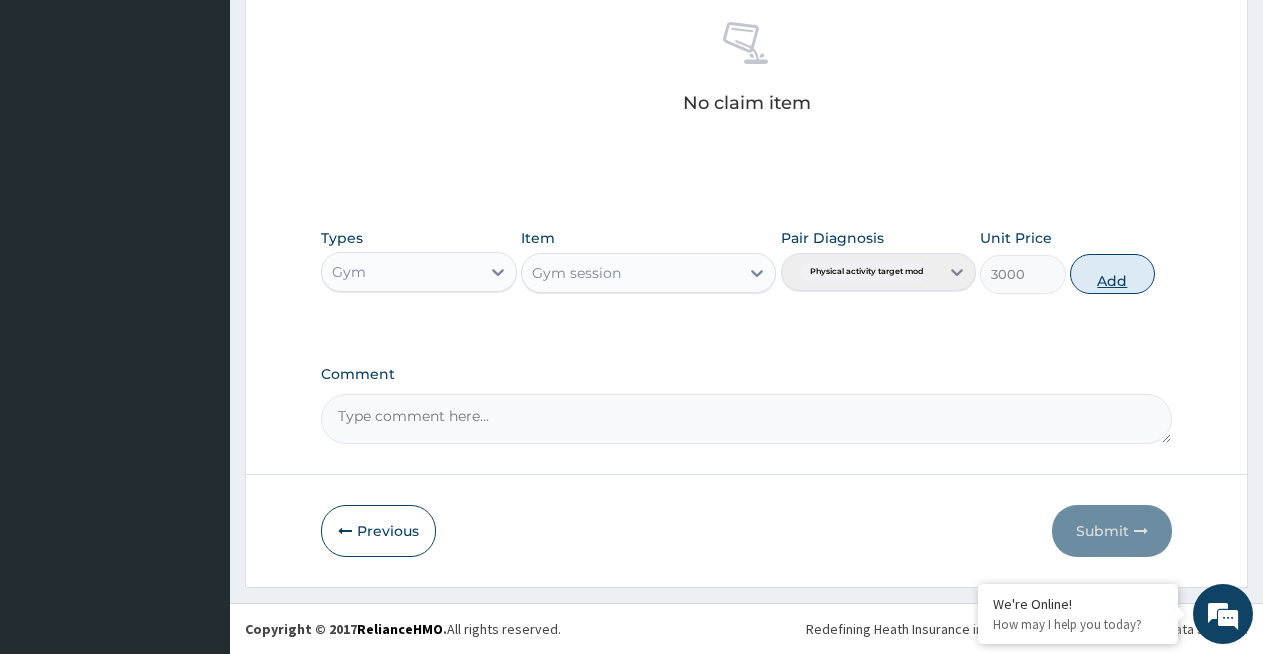 click on "Add" at bounding box center (1112, 274) 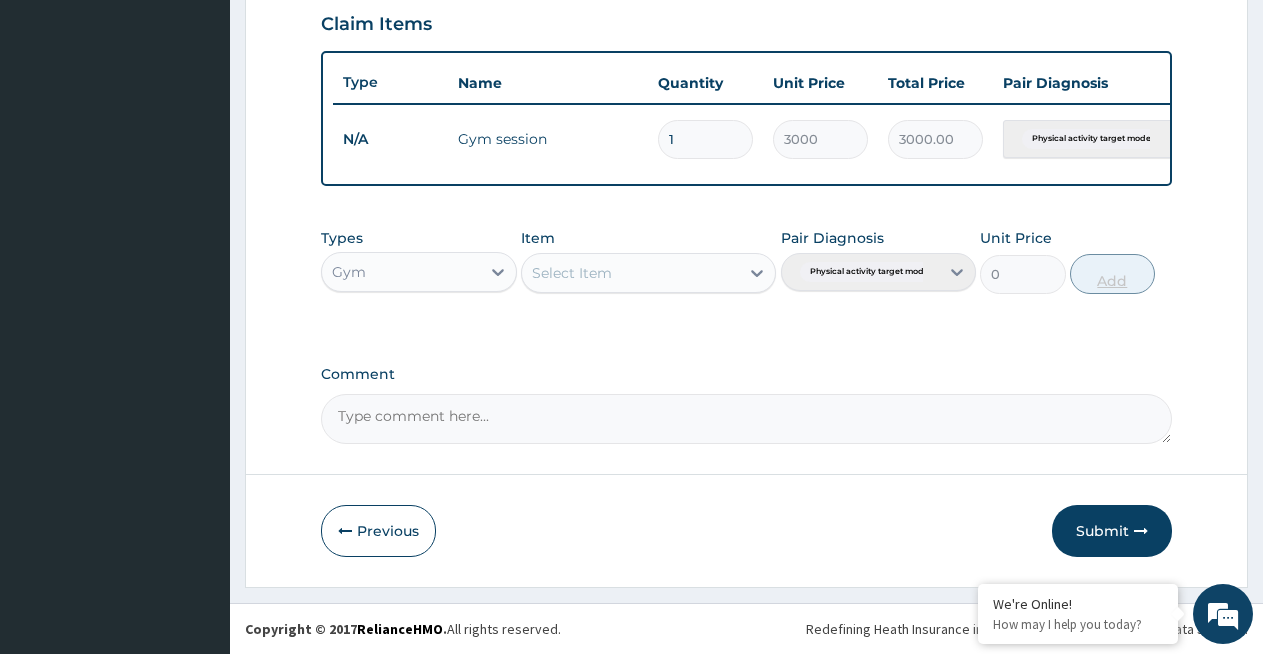 scroll, scrollTop: 710, scrollLeft: 0, axis: vertical 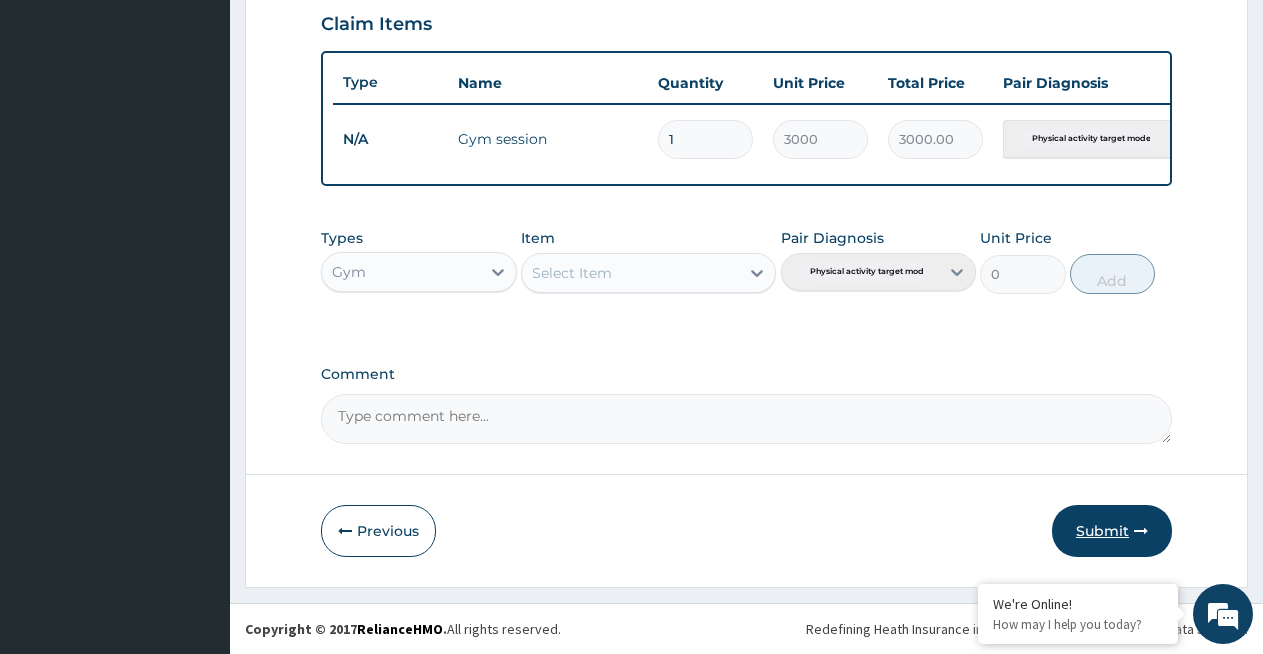 click on "Submit" at bounding box center (1112, 531) 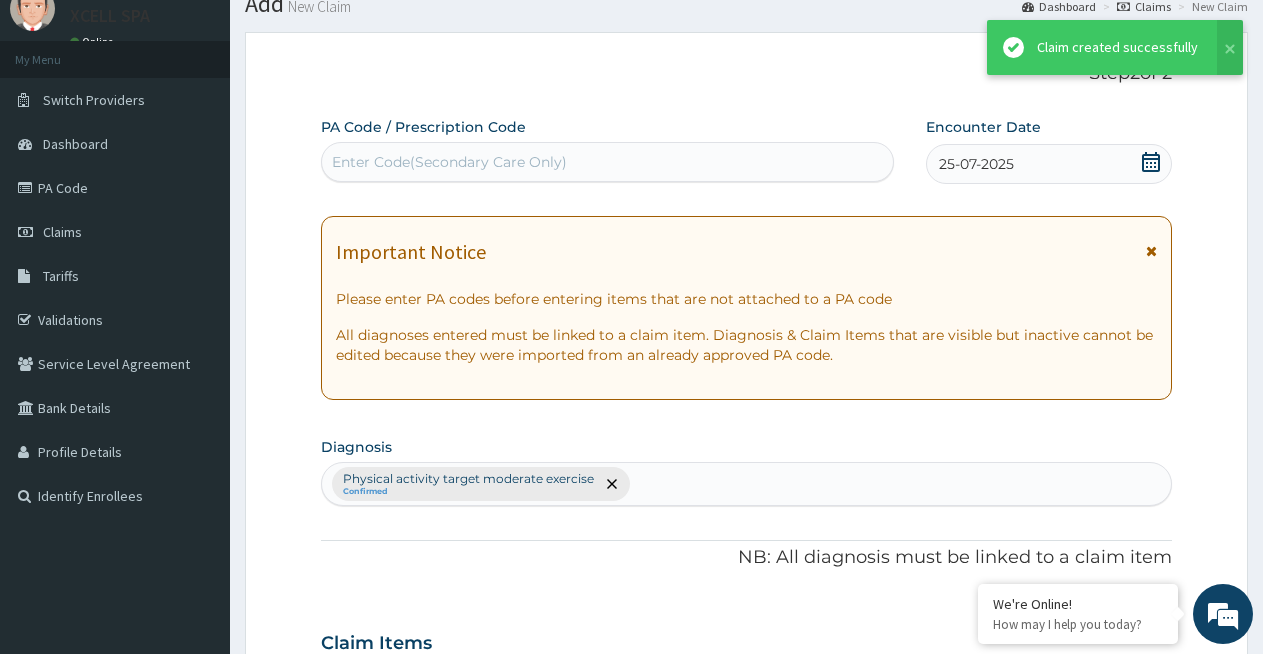 scroll, scrollTop: 710, scrollLeft: 0, axis: vertical 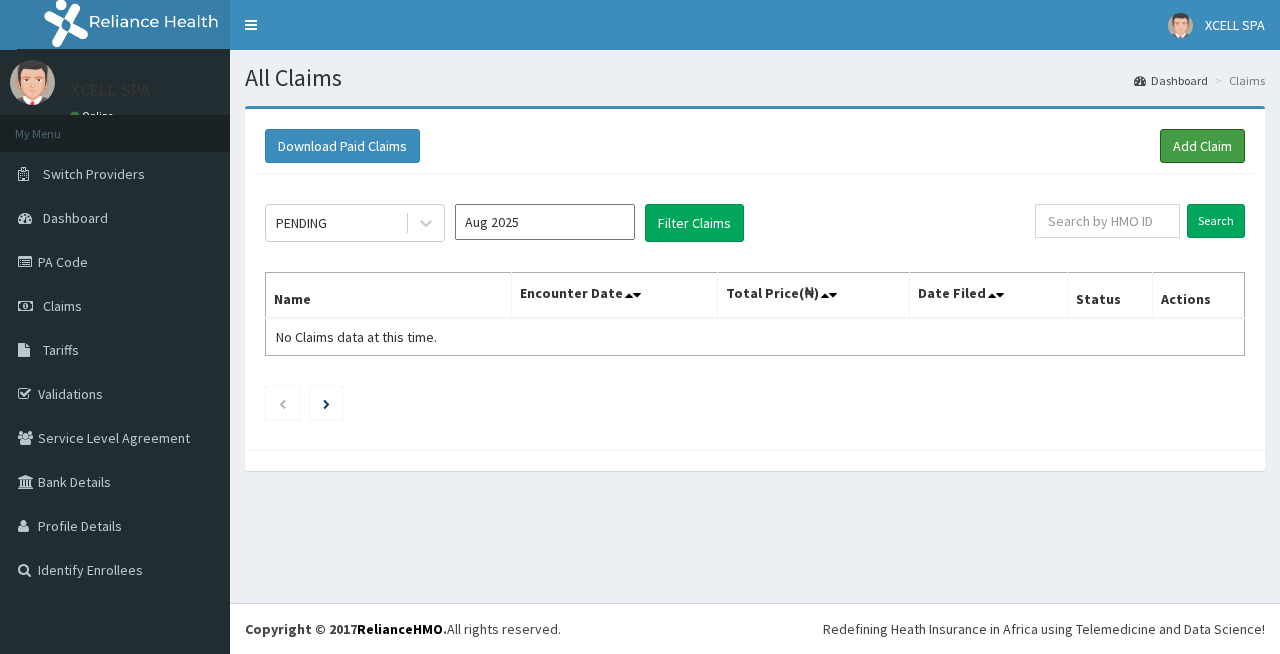 click on "Add Claim" at bounding box center (1202, 146) 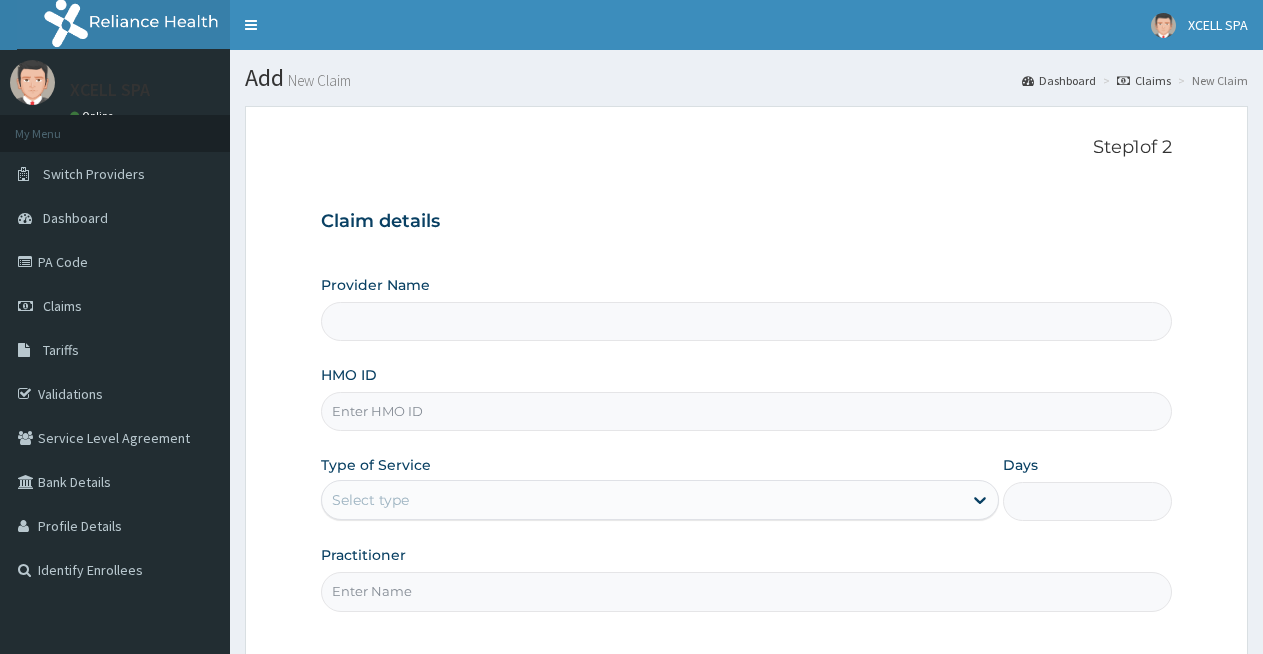 scroll, scrollTop: 0, scrollLeft: 0, axis: both 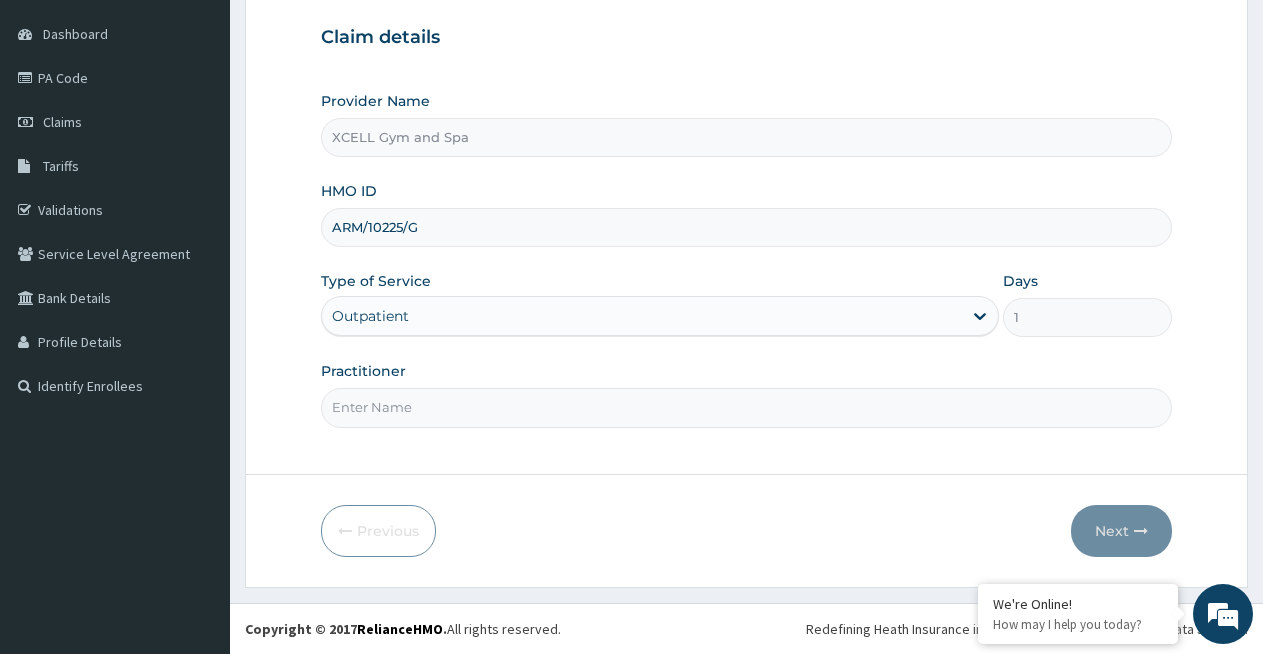 type on "ARM/10225/G" 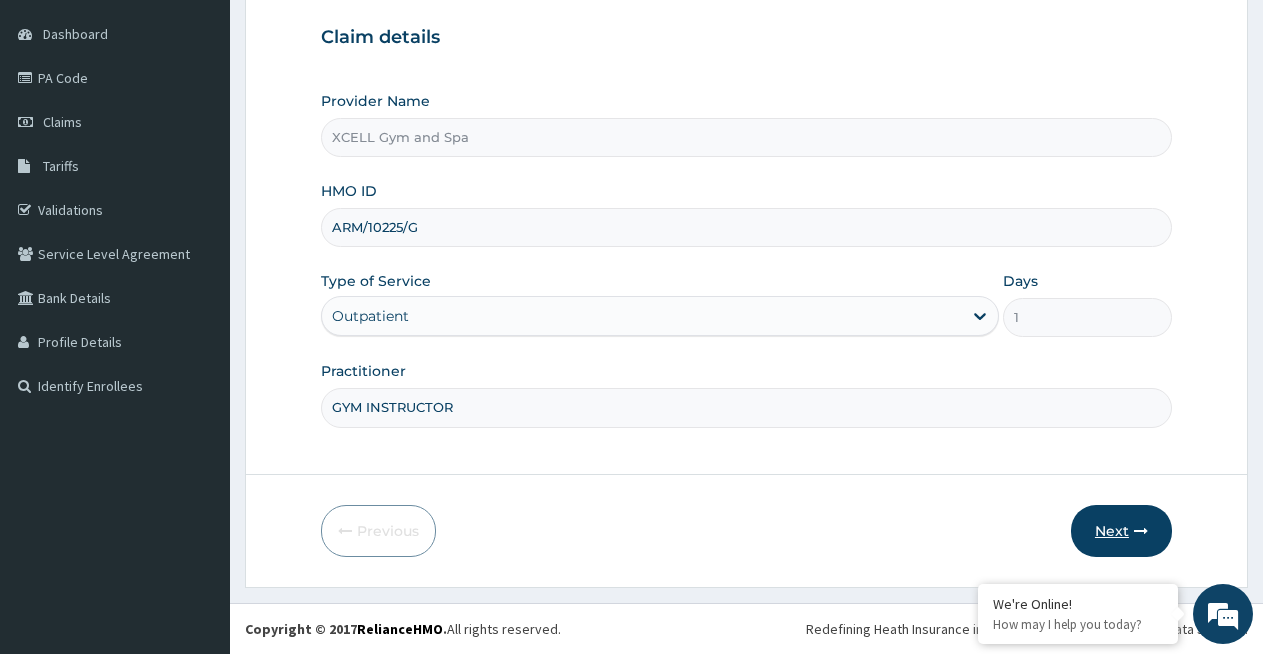 click on "Next" at bounding box center (1121, 531) 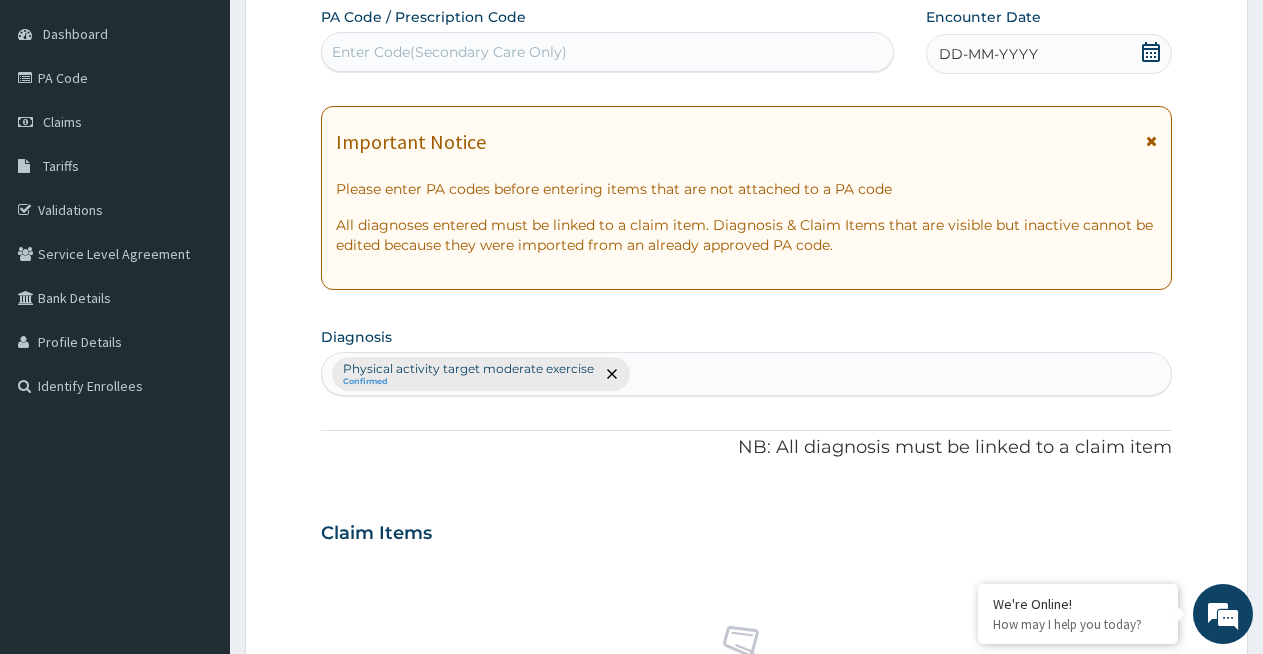 click on "Enter Code(Secondary Care Only)" at bounding box center [449, 52] 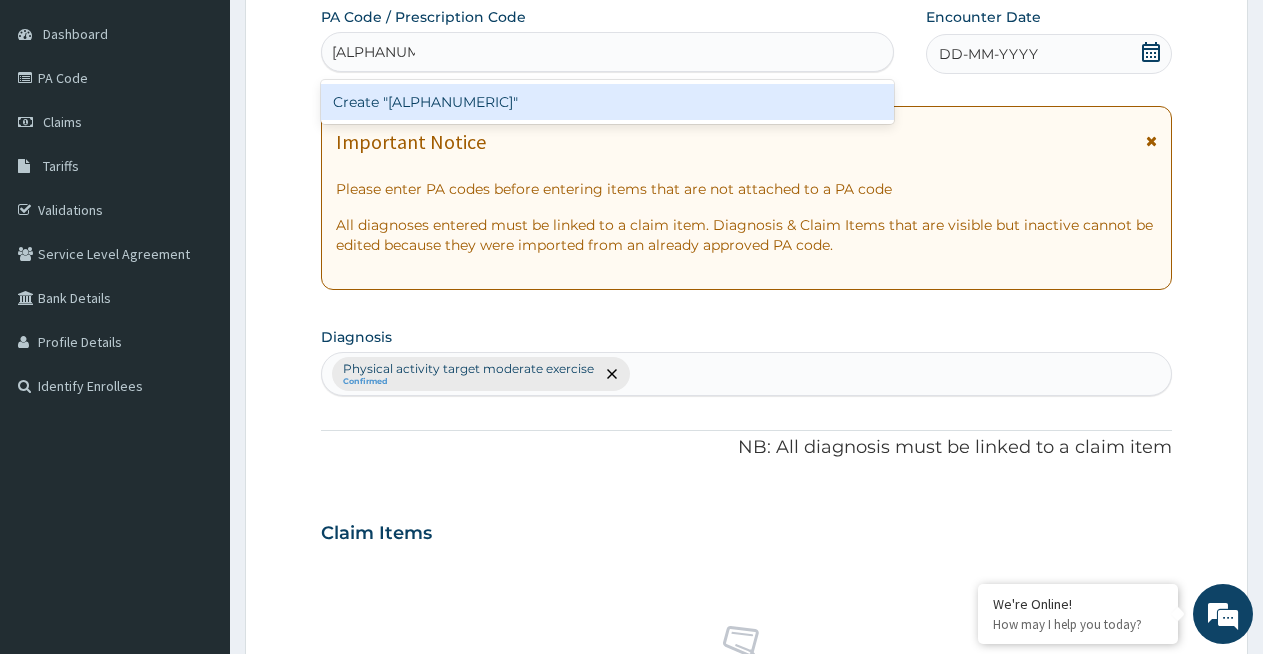 type on "PA/CA55DF" 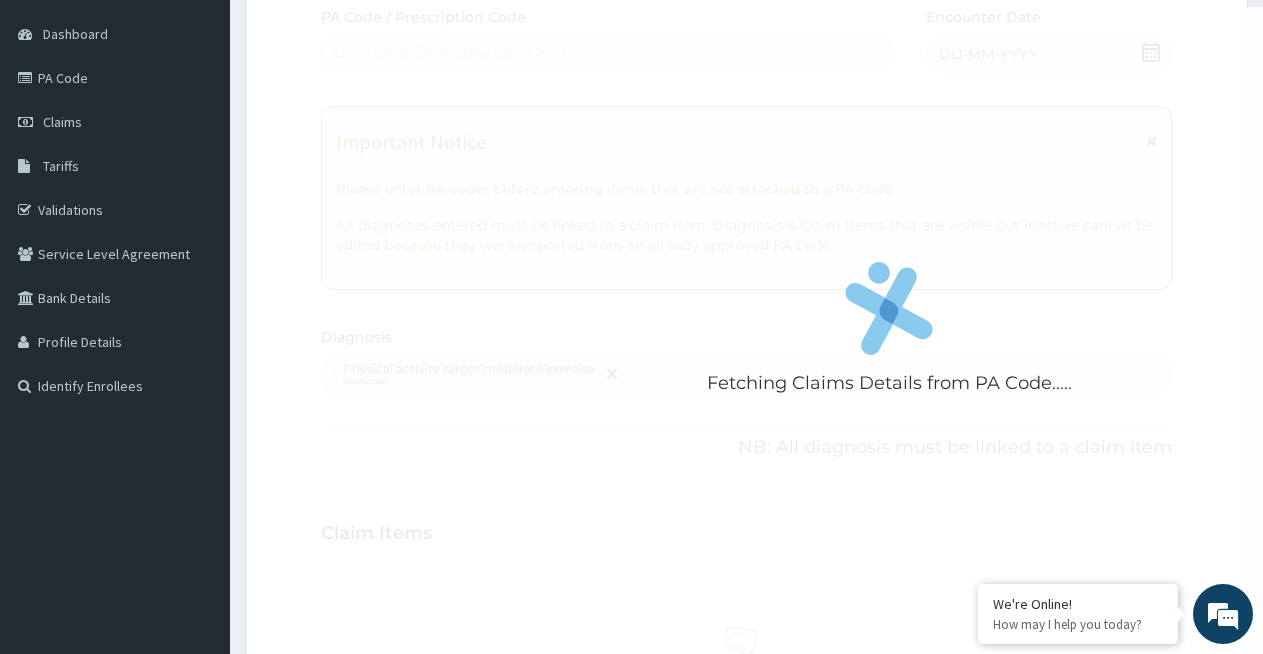 click on "Fetching Claims Details from PA Code..... PA Code / Prescription Code Enter Code(Secondary Care Only) Encounter Date DD-MM-YYYY Important Notice Please enter PA codes before entering items that are not attached to a PA code   All diagnoses entered must be linked to a claim item. Diagnosis & Claim Items that are visible but inactive cannot be edited because they were imported from an already approved PA code. Diagnosis Physical activity target moderate exercise Confirmed NB: All diagnosis must be linked to a claim item Claim Items No claim item Types Select Type Item Select Item Pair Diagnosis Physical activity target moder... Unit Price 0 Add Comment" at bounding box center [746, 527] 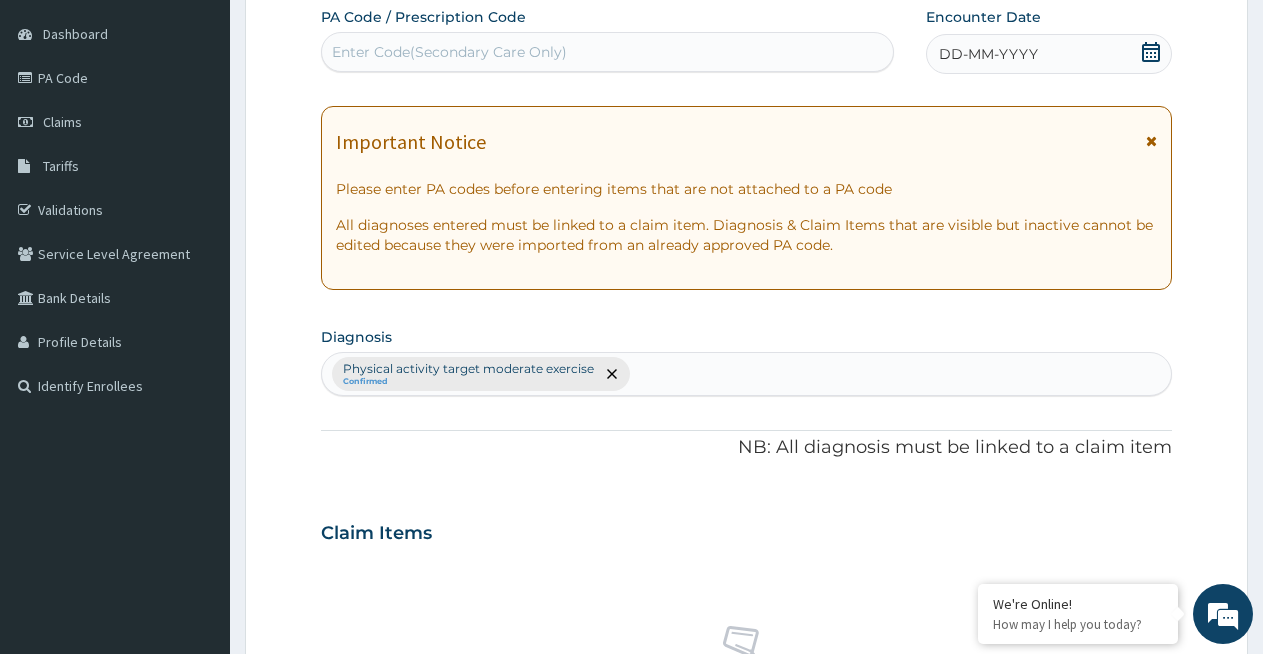 click 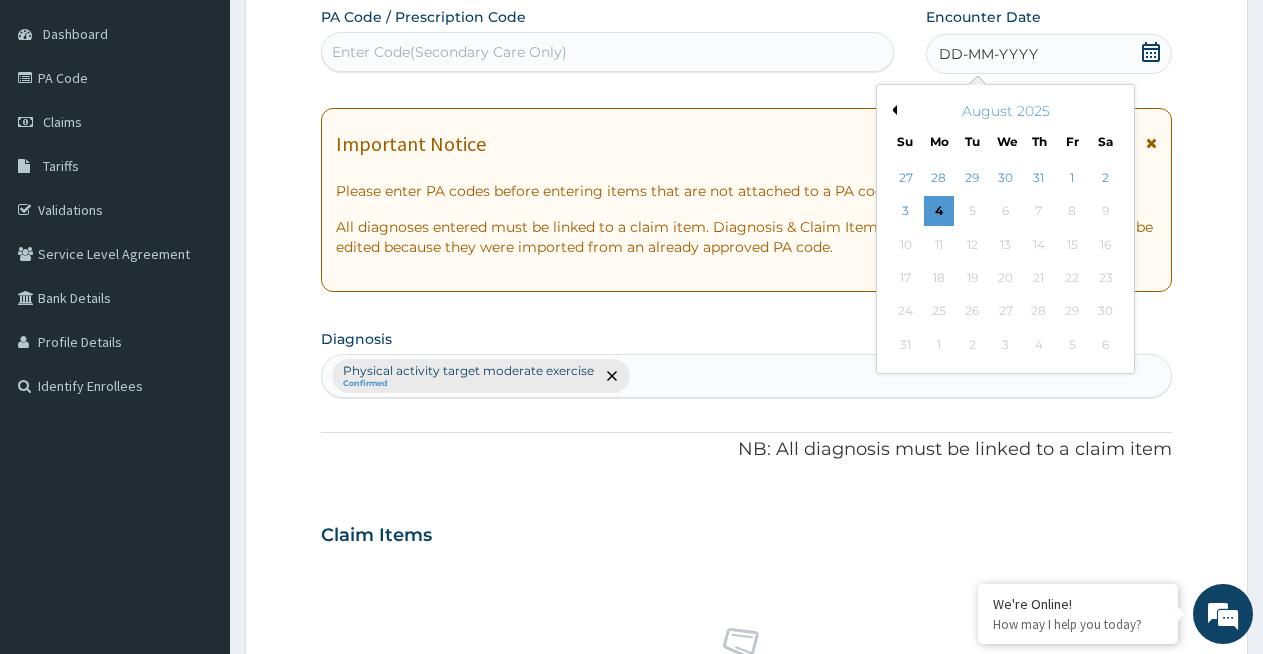 click on "Previous Month" at bounding box center (892, 110) 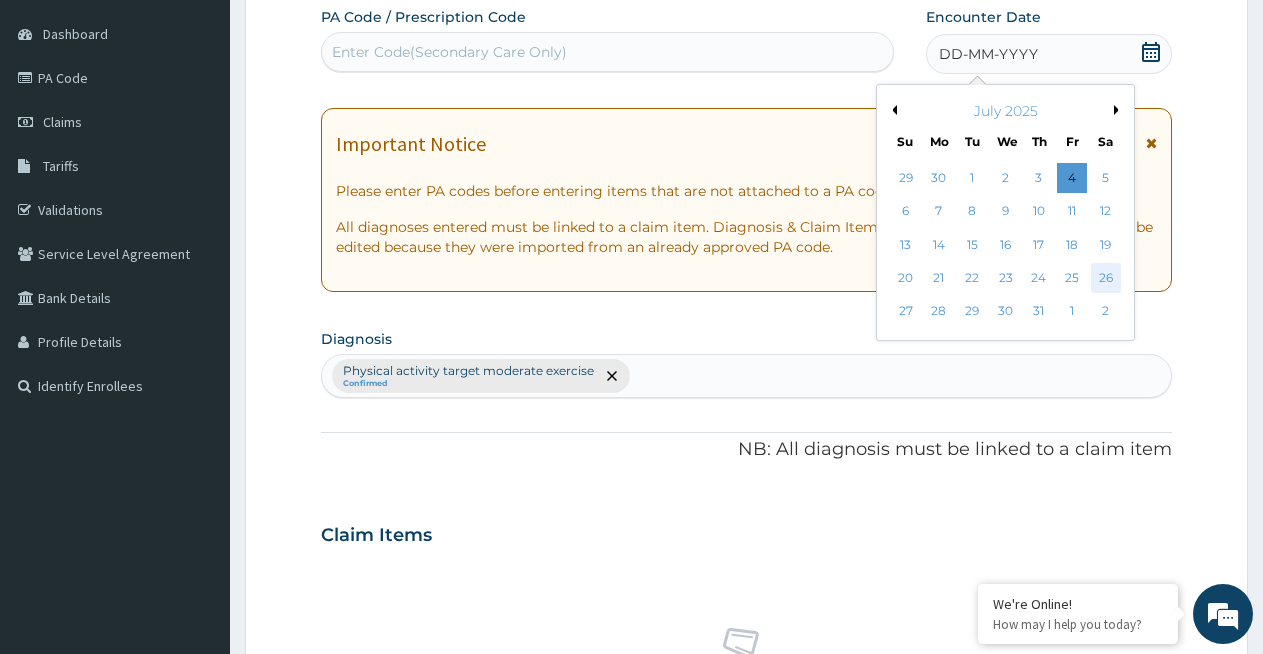 click on "26" at bounding box center (1106, 278) 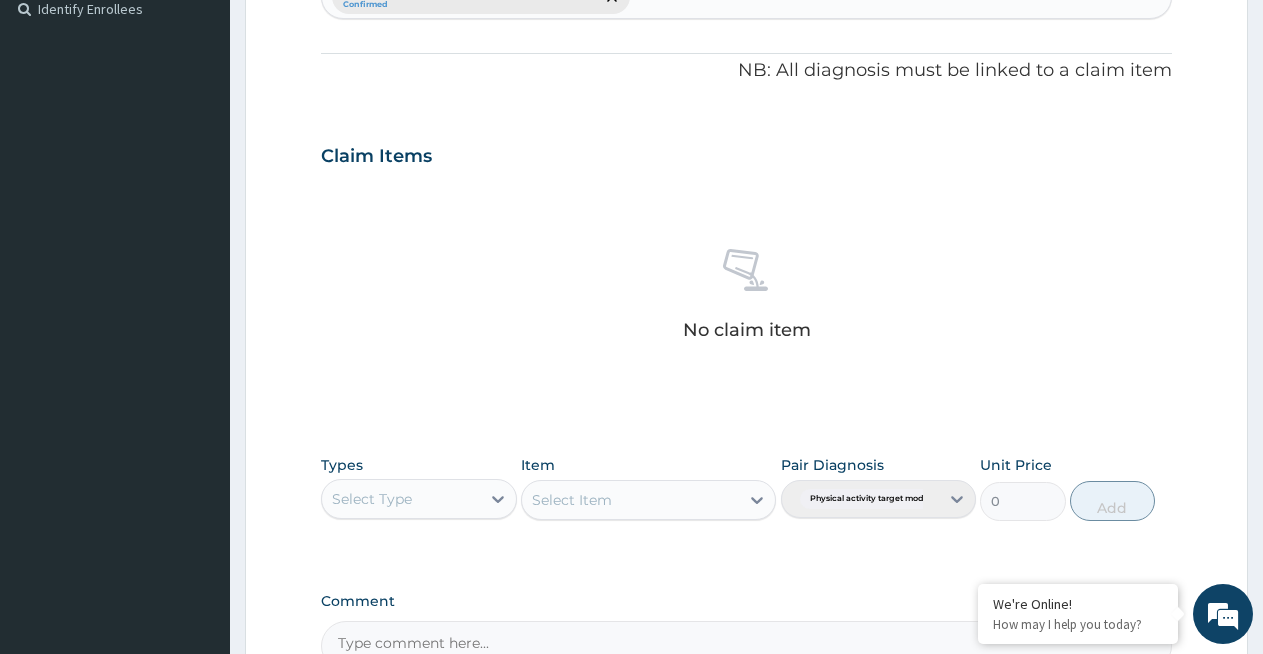 scroll, scrollTop: 570, scrollLeft: 0, axis: vertical 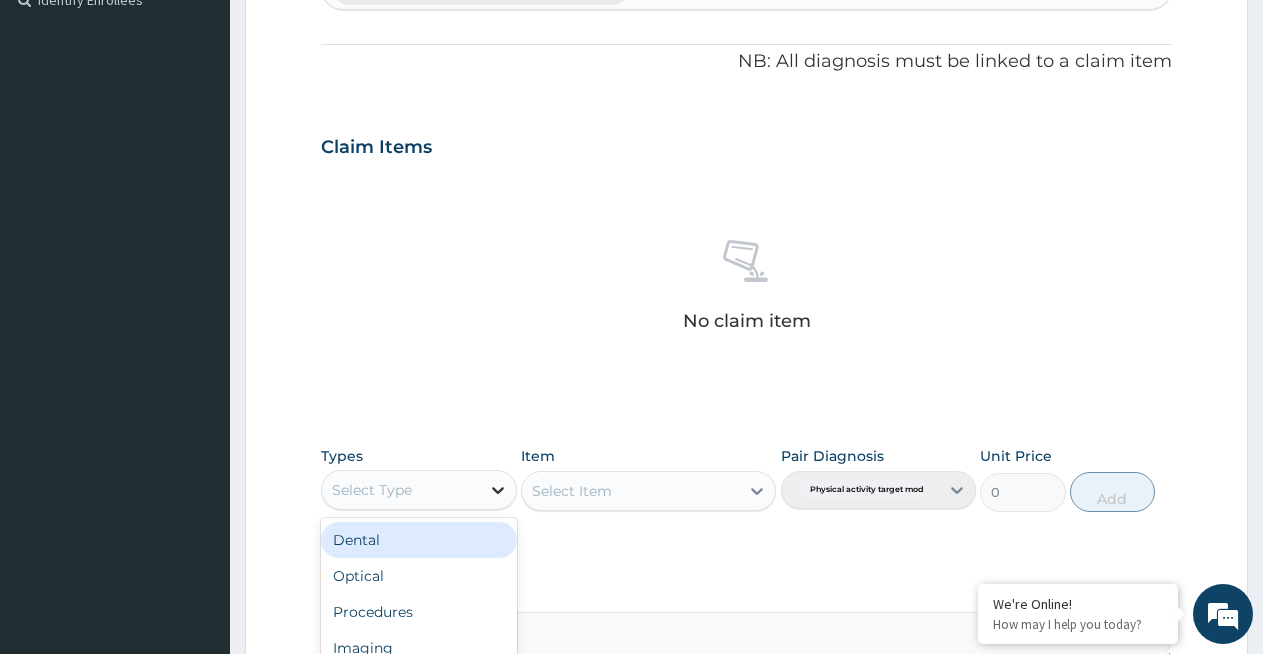 click 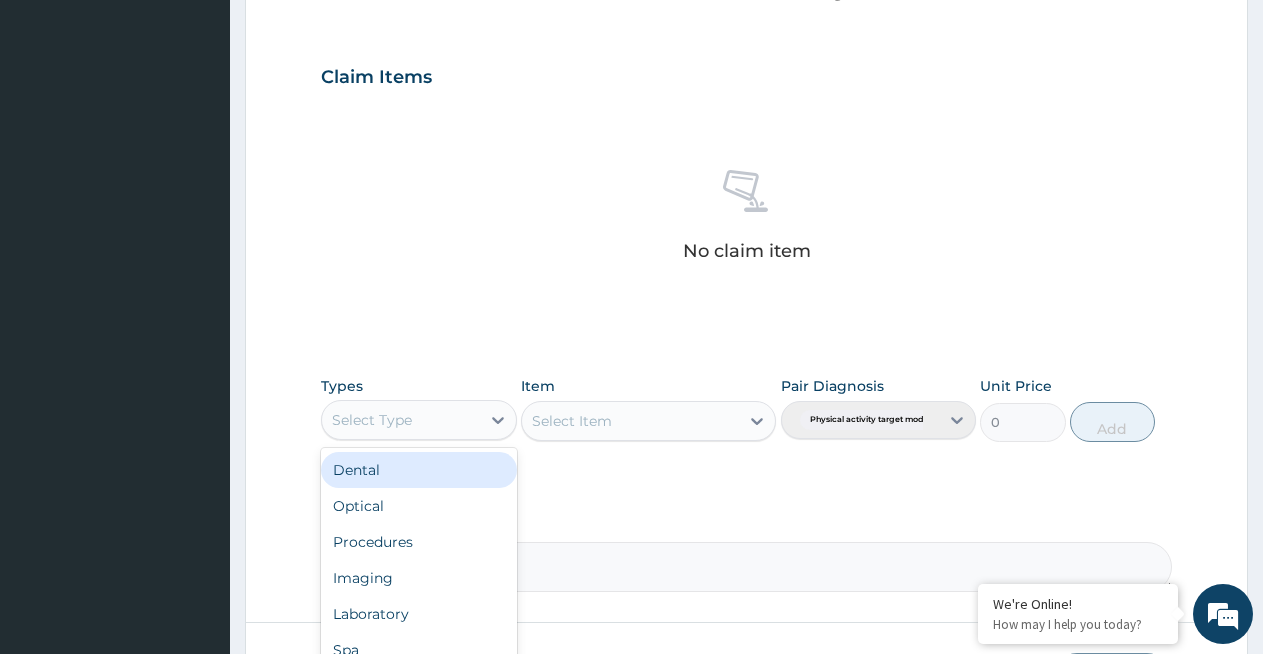 scroll, scrollTop: 788, scrollLeft: 0, axis: vertical 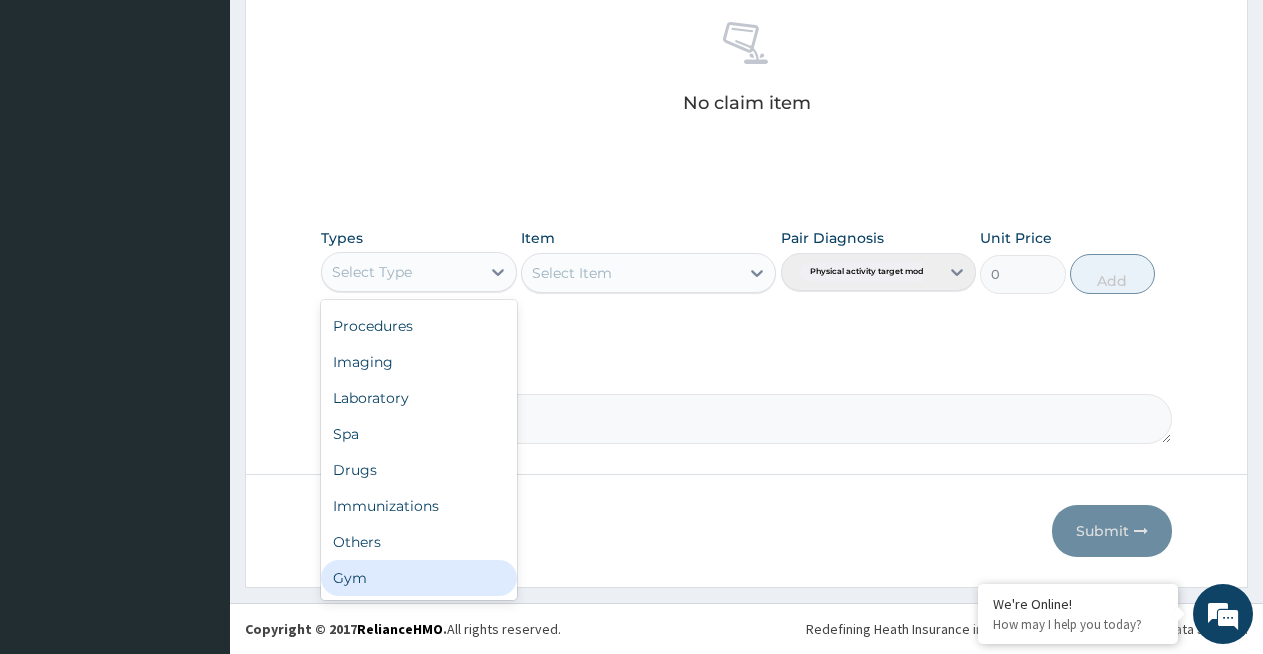 click on "Gym" at bounding box center [419, 578] 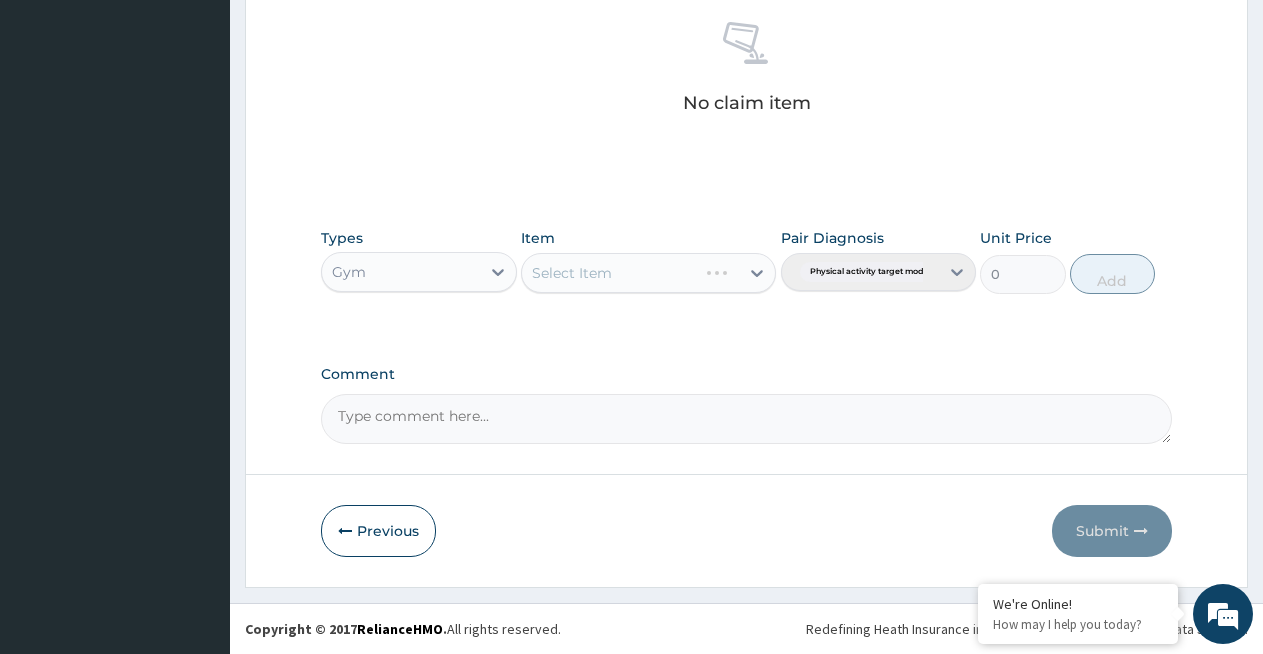 click on "Select Item" at bounding box center [648, 273] 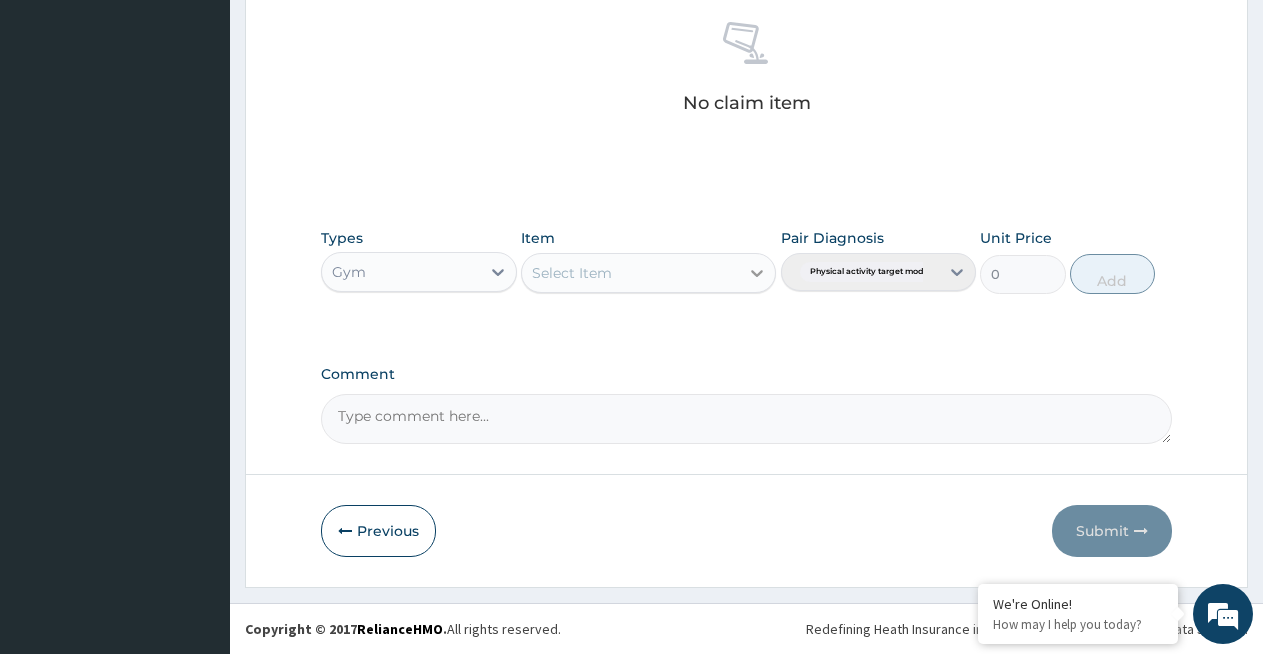 click 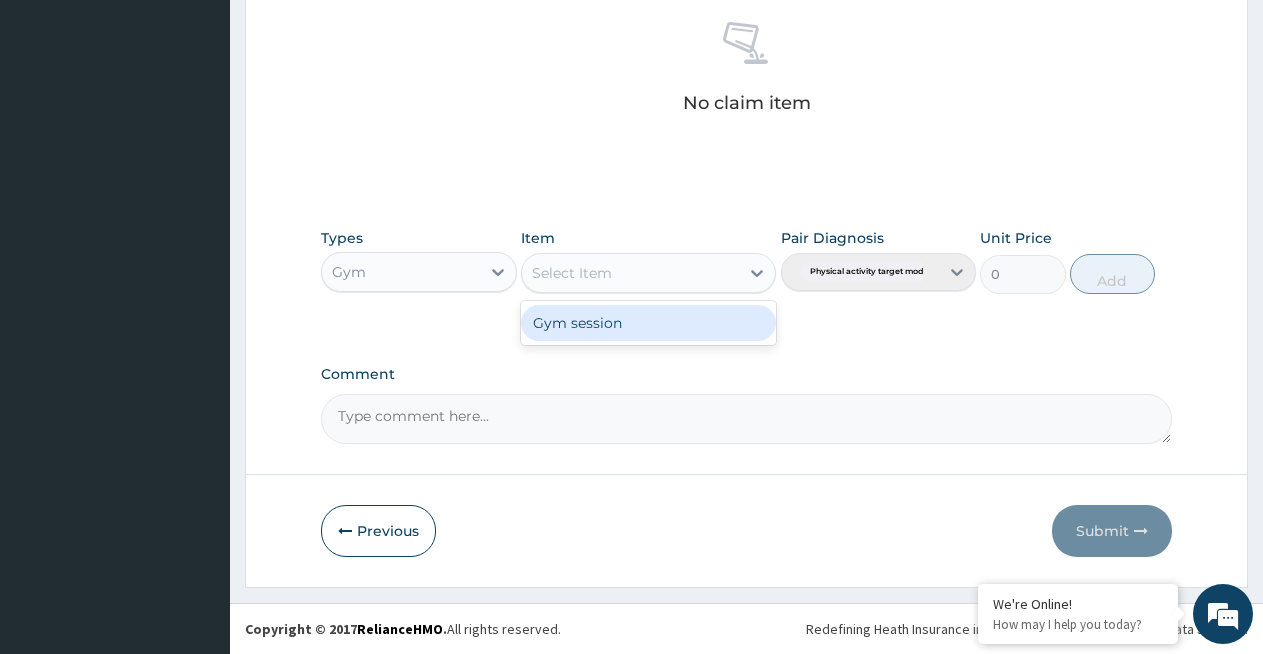 click on "Gym session" at bounding box center (648, 323) 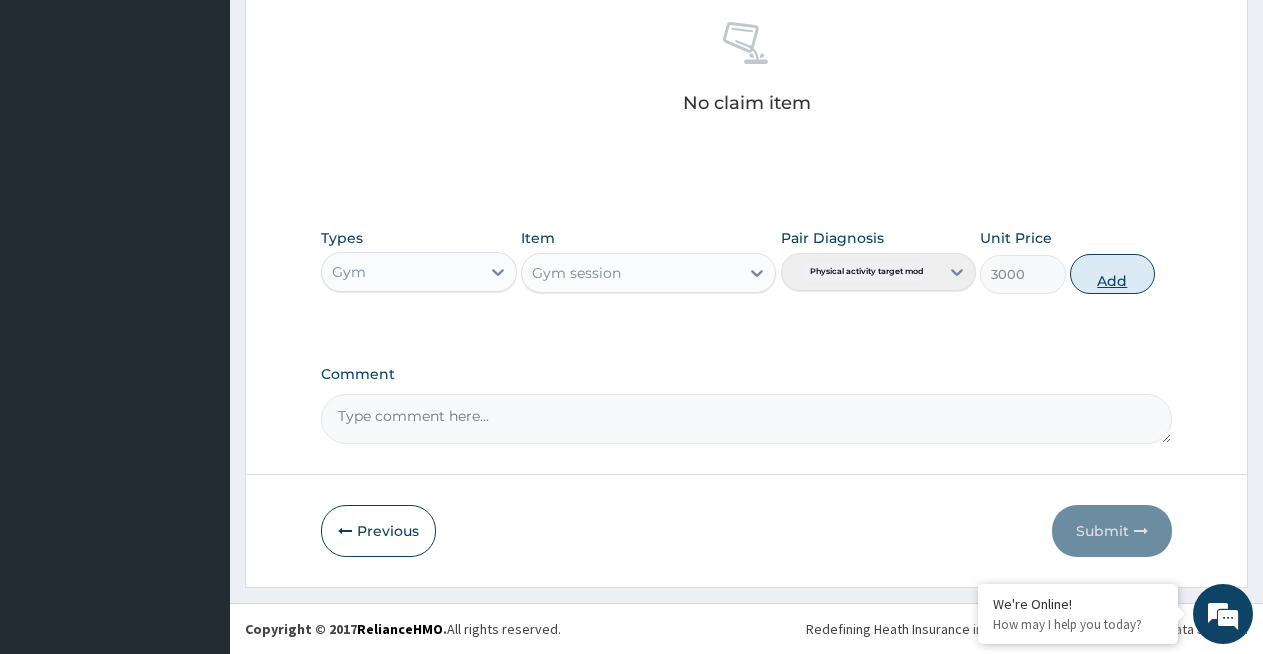 click on "Add" at bounding box center [1112, 274] 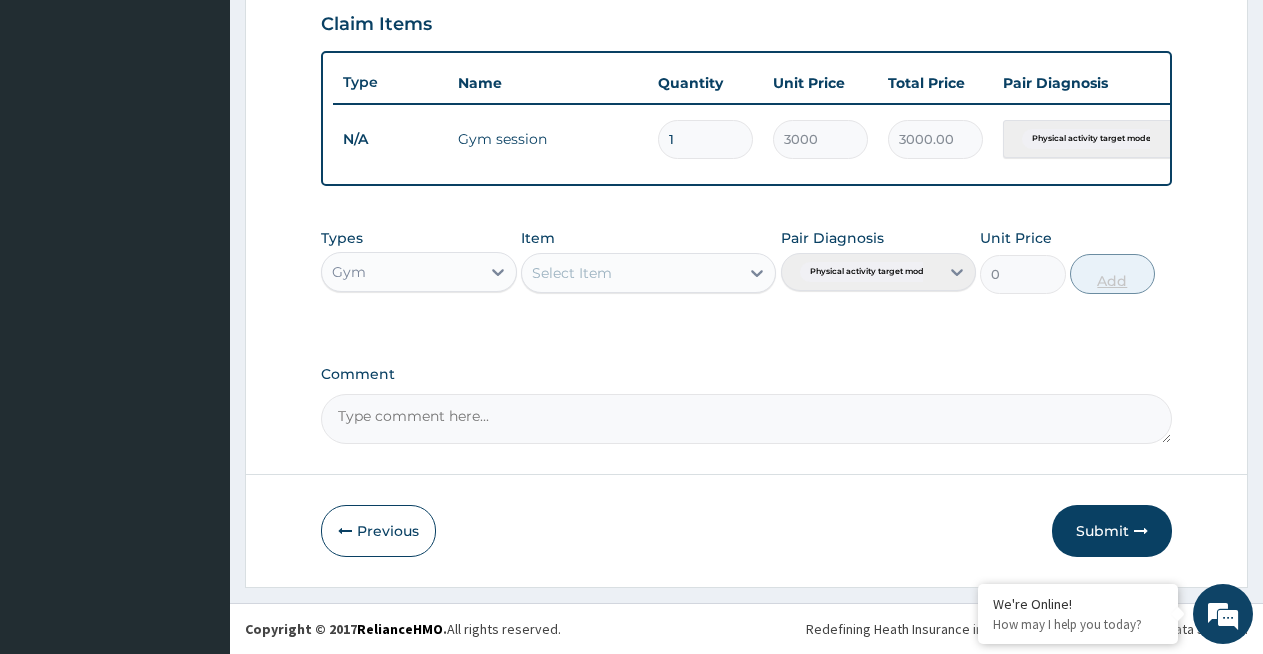 scroll, scrollTop: 710, scrollLeft: 0, axis: vertical 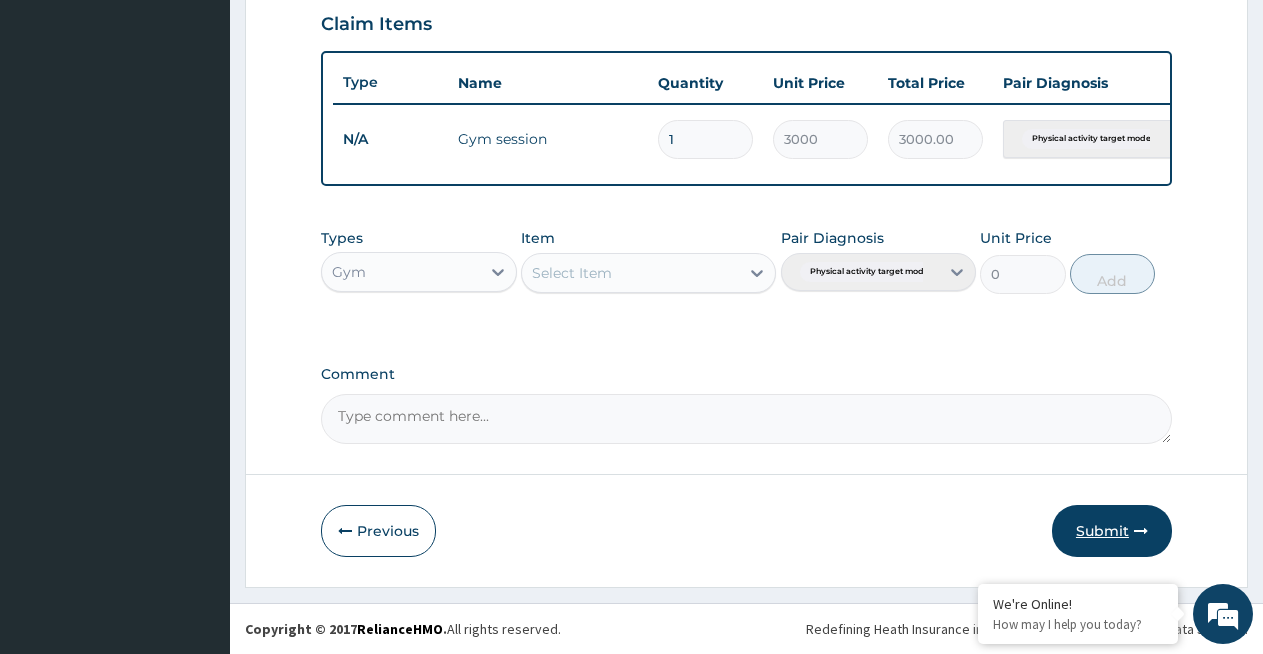 click on "Submit" at bounding box center [1112, 531] 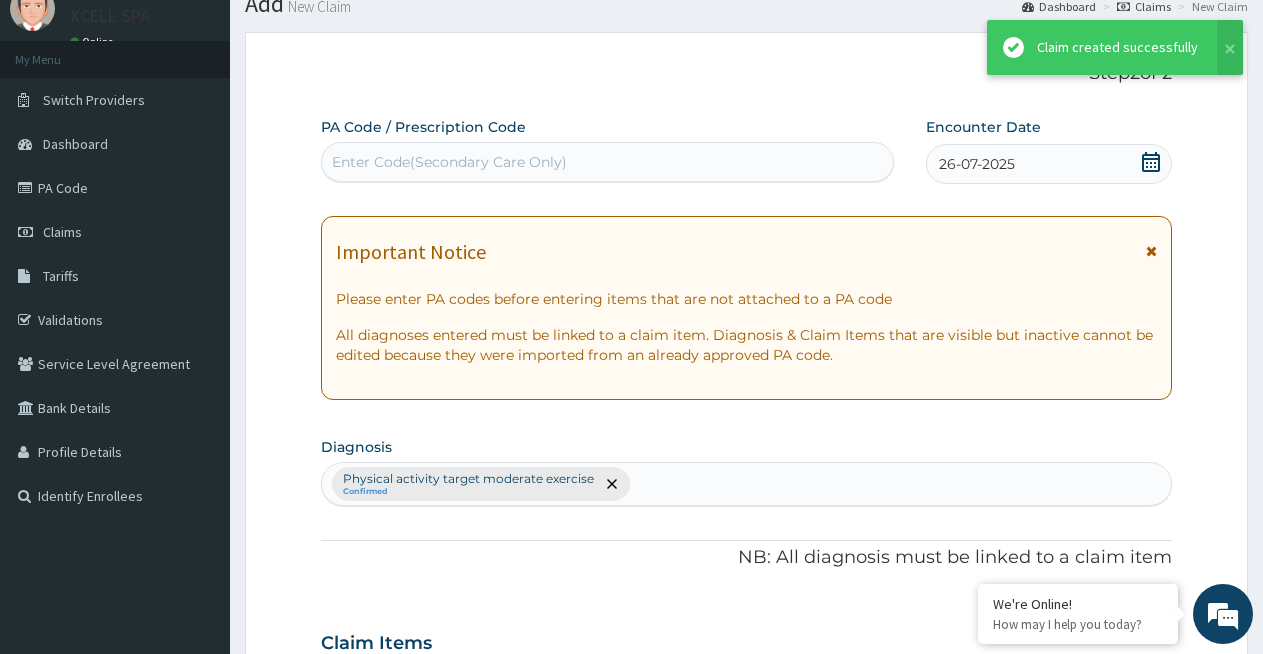 scroll, scrollTop: 710, scrollLeft: 0, axis: vertical 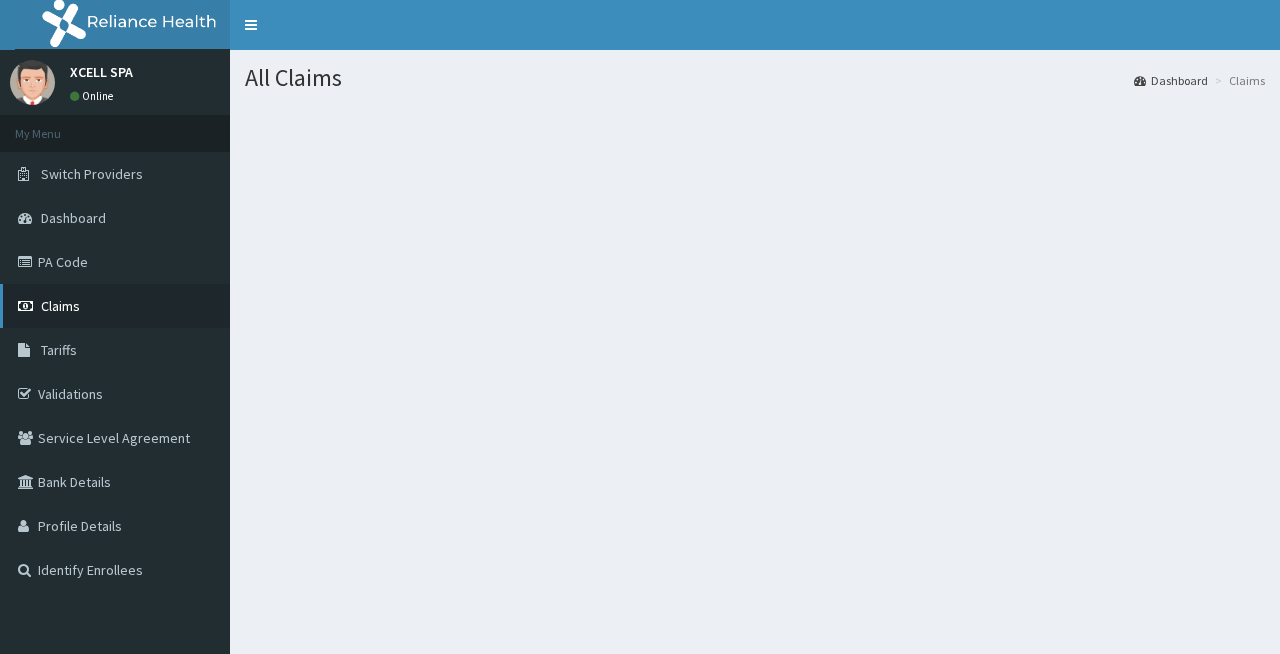 click on "Claims" at bounding box center (60, 306) 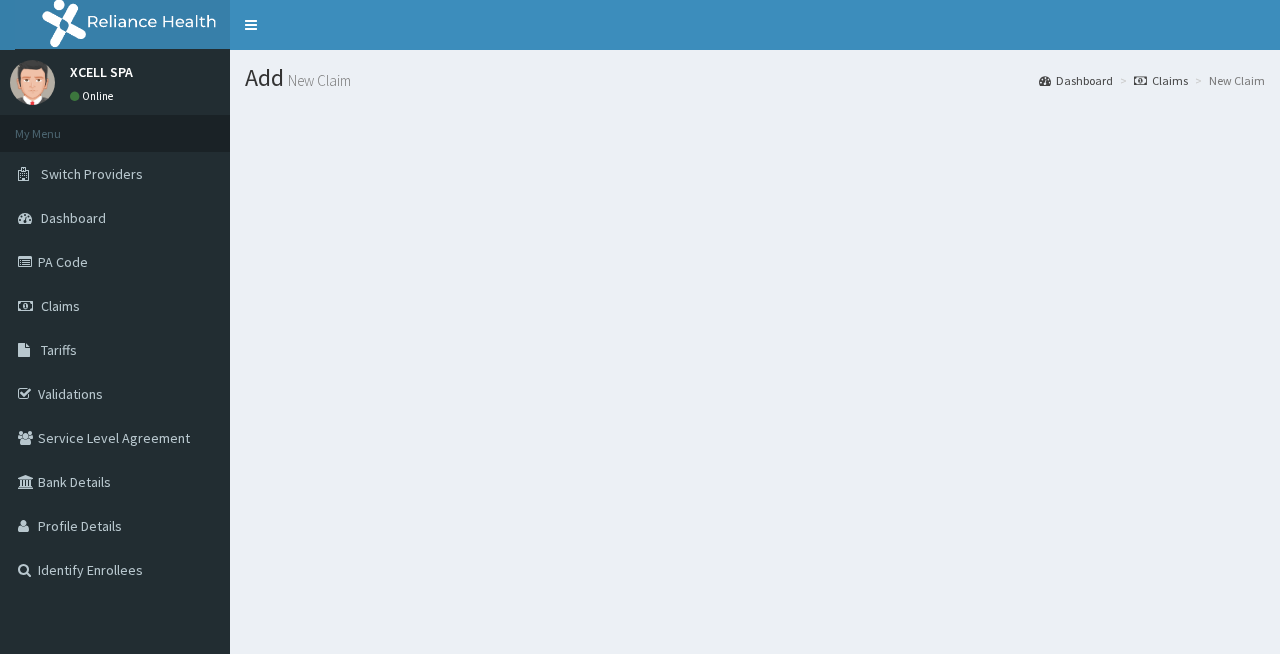 scroll, scrollTop: 0, scrollLeft: 0, axis: both 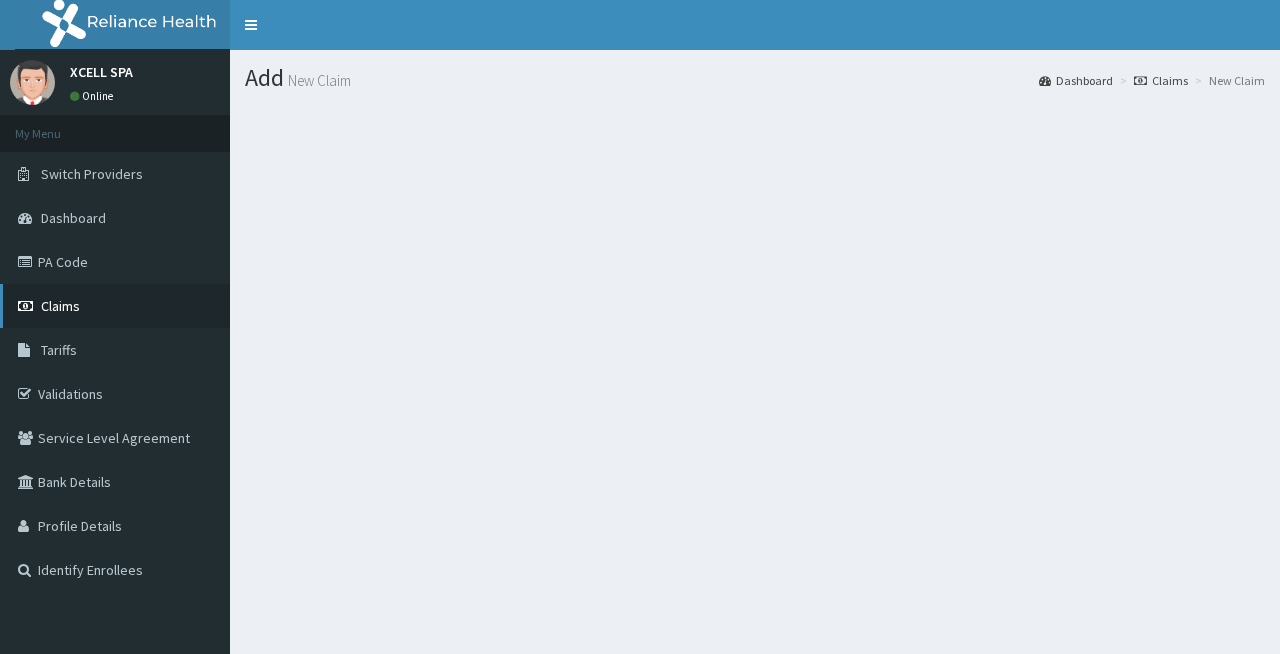 click on "Claims" at bounding box center (60, 306) 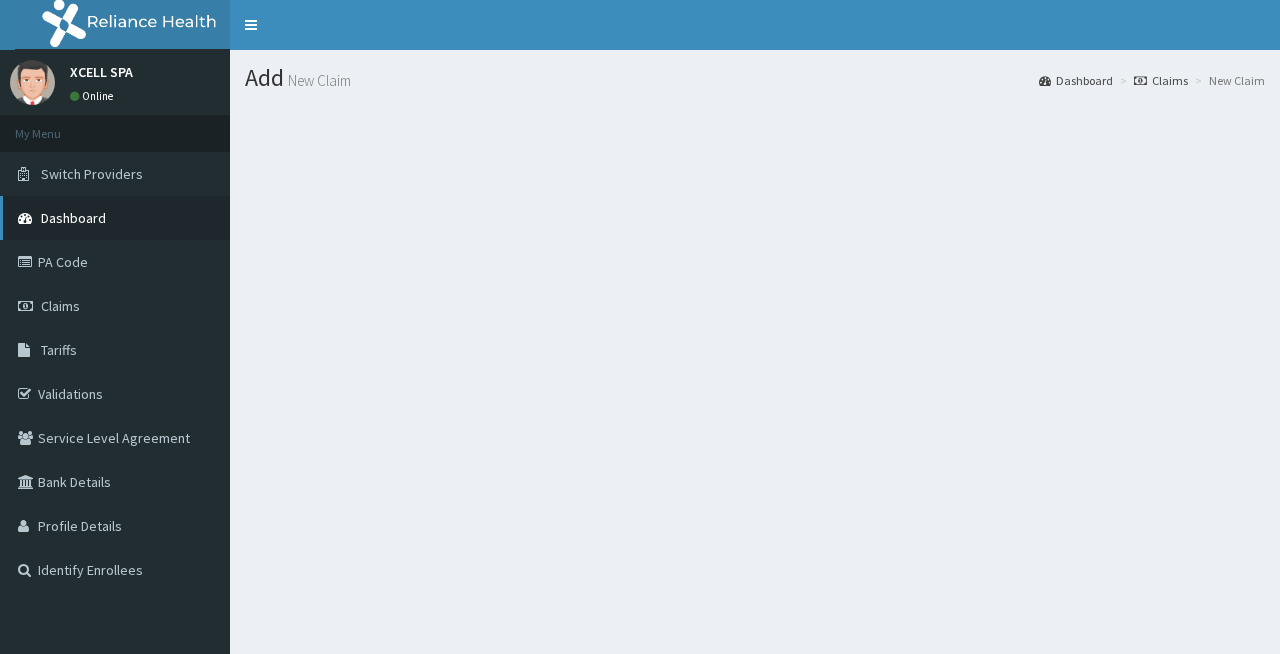 click on "Dashboard" at bounding box center (73, 218) 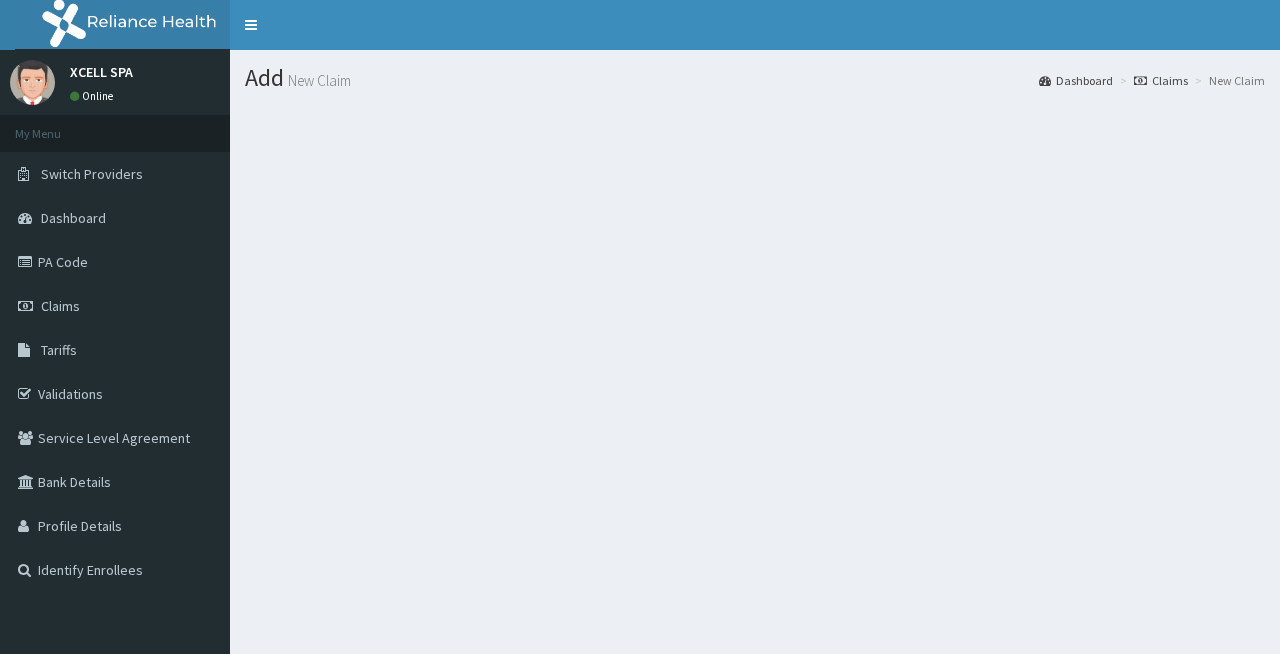 click on "Add
New Claim" at bounding box center (755, 78) 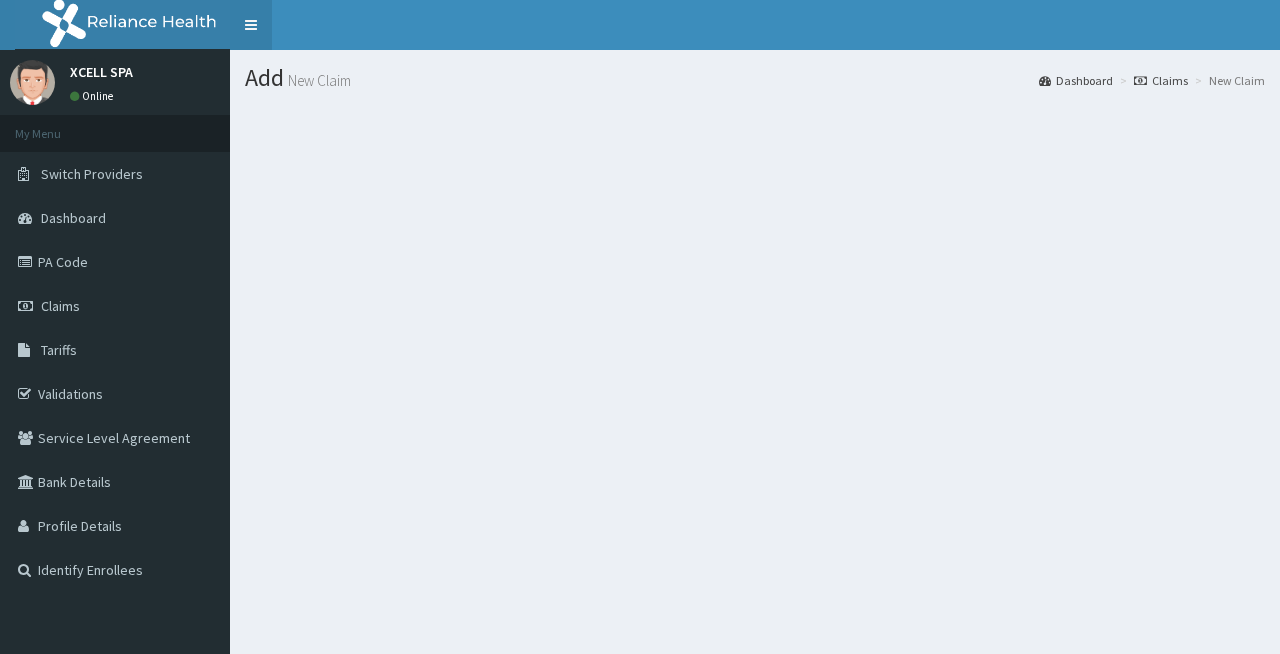 click on "Toggle navigation" at bounding box center (251, 25) 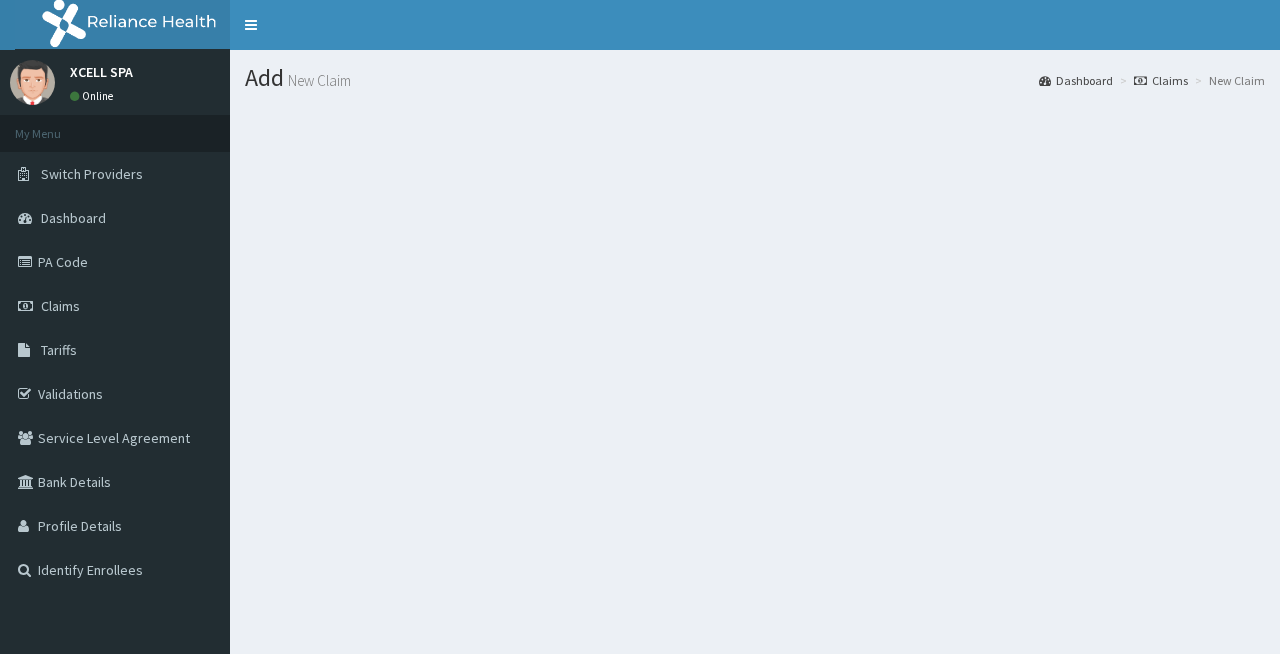 scroll, scrollTop: 0, scrollLeft: 0, axis: both 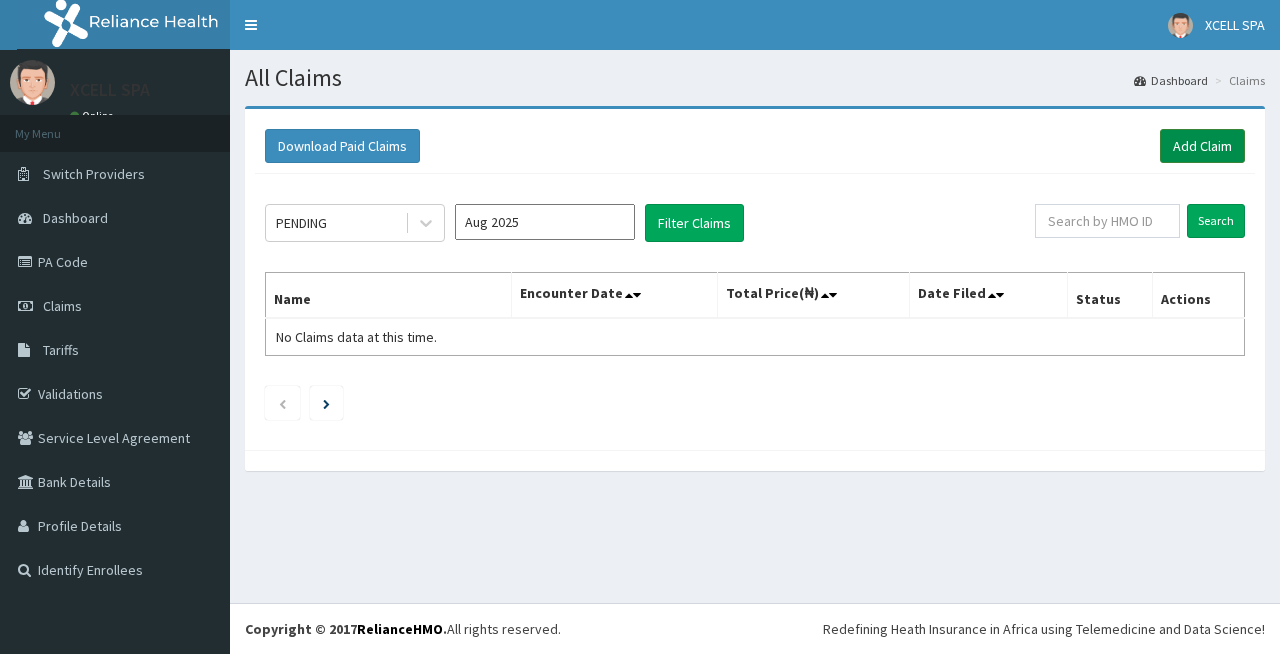 click on "Add Claim" at bounding box center [1202, 146] 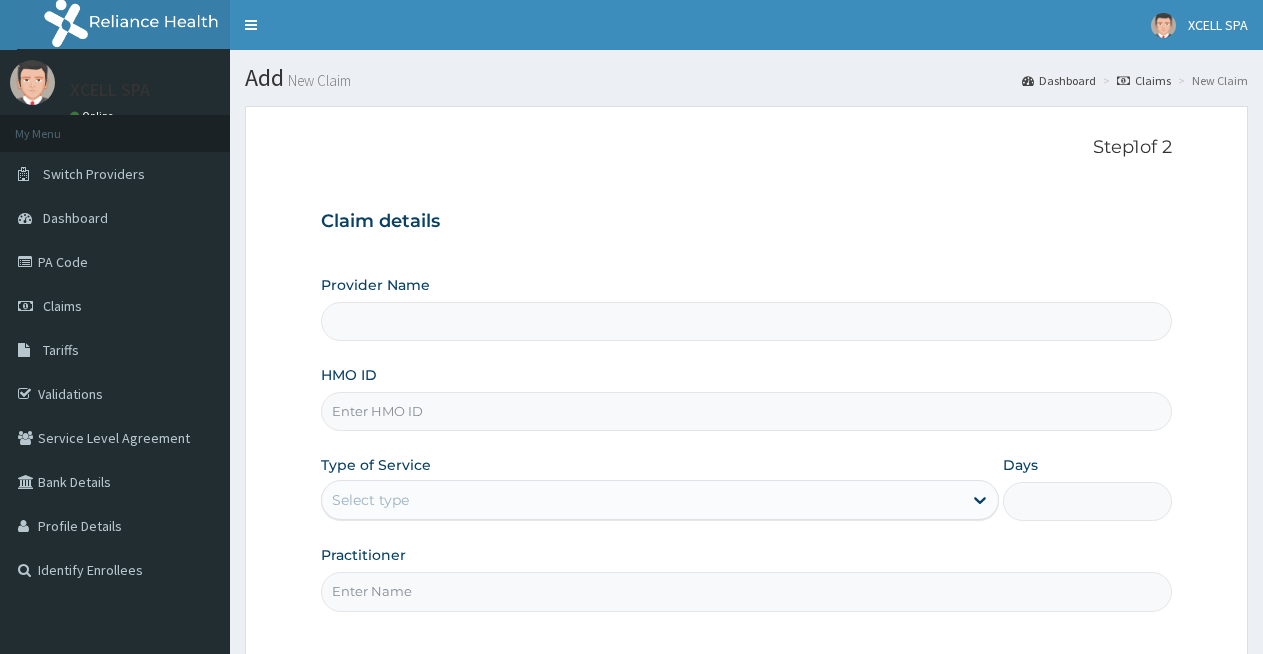 scroll, scrollTop: 0, scrollLeft: 0, axis: both 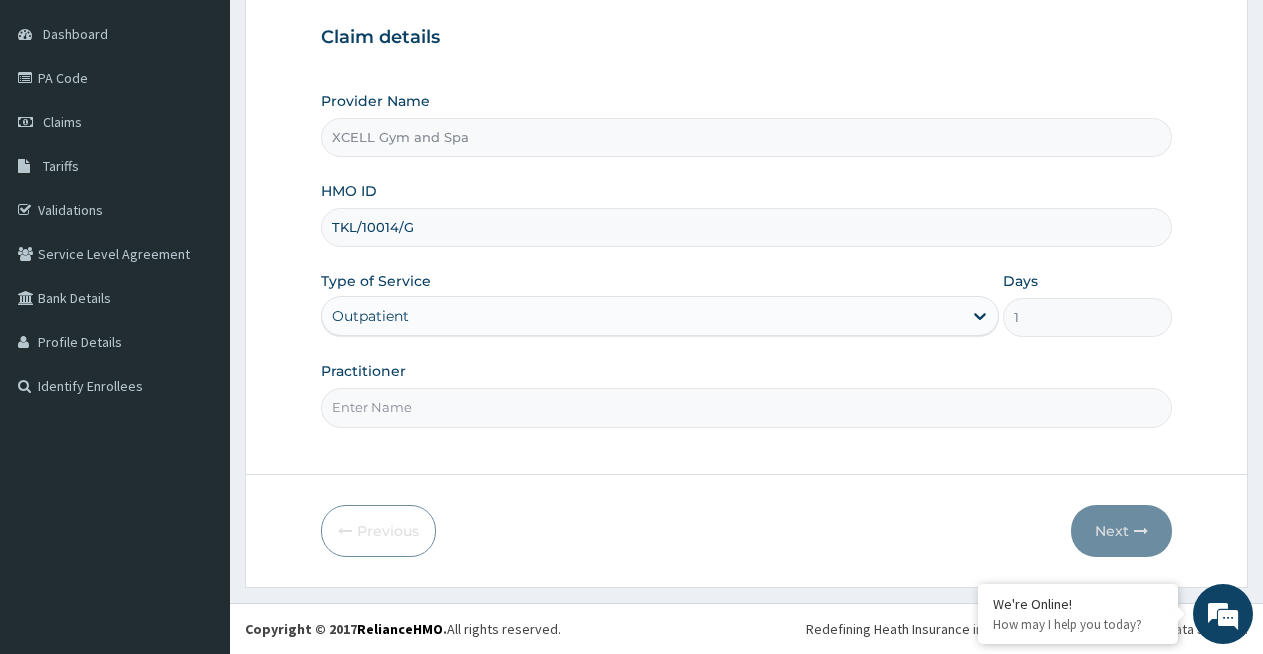 type on "TKL/10014/G" 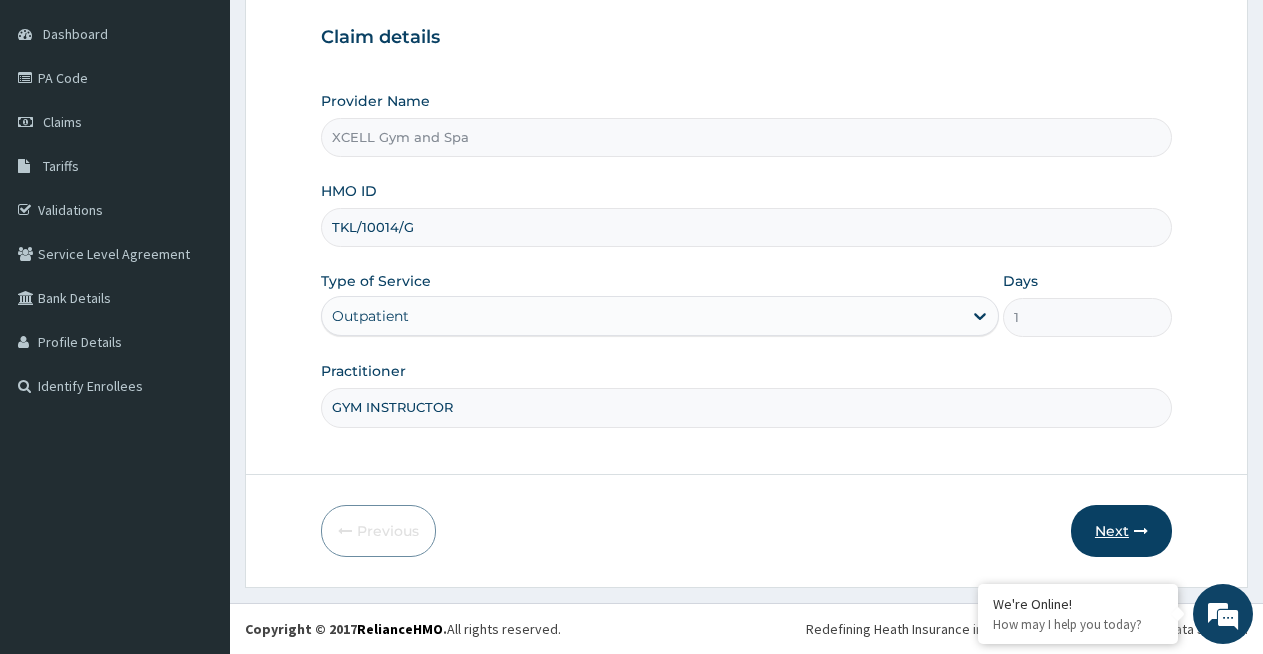 click on "Next" at bounding box center [1121, 531] 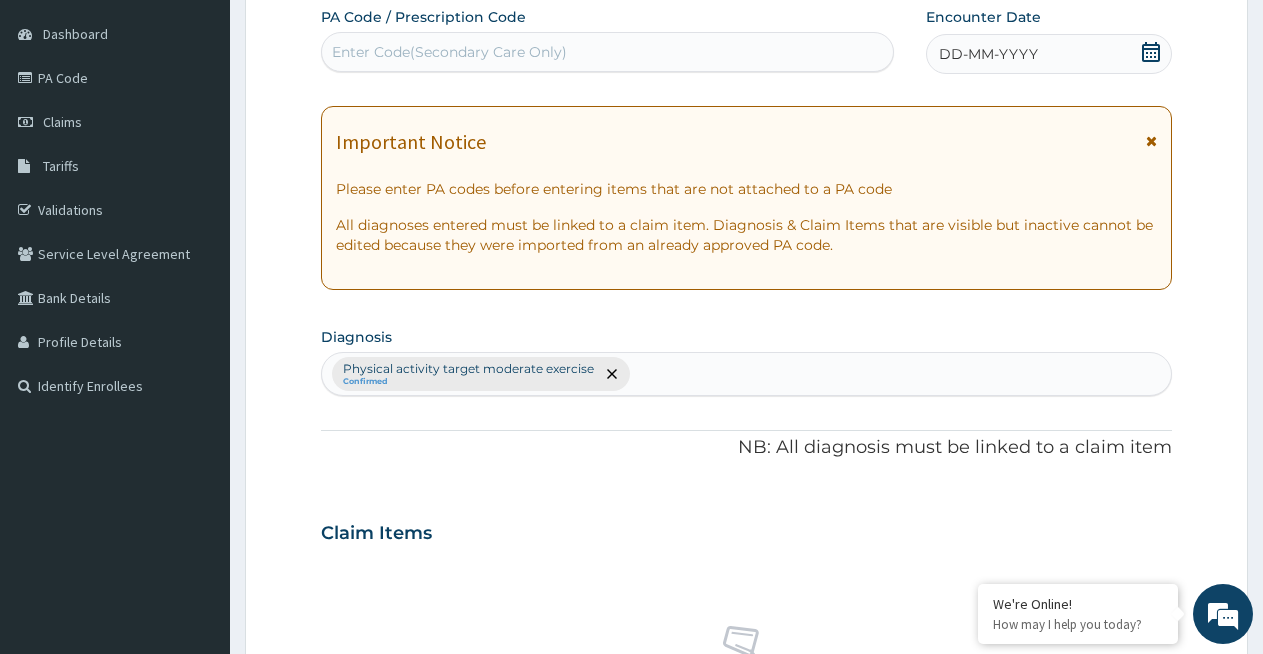click on "Enter Code(Secondary Care Only)" at bounding box center [449, 52] 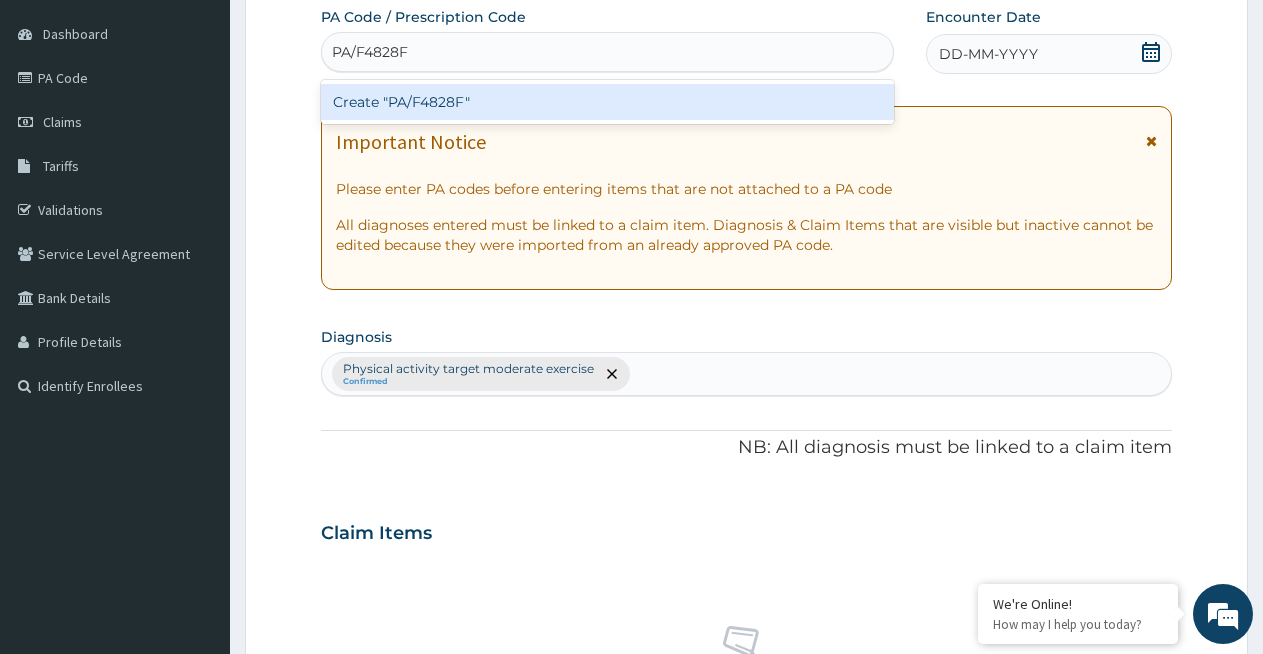 type on "PA/F4828F" 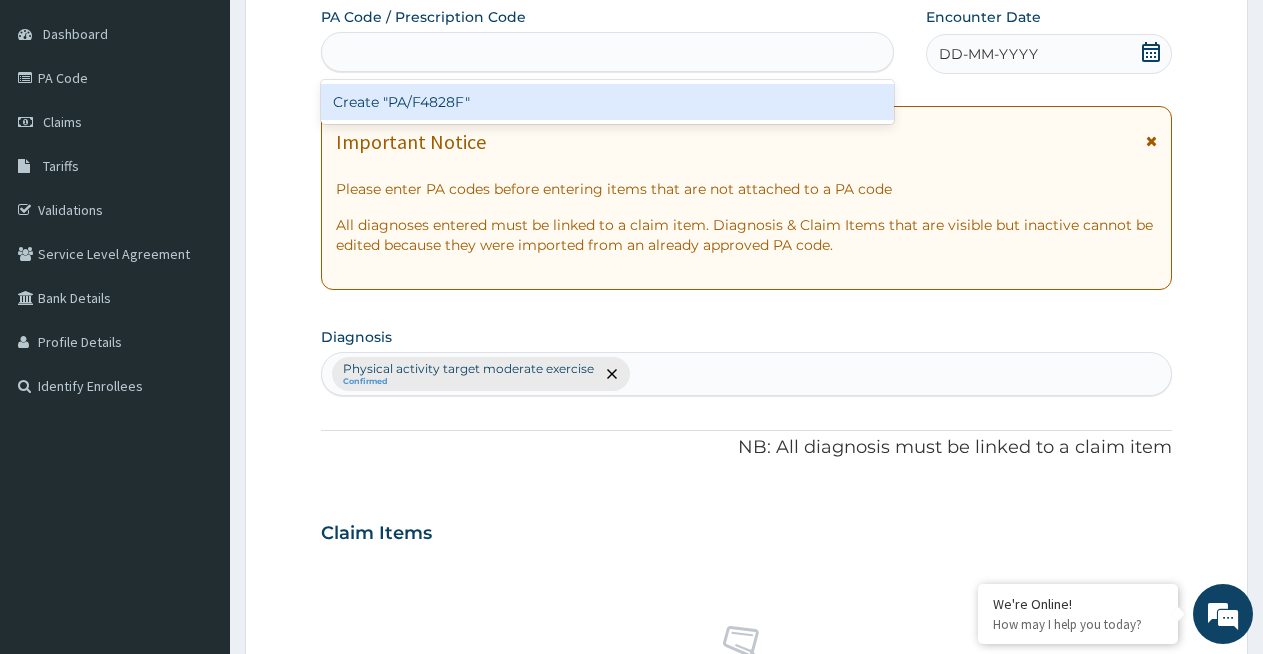 click on "PA Code / Prescription Code option Create "PA/F4828F" focused, 1 of 1. 1 result available for search term PA/F4828F. Use Up and Down to choose options, press Enter to select the currently focused option, press Escape to exit the menu, press Tab to select the option and exit the menu. PA/F4828F Create "PA/F4828F" Encounter Date DD-MM-YYYY Important Notice Please enter PA codes before entering items that are not attached to a PA code   All diagnoses entered must be linked to a claim item. Diagnosis & Claim Items that are visible but inactive cannot be edited because they were imported from an already approved PA code. Diagnosis Physical activity target moderate exercise Confirmed NB: All diagnosis must be linked to a claim item Claim Items No claim item Types Select Type Item Select Item Pair Diagnosis Physical activity target moder... Unit Price 0 Add Comment" at bounding box center [746, 527] 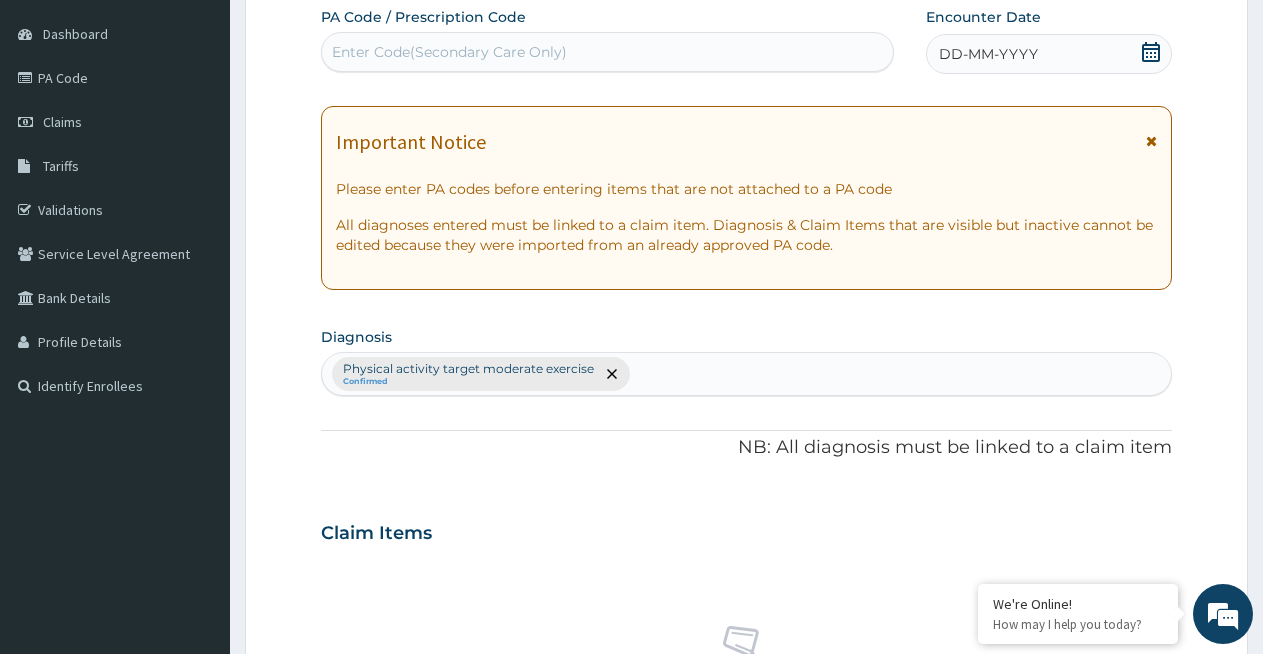 click 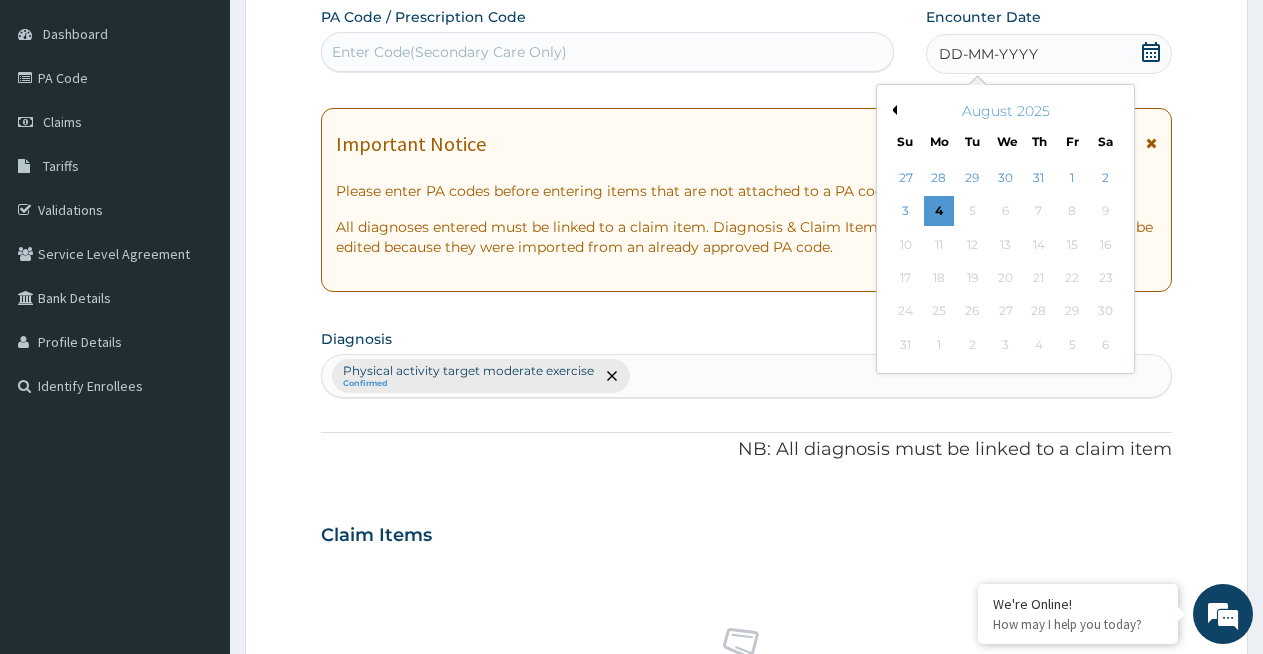 click on "Previous Month" at bounding box center (892, 110) 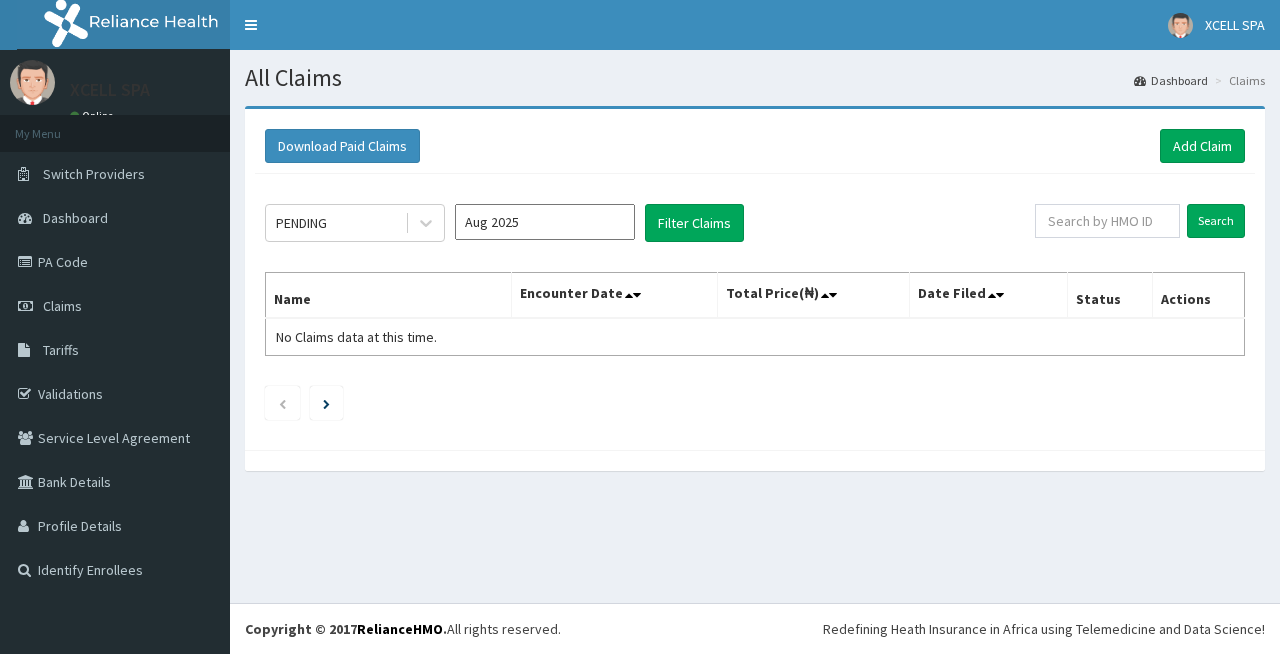scroll, scrollTop: 0, scrollLeft: 0, axis: both 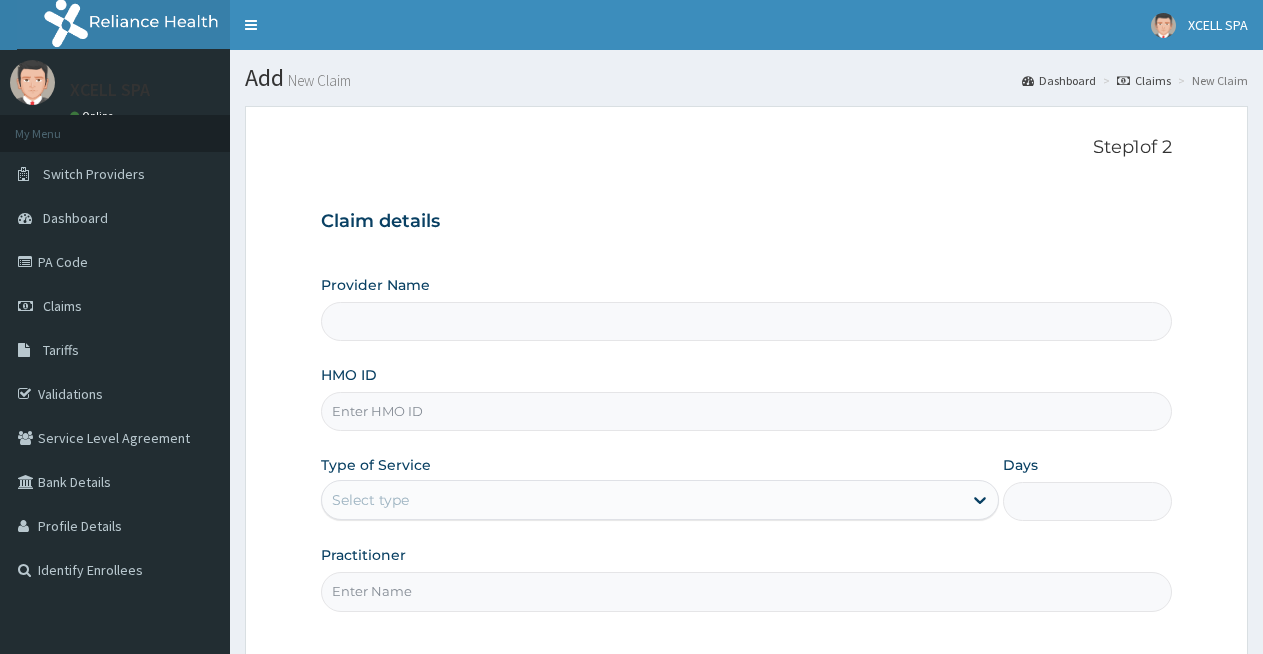 click on "HMO ID" at bounding box center (746, 411) 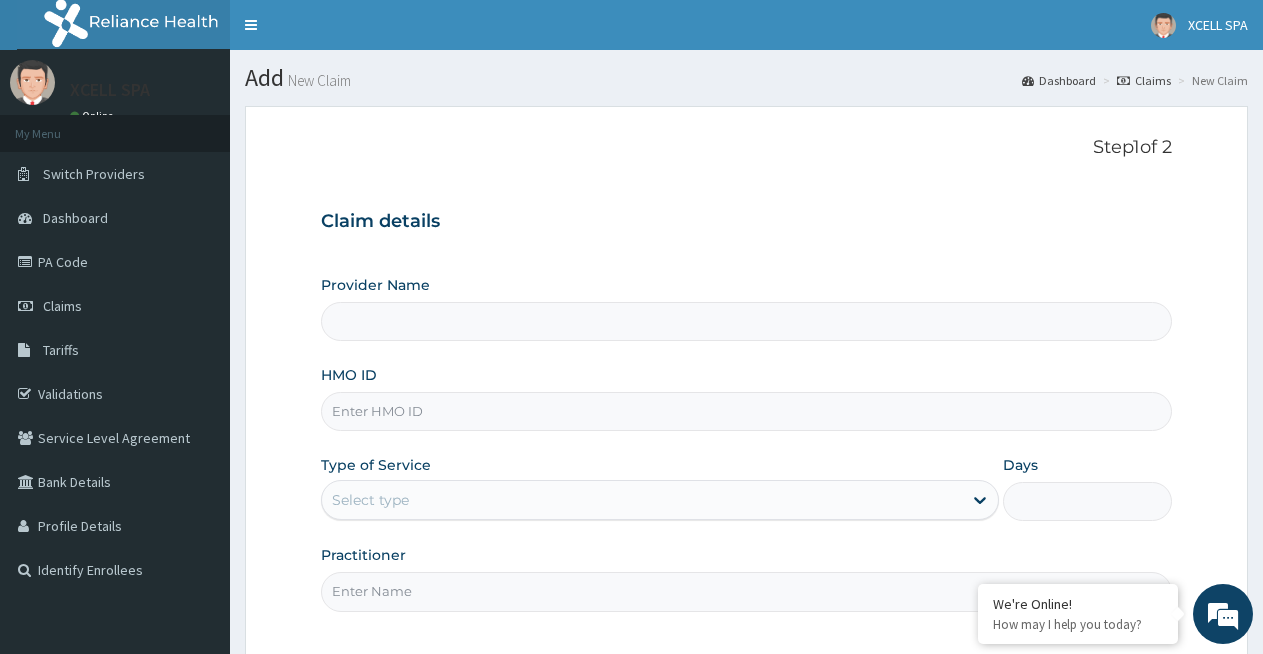 click on "Provider Name" at bounding box center [375, 285] 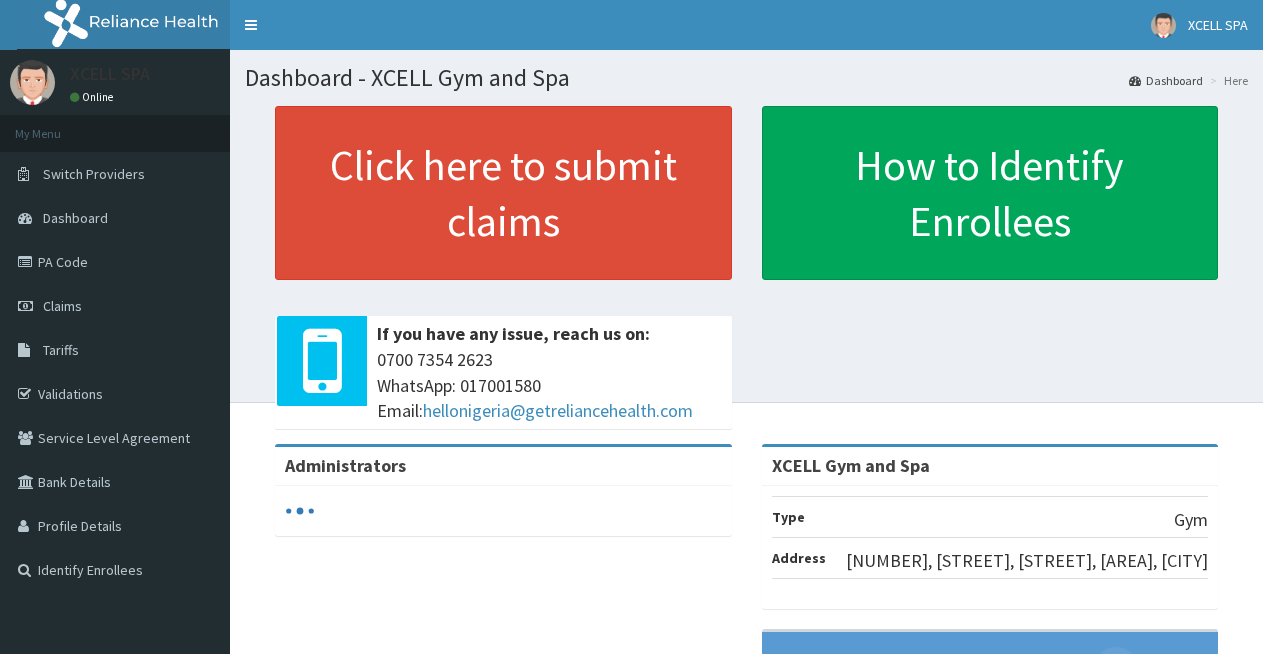 click on "Claims" at bounding box center (115, 306) 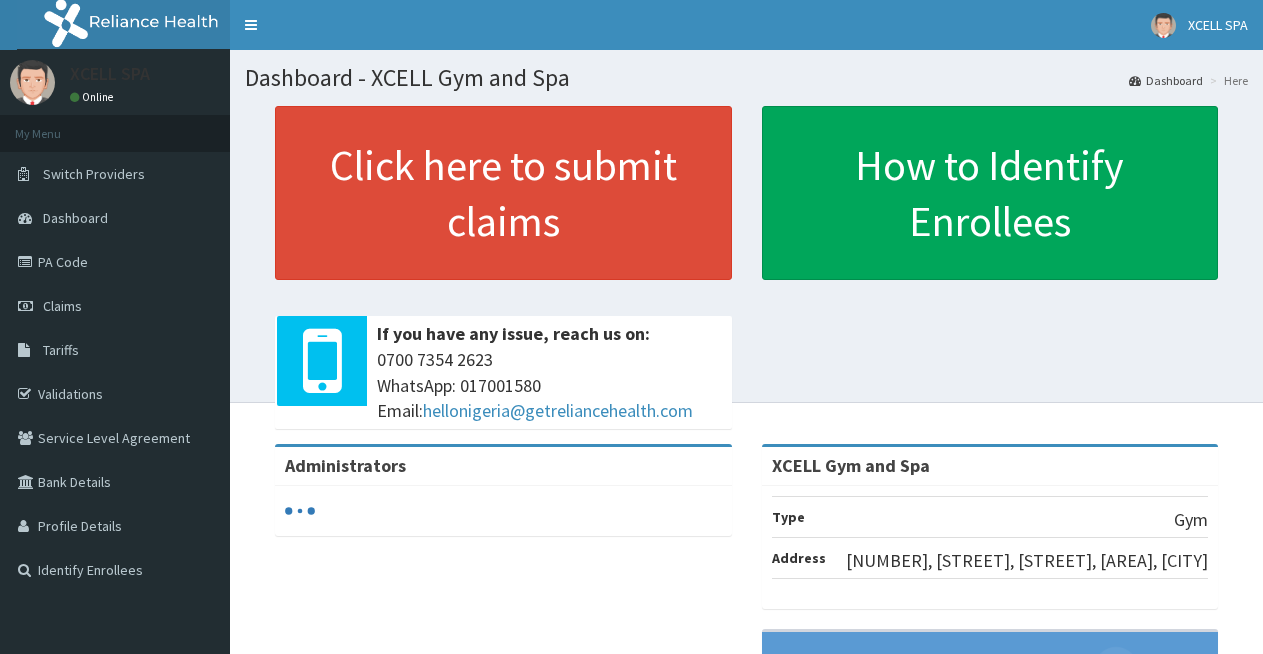 scroll, scrollTop: 0, scrollLeft: 0, axis: both 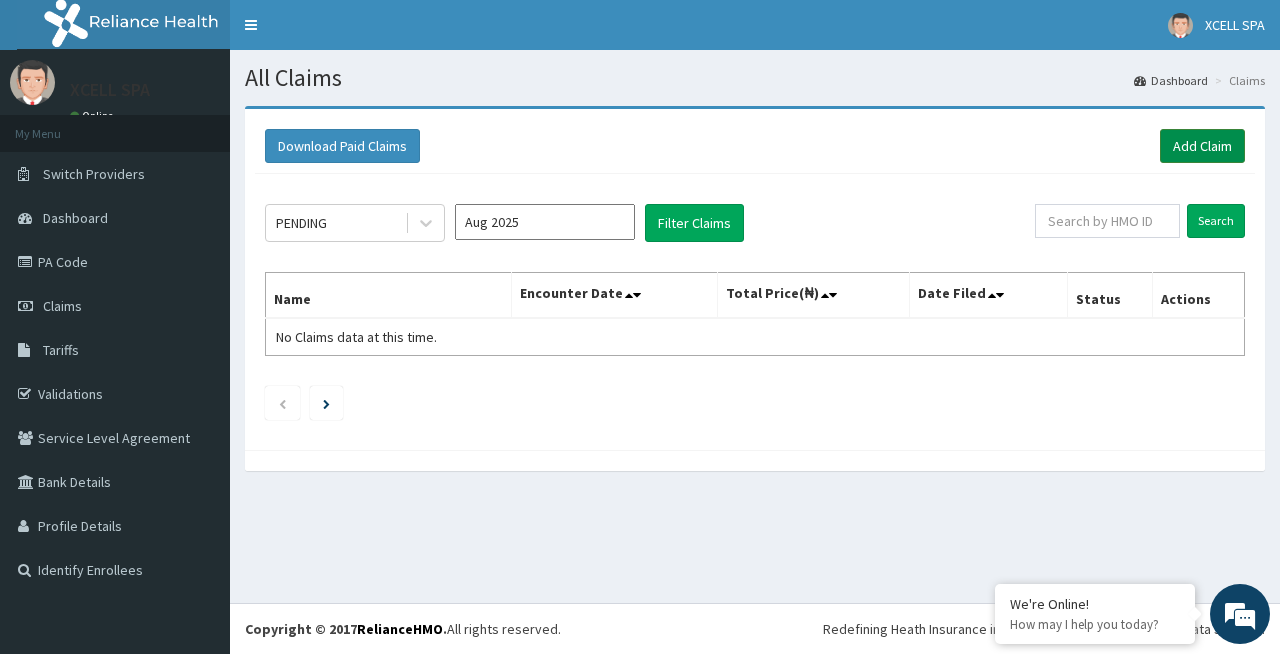 click on "Add Claim" at bounding box center (1202, 146) 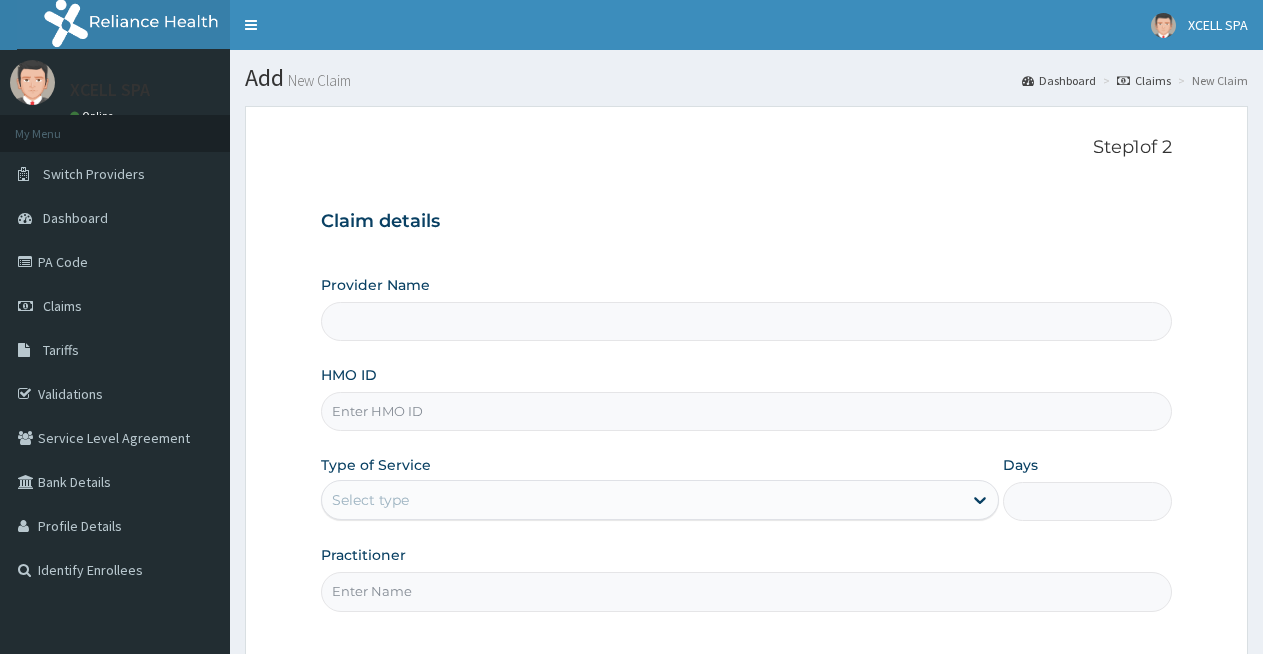 scroll, scrollTop: 0, scrollLeft: 0, axis: both 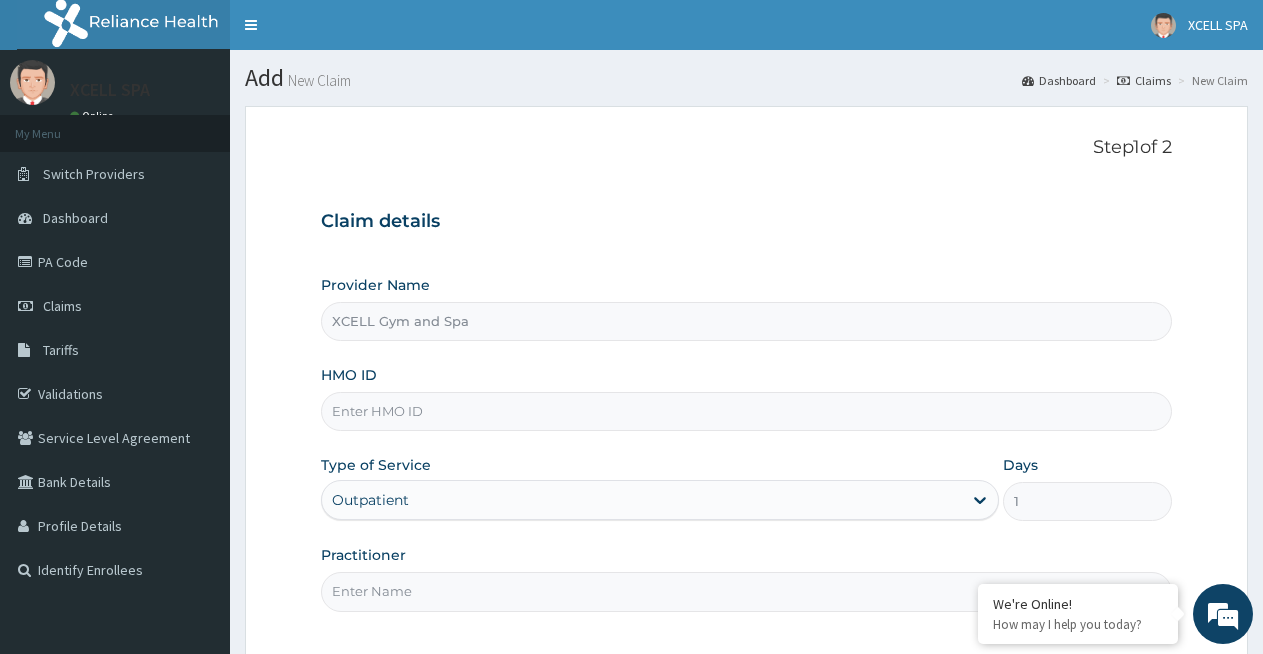 click on "HMO ID" at bounding box center (746, 411) 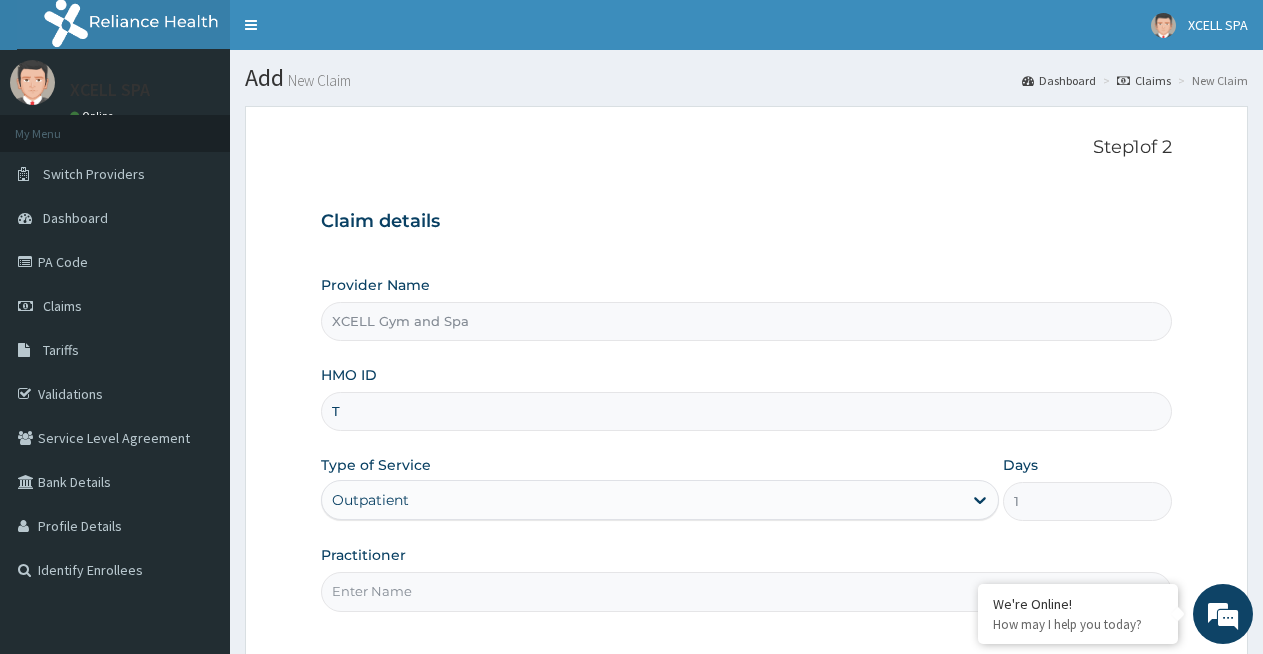 scroll, scrollTop: 0, scrollLeft: 0, axis: both 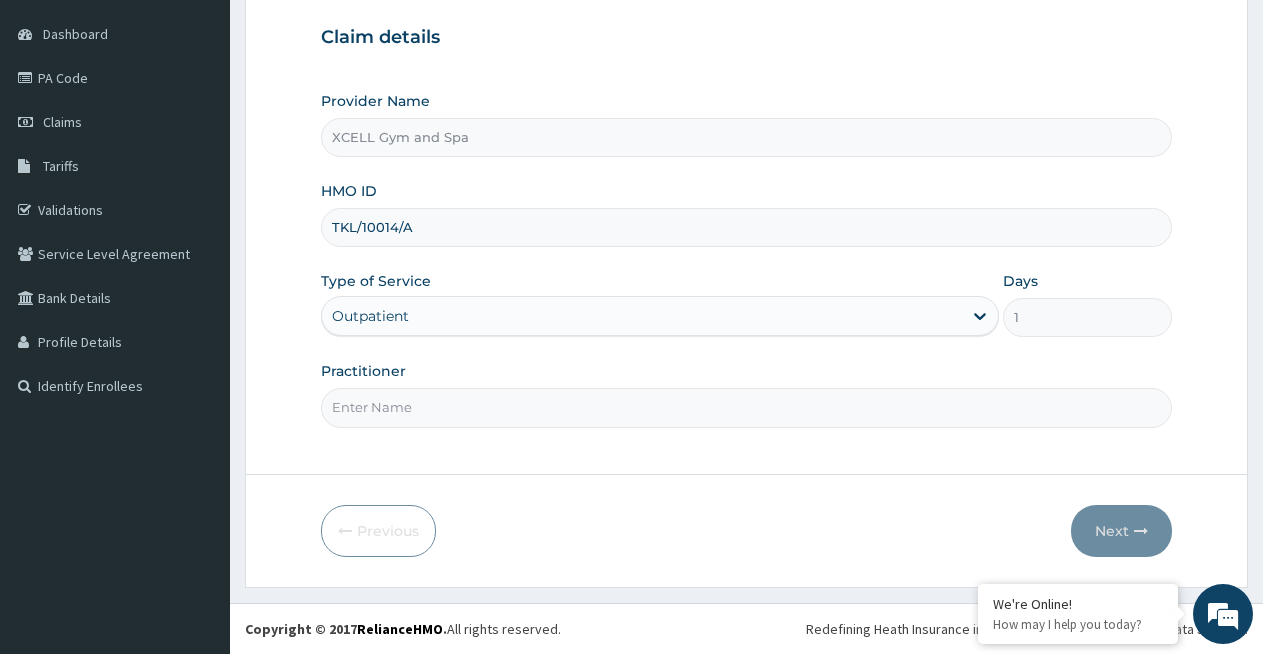 type on "TKL/10014/A" 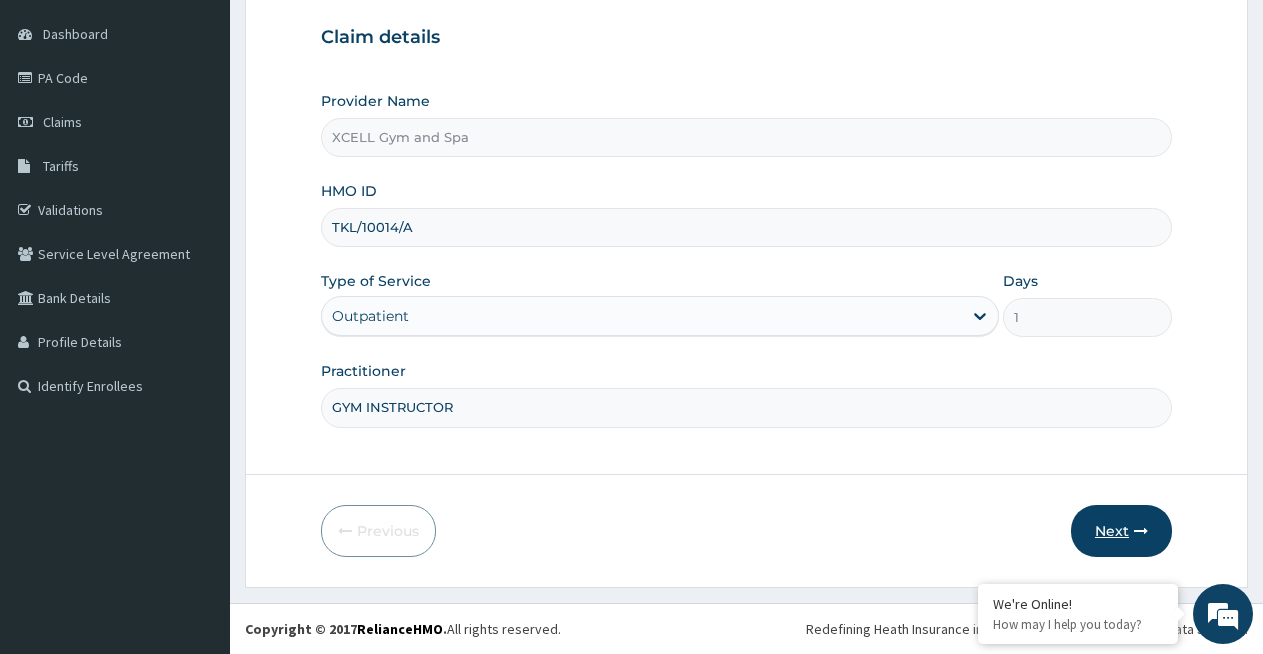 click on "Next" at bounding box center [1121, 531] 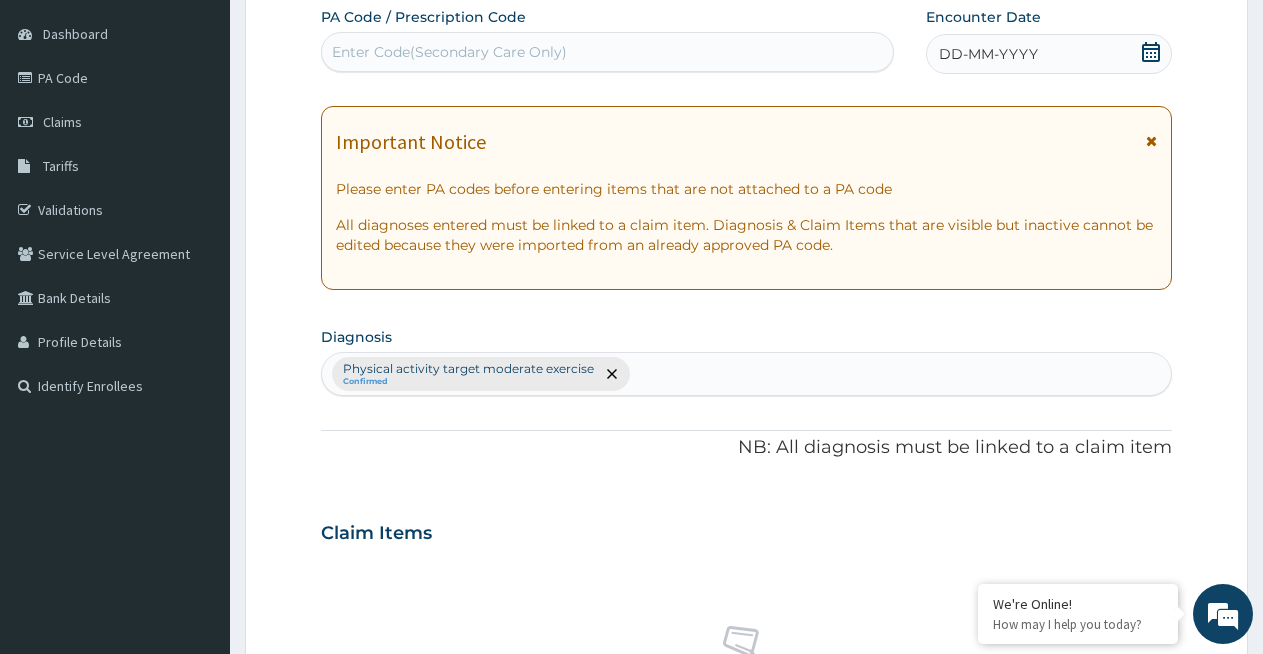 click on "Enter Code(Secondary Care Only)" at bounding box center (449, 52) 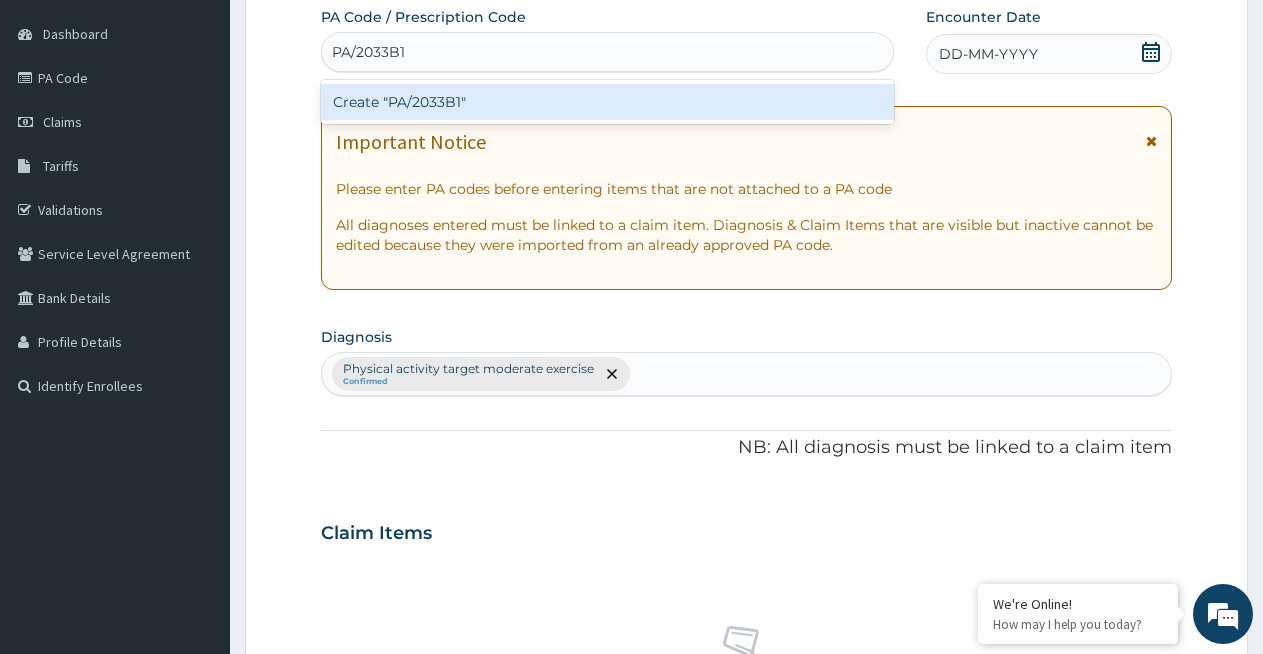 type on "PA/2033B1" 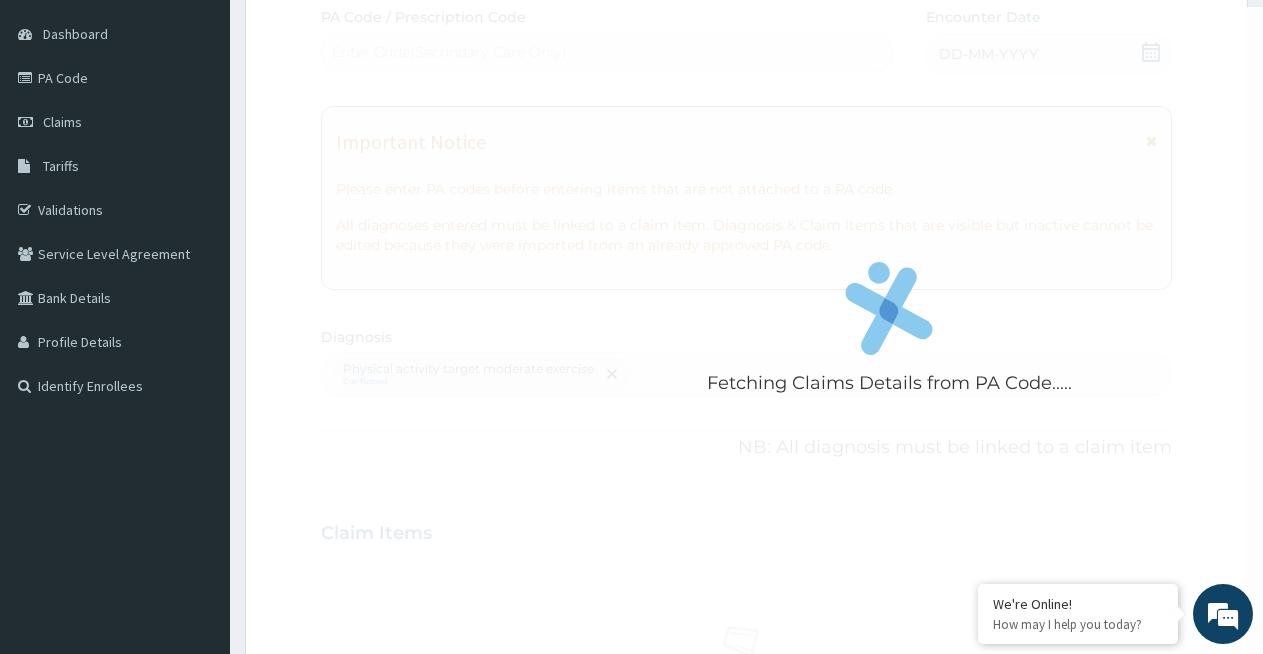 click on "Fetching Claims Details from PA Code..... PA Code / Prescription Code Enter Code(Secondary Care Only) Encounter Date DD-MM-YYYY Important Notice Please enter PA codes before entering items that are not attached to a PA code   All diagnoses entered must be linked to a claim item. Diagnosis & Claim Items that are visible but inactive cannot be edited because they were imported from an already approved PA code. Diagnosis Physical activity target moderate exercise Confirmed NB: All diagnosis must be linked to a claim item Claim Items No claim item Types Select Type Item Select Item Pair Diagnosis Physical activity target moder... Unit Price 0 Add Comment" at bounding box center (746, 527) 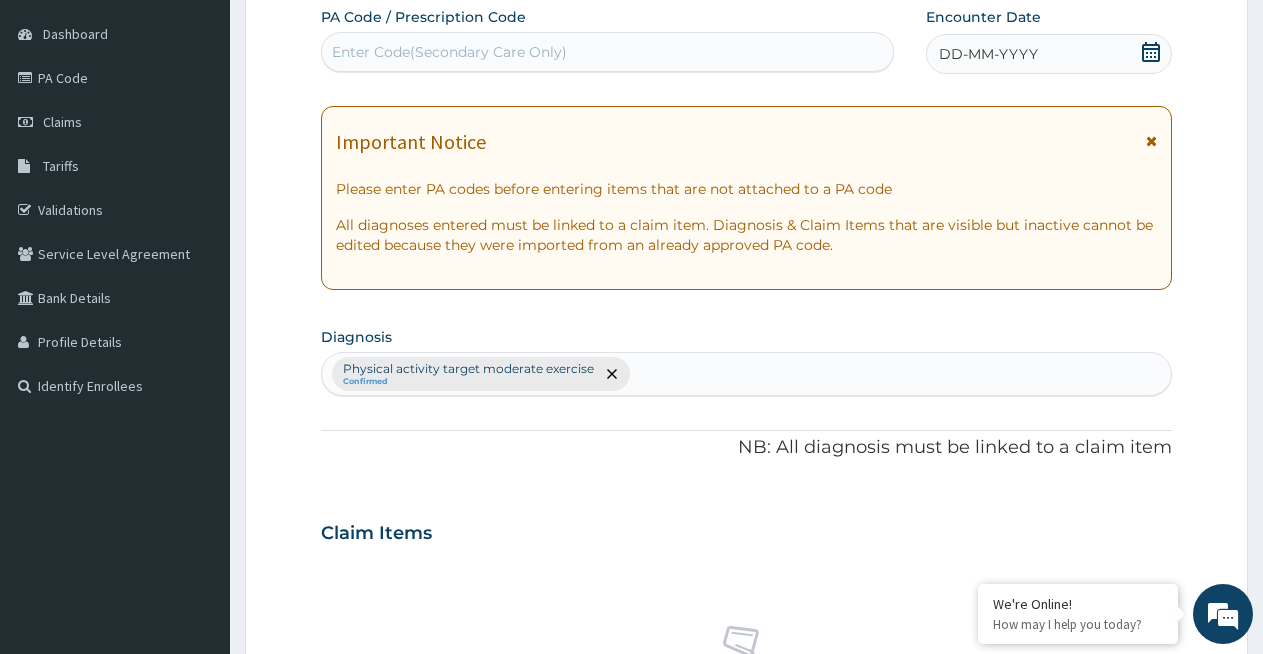 click 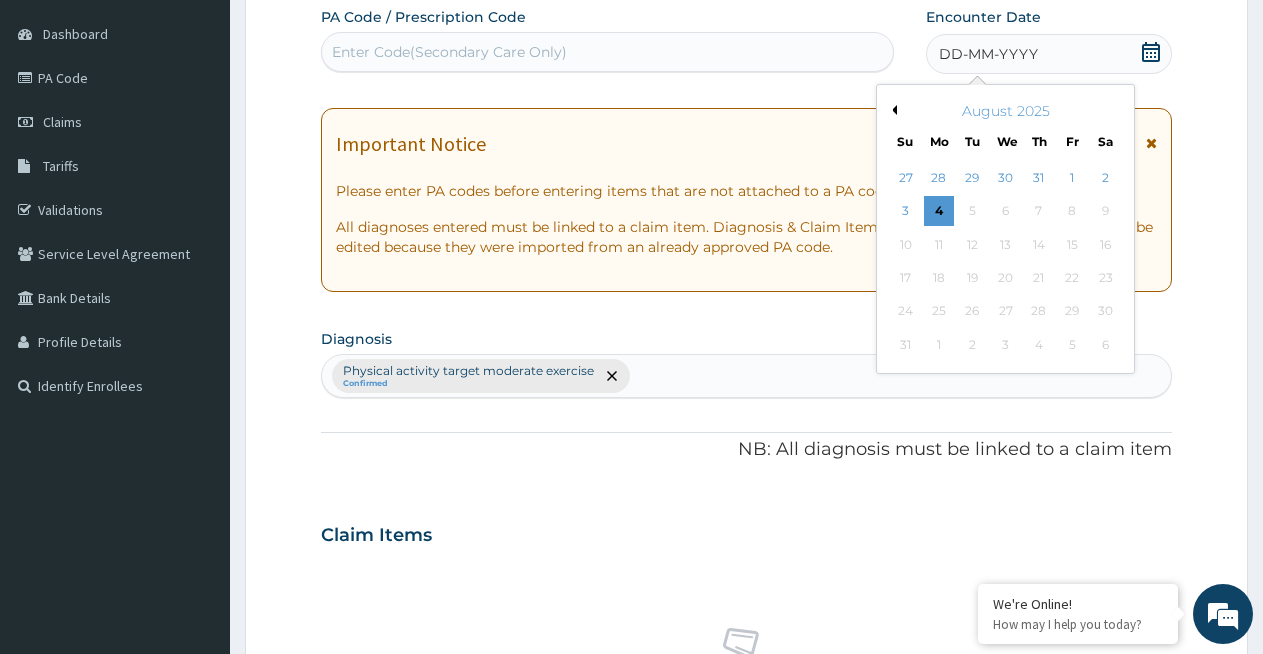 click on "Previous Month" at bounding box center [892, 110] 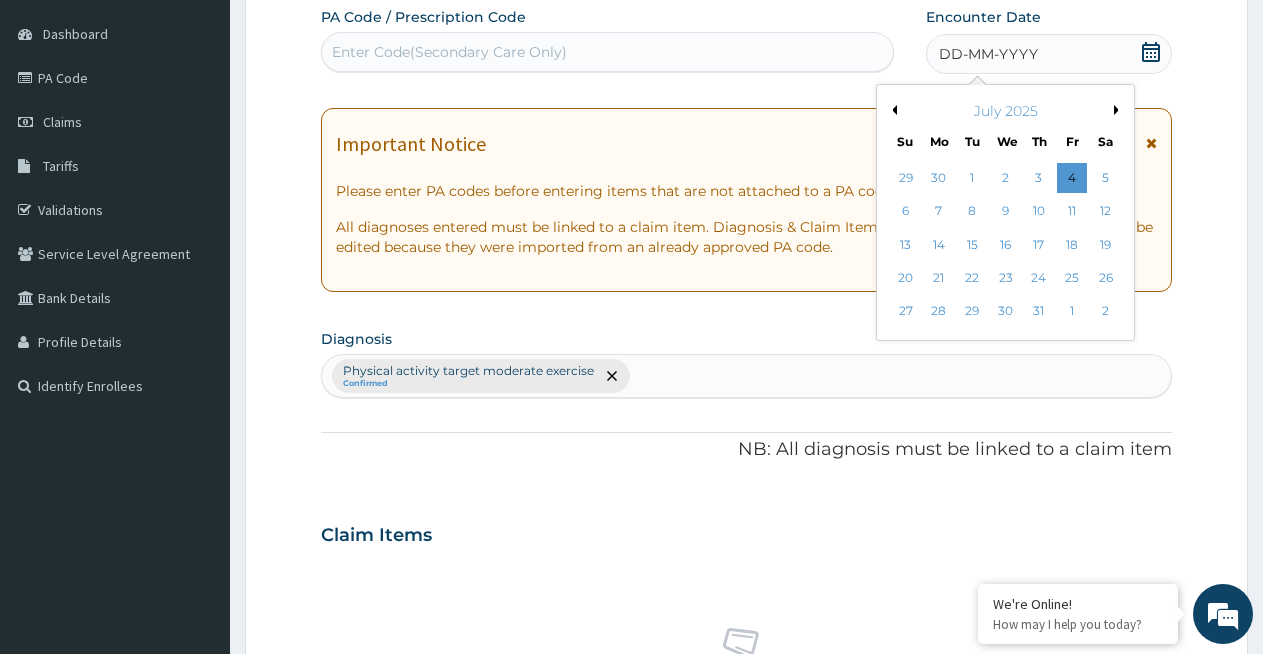 click on "27" at bounding box center [906, 312] 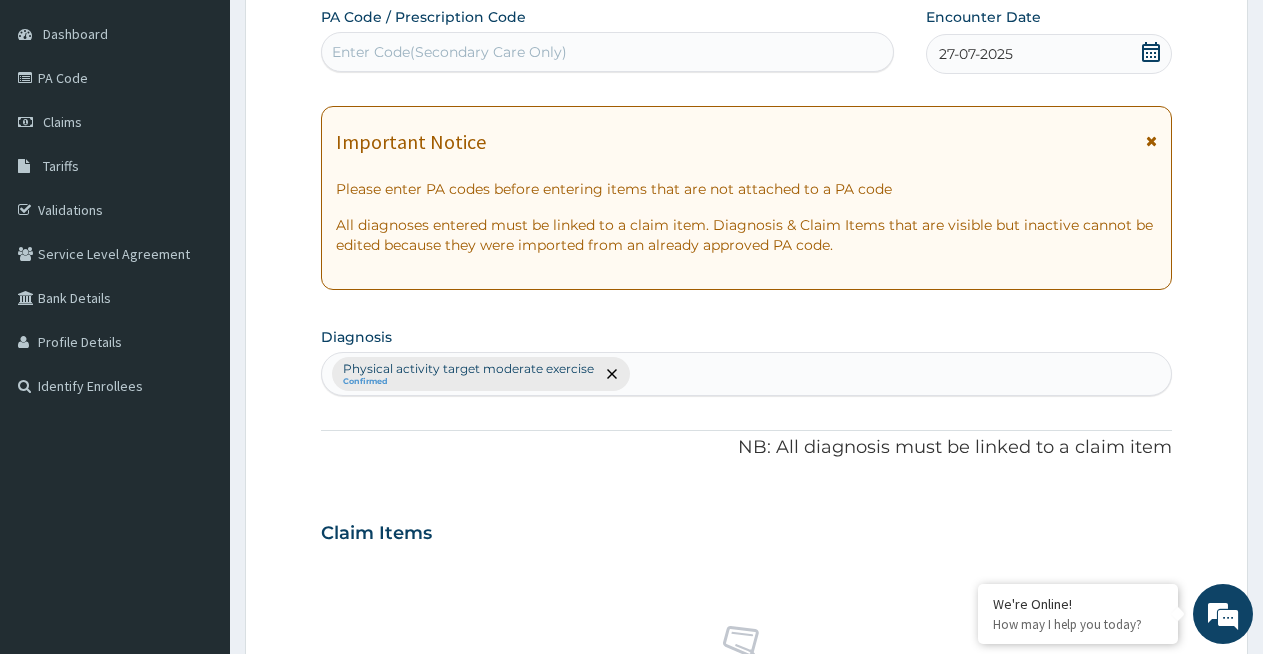 click on "NB: All diagnosis must be linked to a claim item" at bounding box center (746, 448) 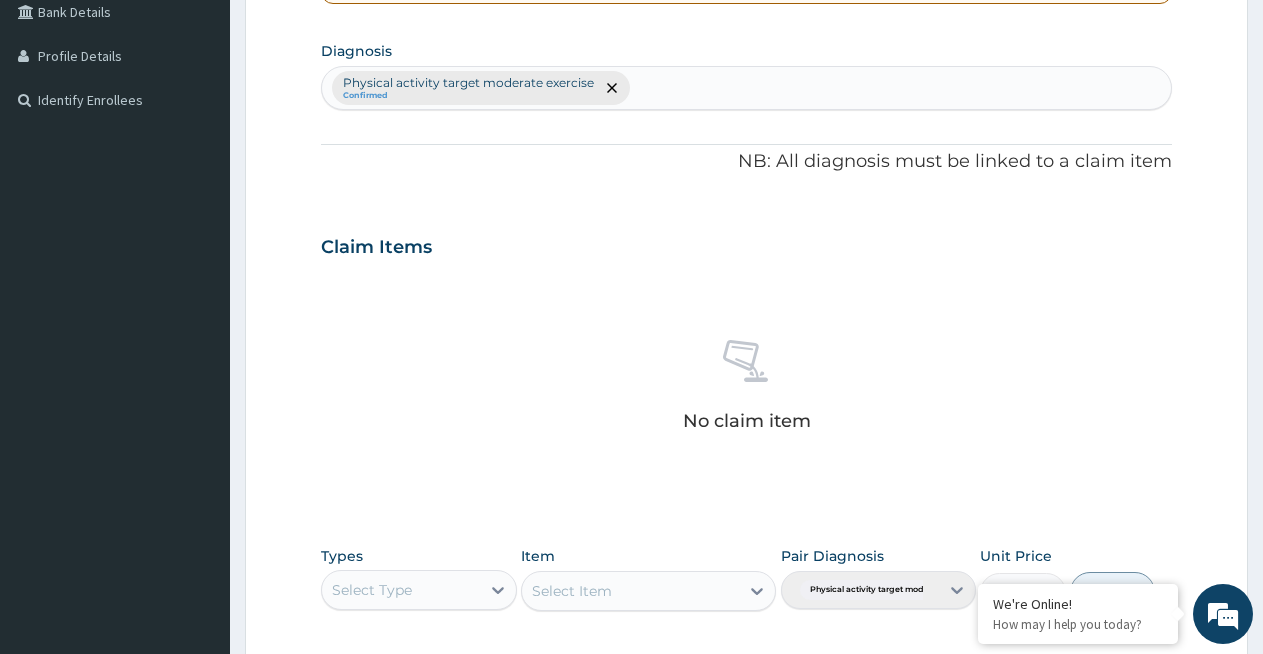 scroll, scrollTop: 495, scrollLeft: 0, axis: vertical 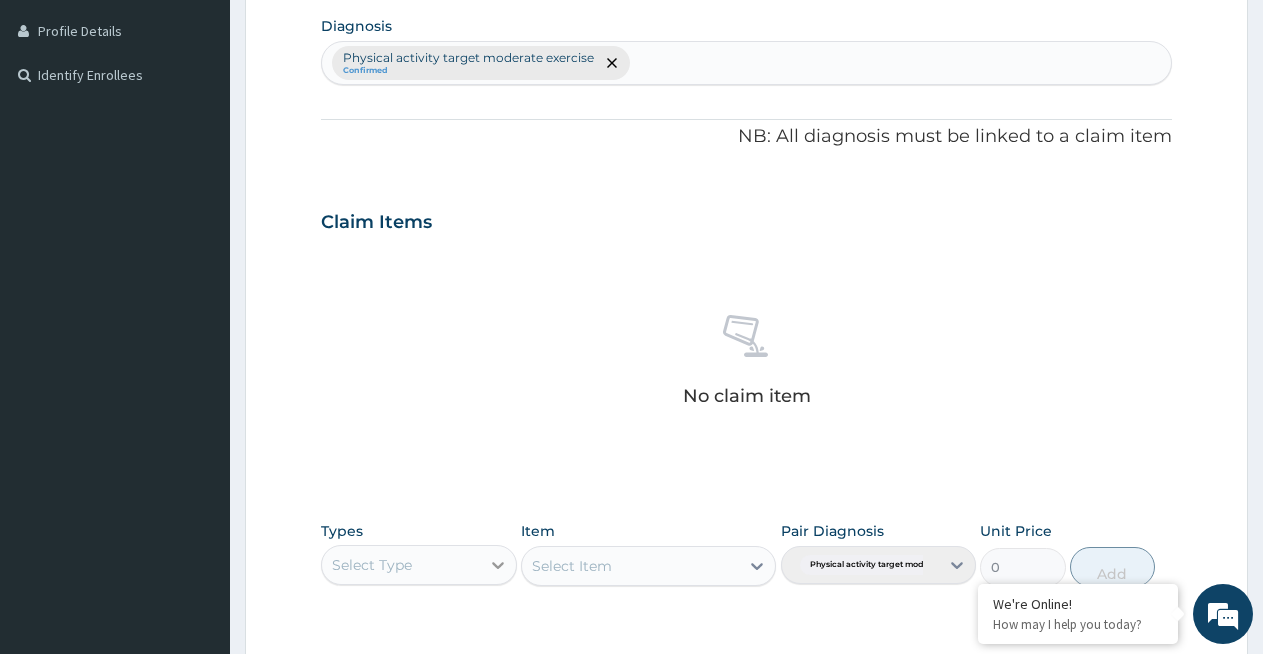 click 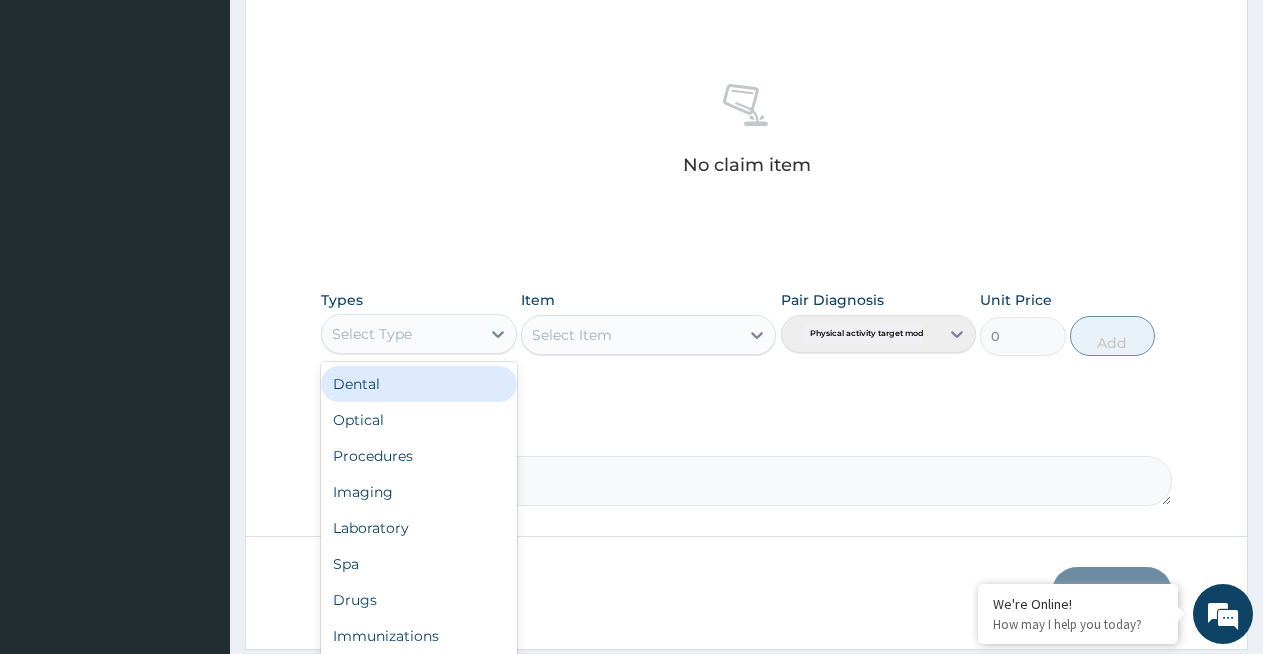 scroll, scrollTop: 788, scrollLeft: 0, axis: vertical 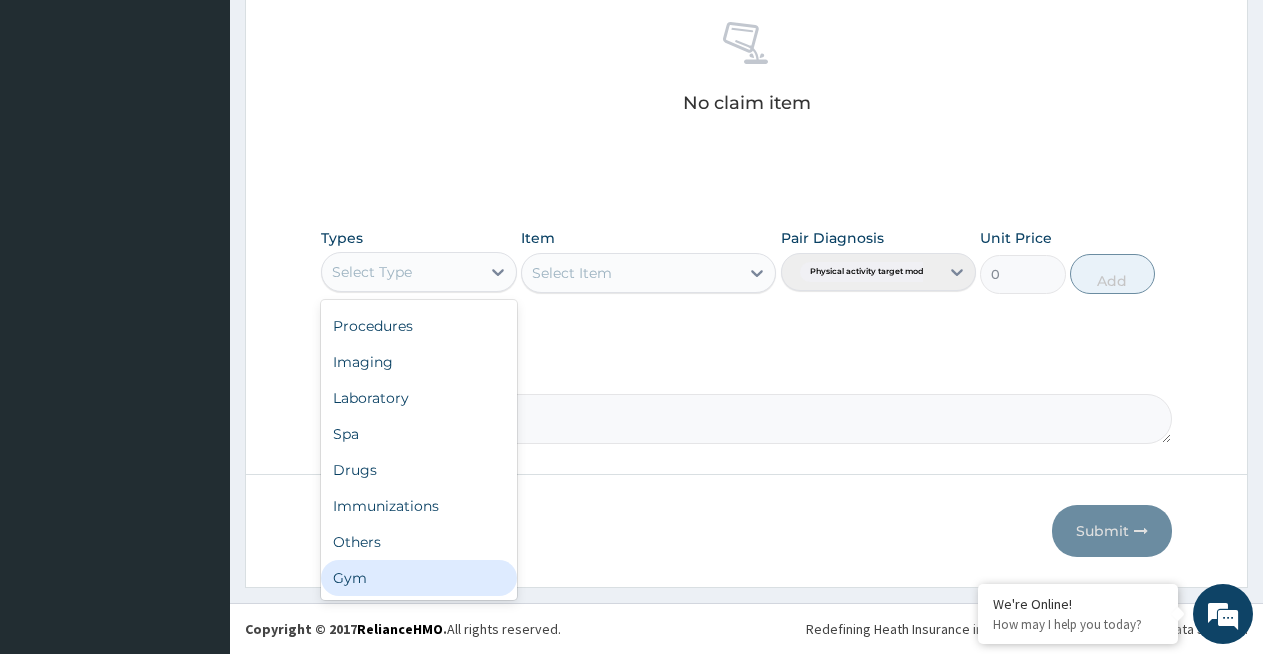 click on "Gym" at bounding box center (419, 578) 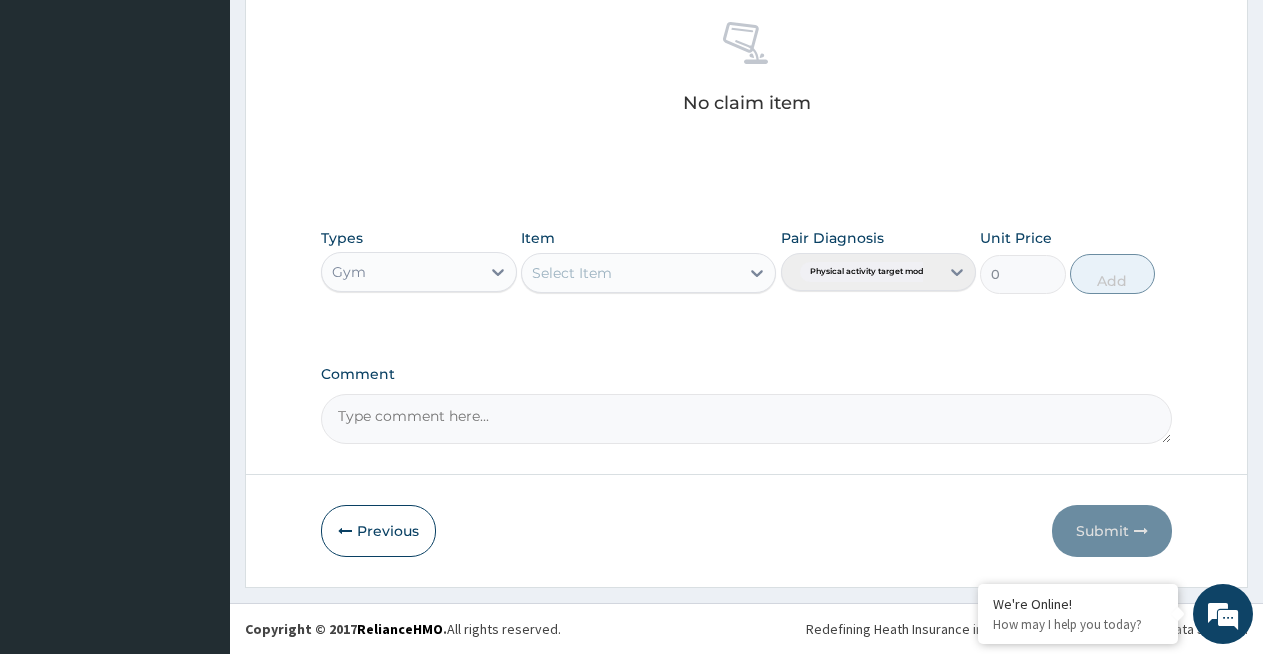 click on "Select Item" at bounding box center [572, 273] 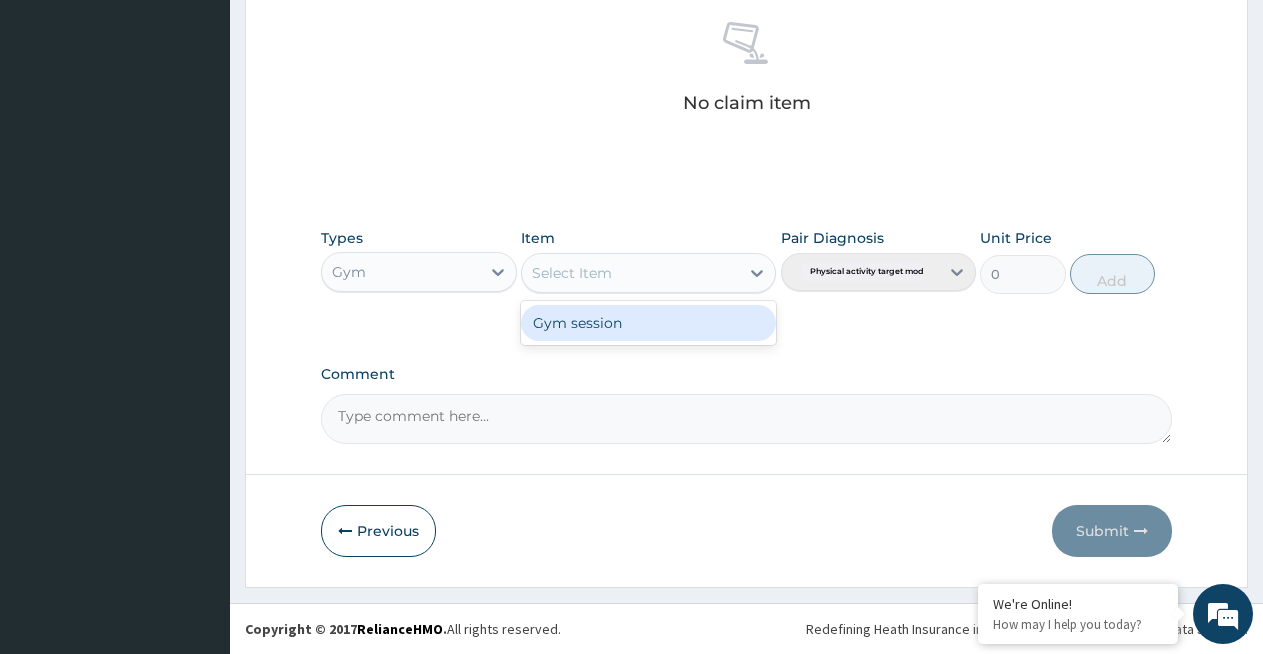 click on "Gym session" at bounding box center [648, 323] 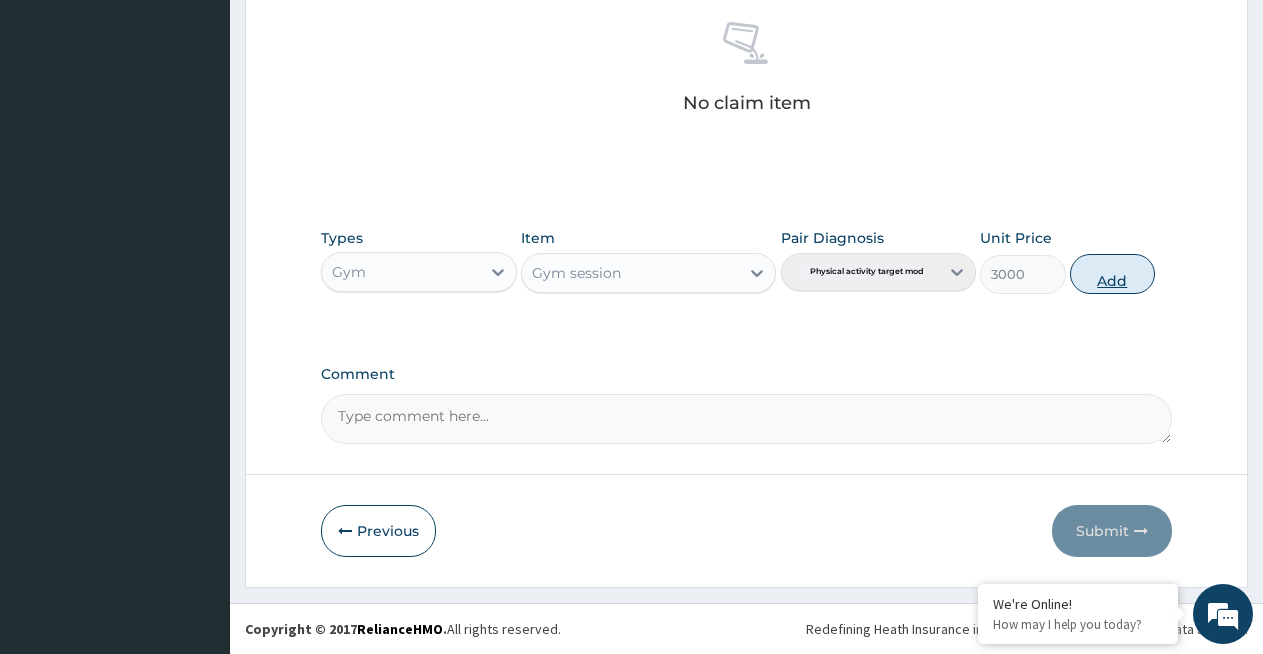 click on "Add" at bounding box center (1112, 274) 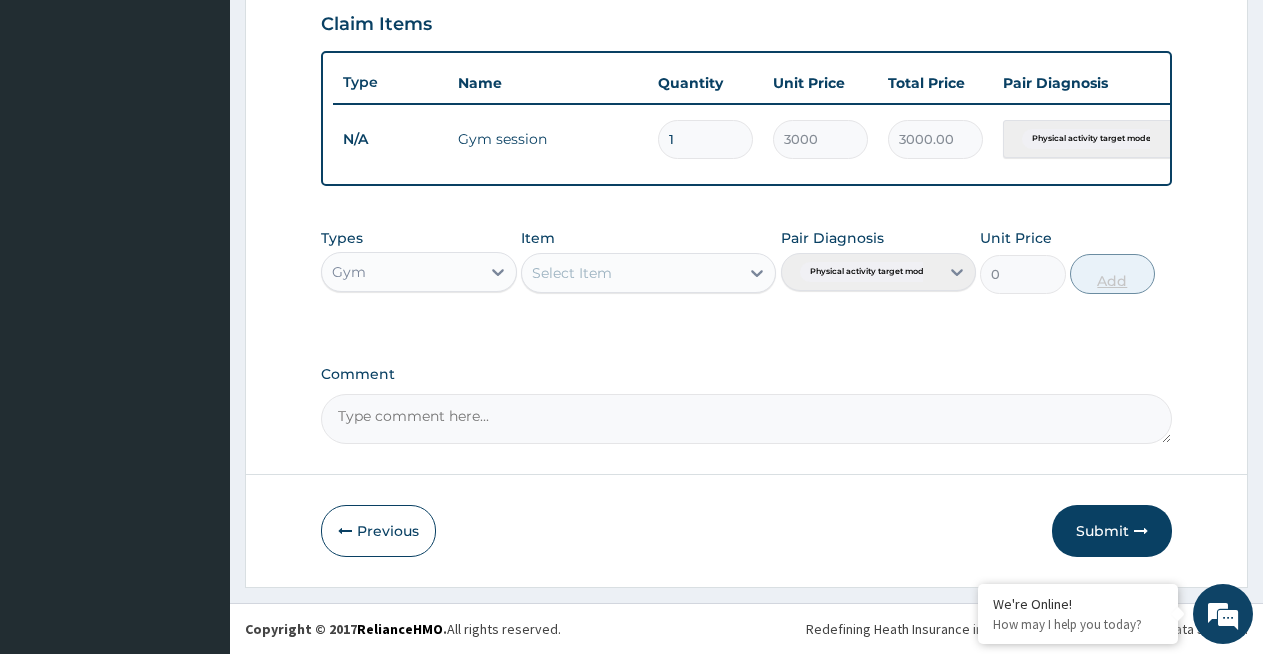 scroll, scrollTop: 710, scrollLeft: 0, axis: vertical 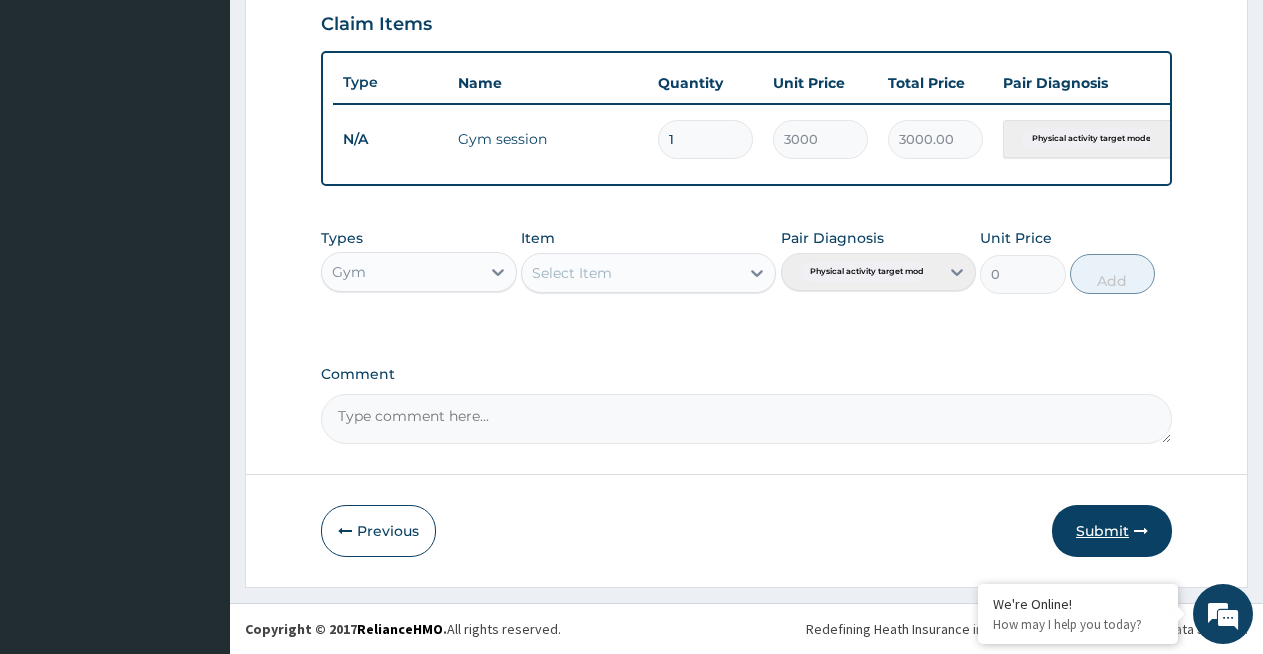 click on "Submit" at bounding box center [1112, 531] 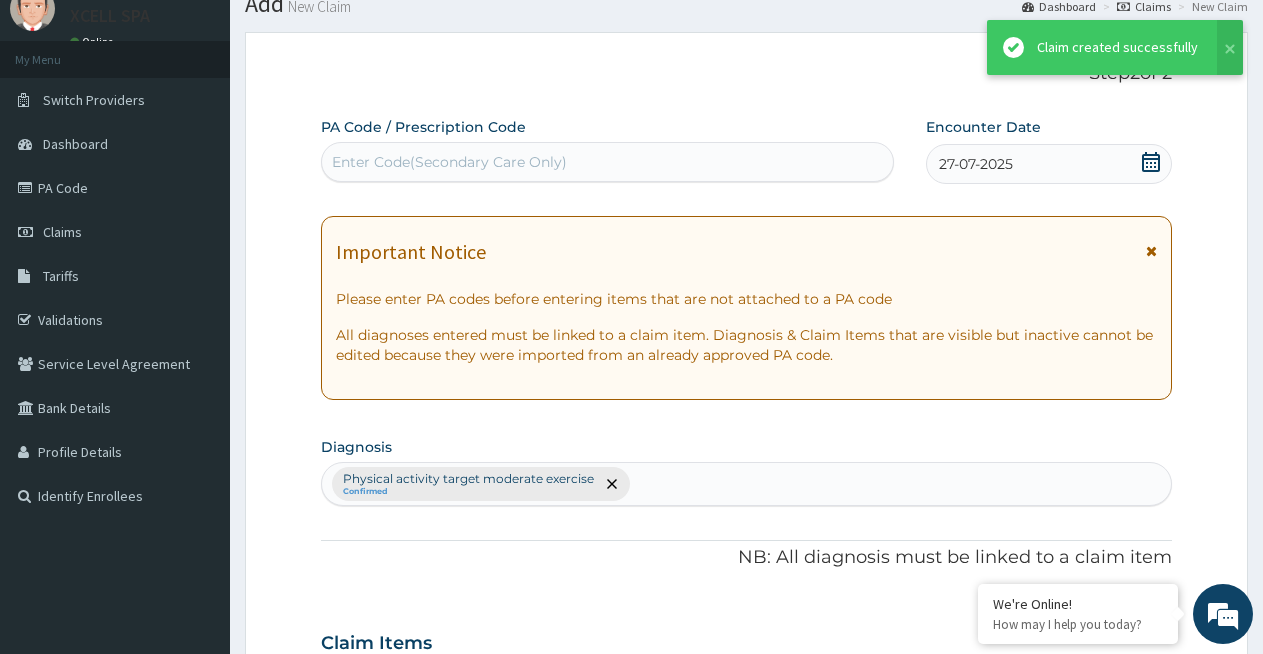 scroll, scrollTop: 710, scrollLeft: 0, axis: vertical 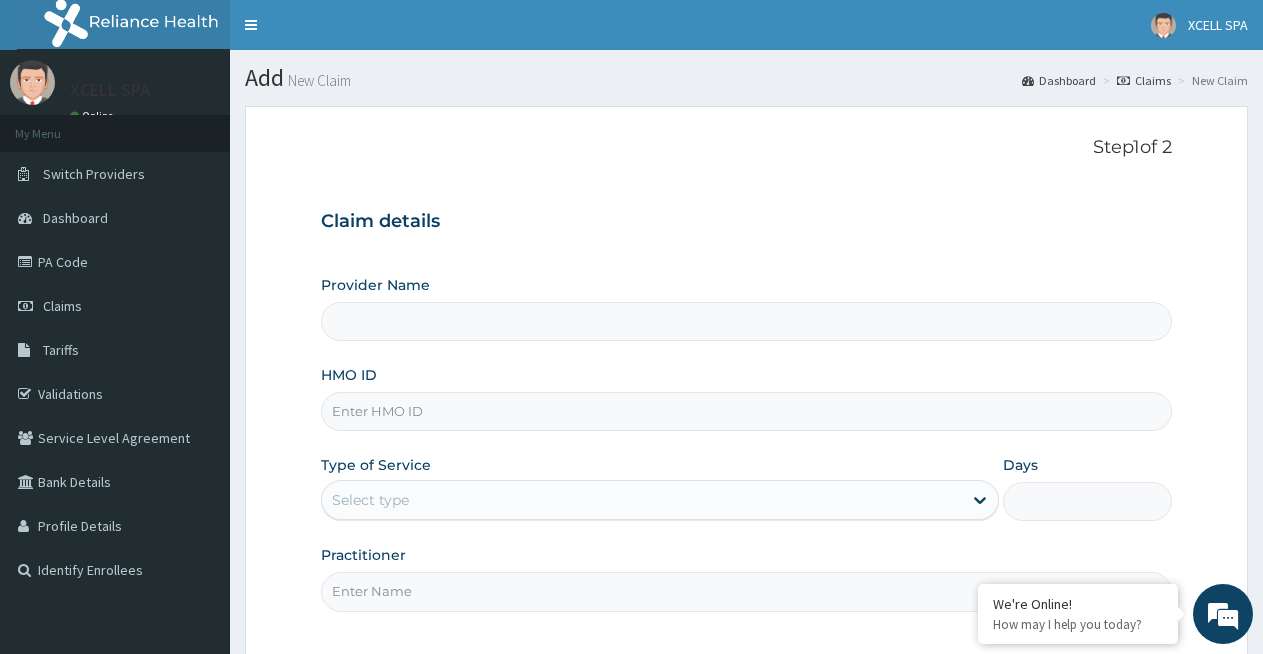 type on "XCELL Gym and Spa" 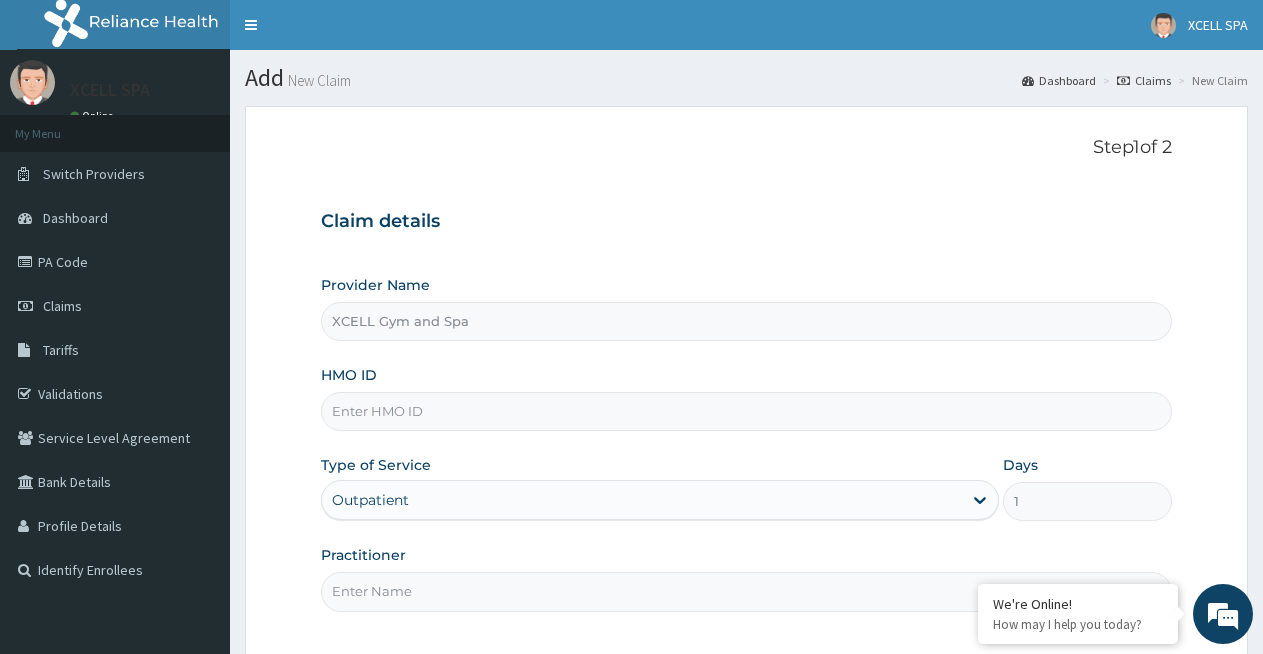 click on "HMO ID" at bounding box center (746, 411) 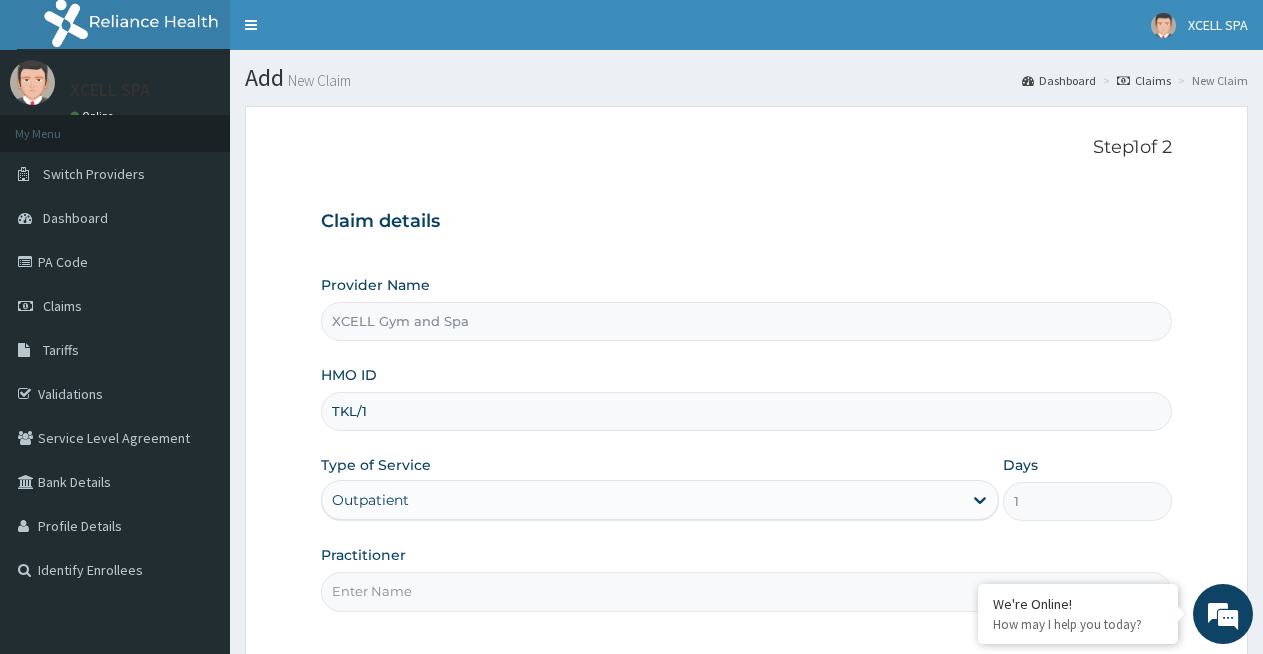 scroll, scrollTop: 0, scrollLeft: 0, axis: both 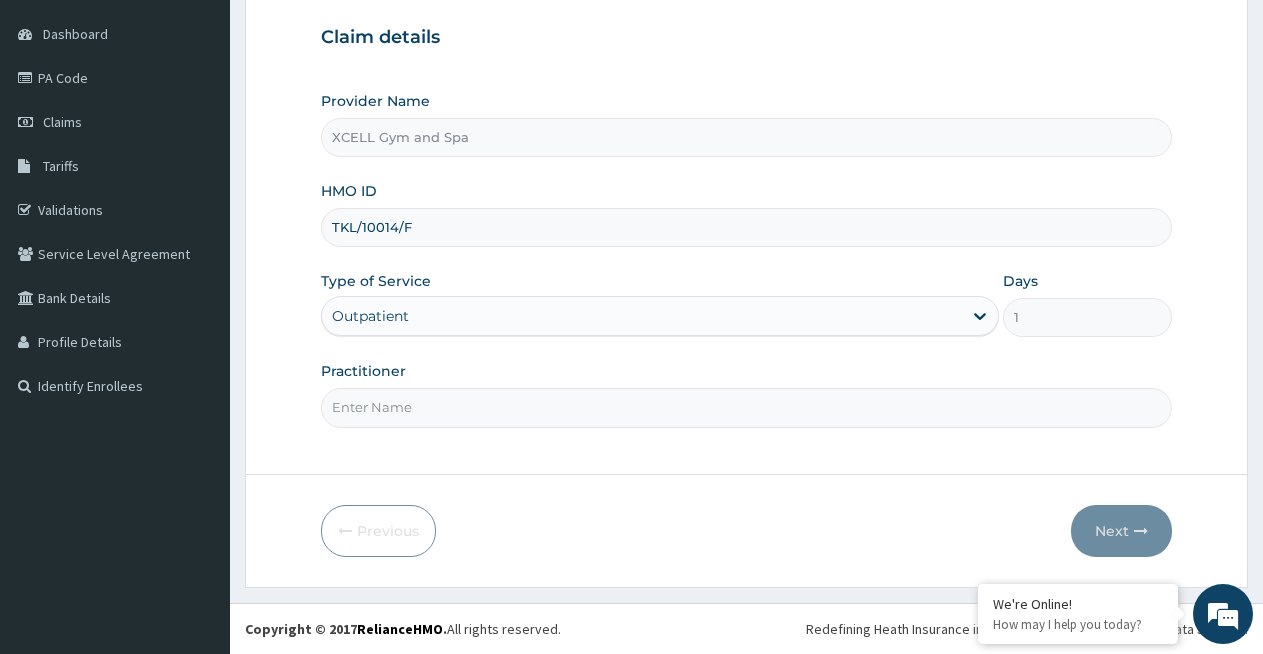 type on "TKL/10014/F" 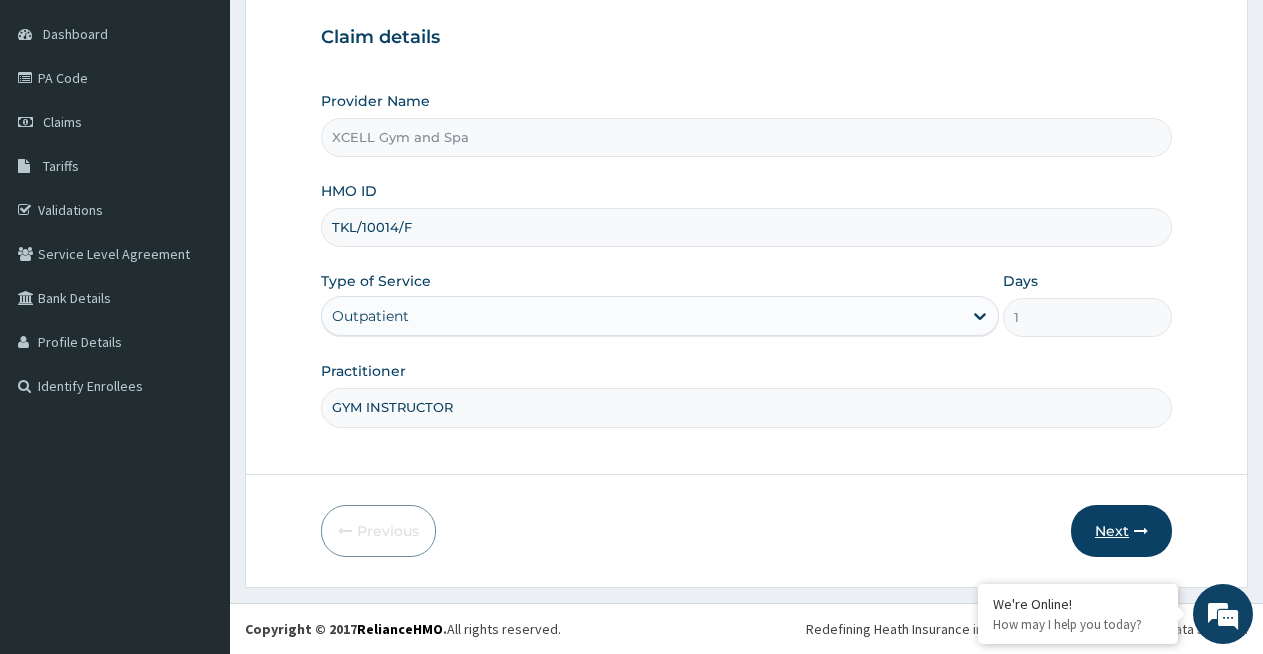 click on "Next" at bounding box center [1121, 531] 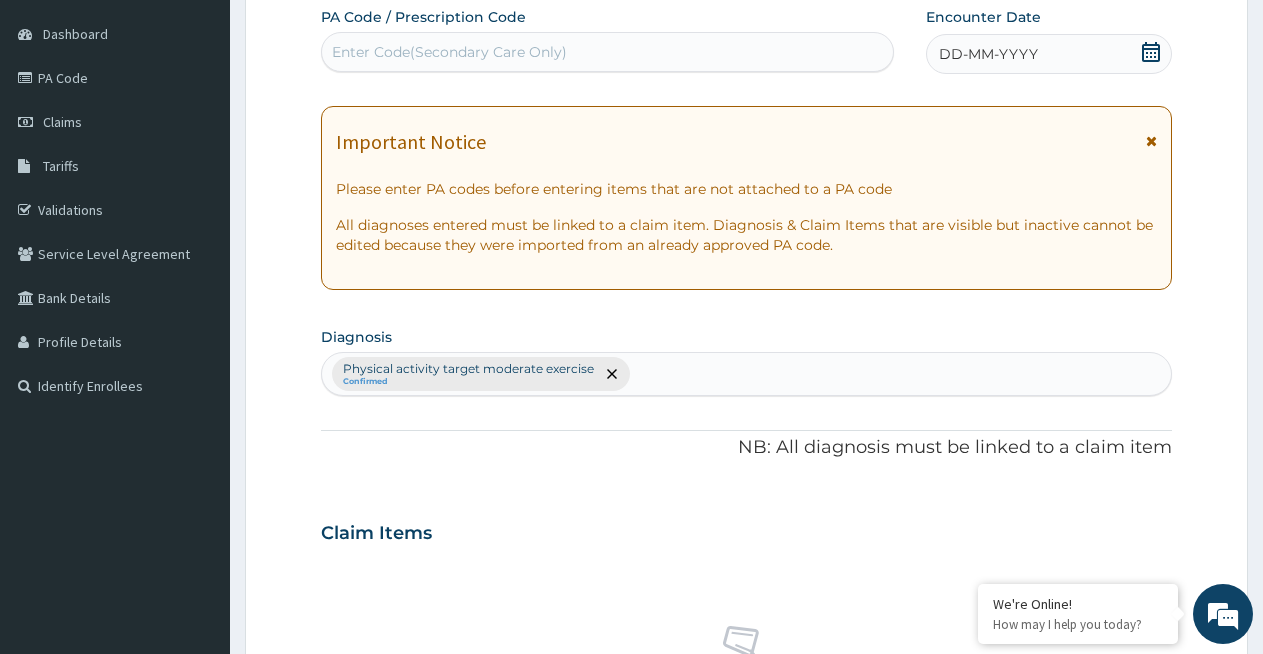 click on "Enter Code(Secondary Care Only)" at bounding box center [449, 52] 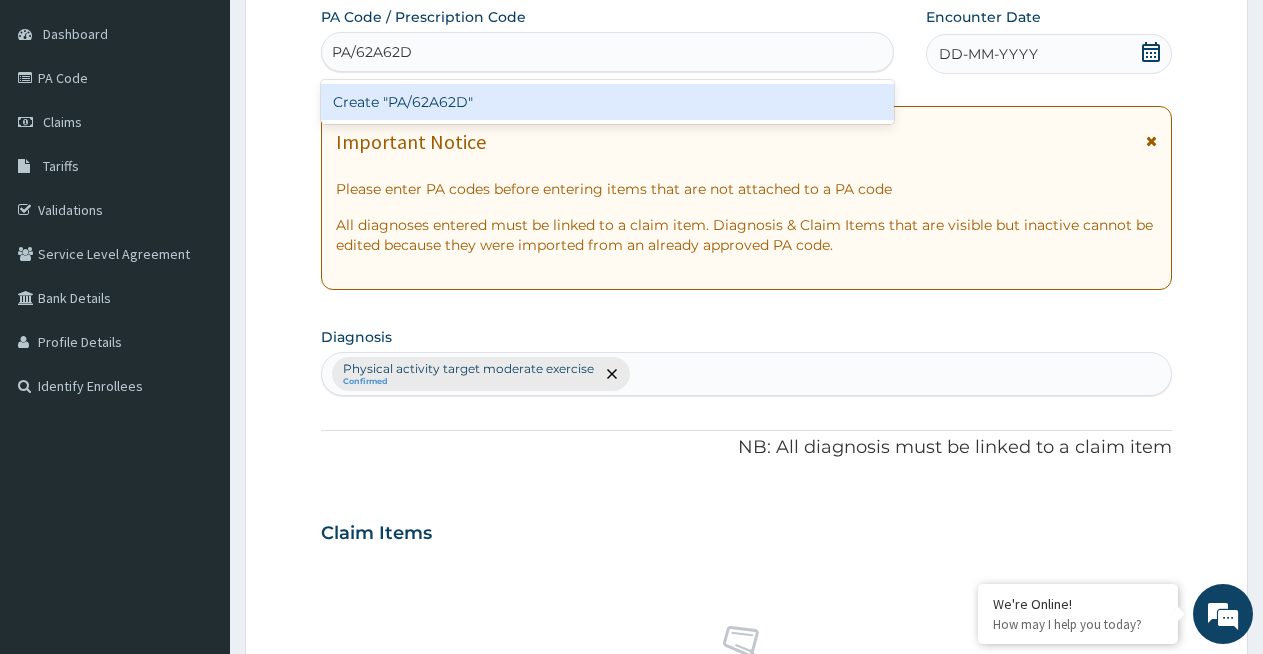 type on "PA/62A62D" 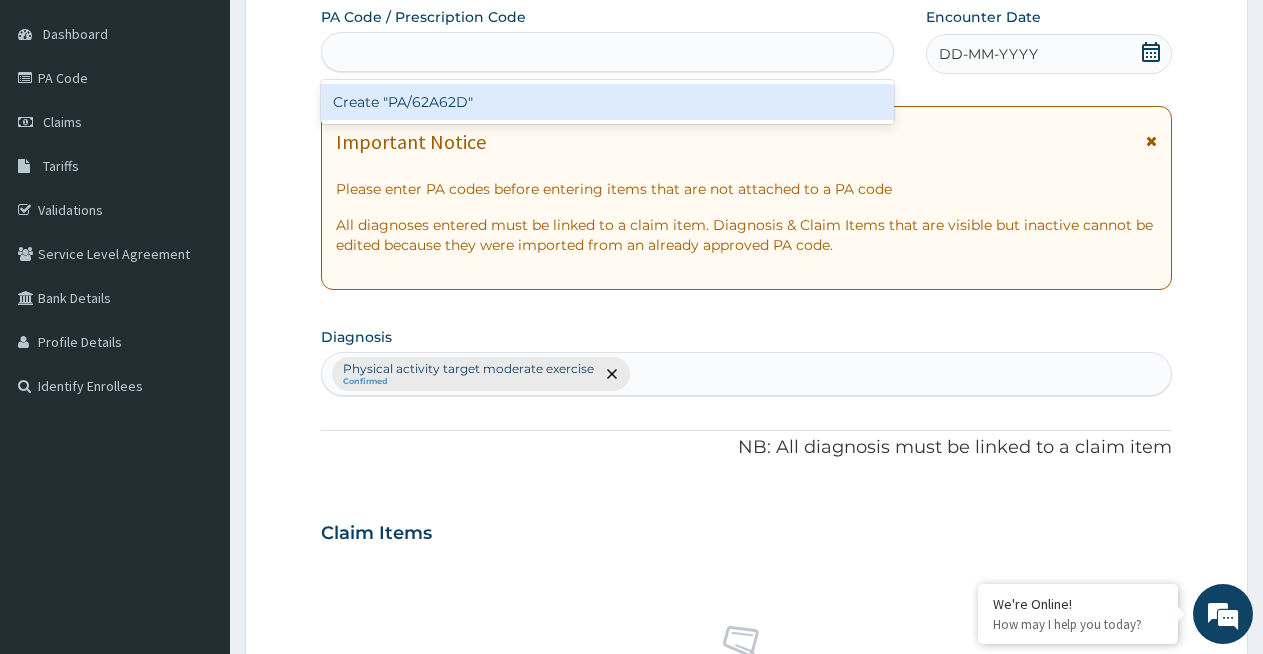 click on "PA Code / Prescription Code option Create "PA/62A62D" focused, 1 of 1. 1 result available for search term PA/62A62D. Use Up and Down to choose options, press Enter to select the currently focused option, press Escape to exit the menu, press Tab to select the option and exit the menu. PA/62A62D Create "PA/62A62D" Encounter Date DD-MM-YYYY Important Notice Please enter PA codes before entering items that are not attached to a PA code   All diagnoses entered must be linked to a claim item. Diagnosis & Claim Items that are visible but inactive cannot be edited because they were imported from an already approved PA code. Diagnosis Physical activity target moderate exercise Confirmed NB: All diagnosis must be linked to a claim item Claim Items No claim item Types Select Type Item Select Item Pair Diagnosis Physical activity target moder... Unit Price 0 Add Comment" at bounding box center [746, 527] 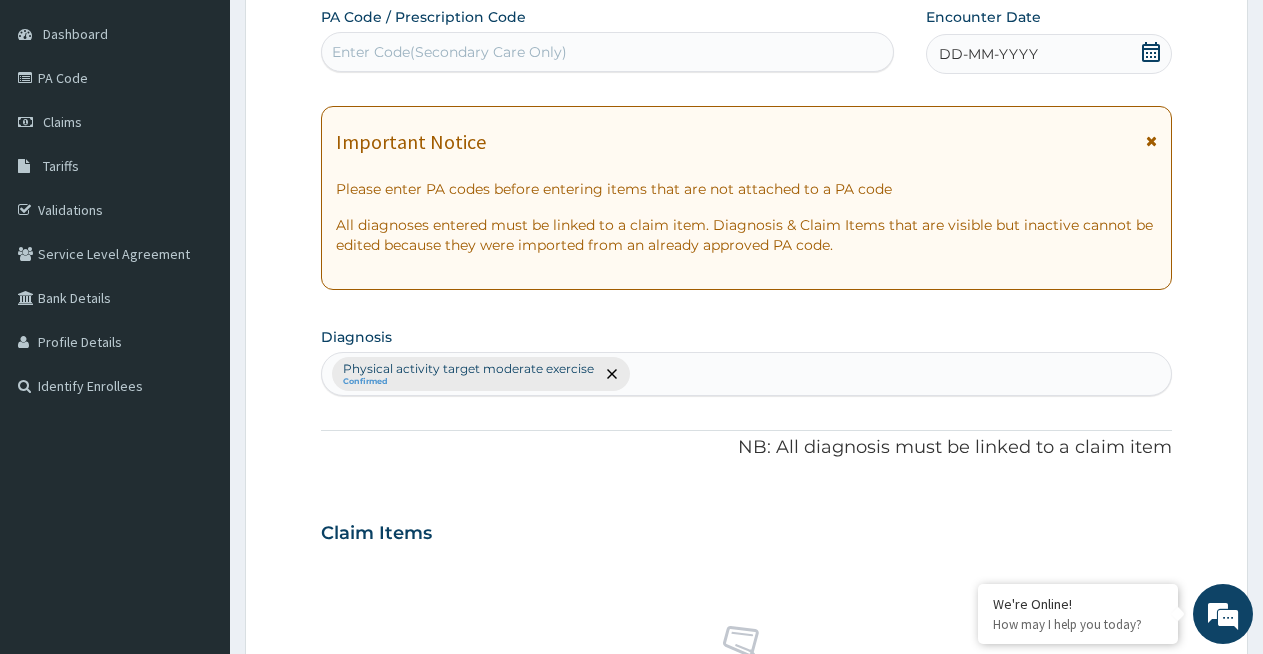 click 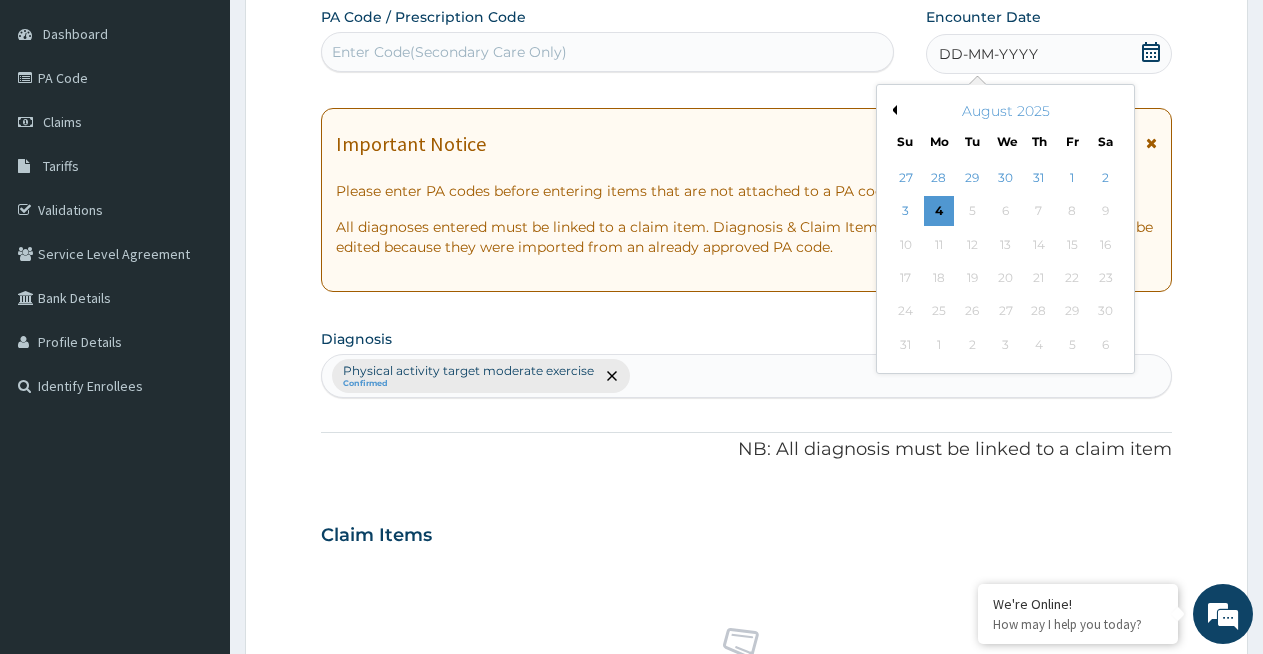click on "Previous Month" at bounding box center [892, 110] 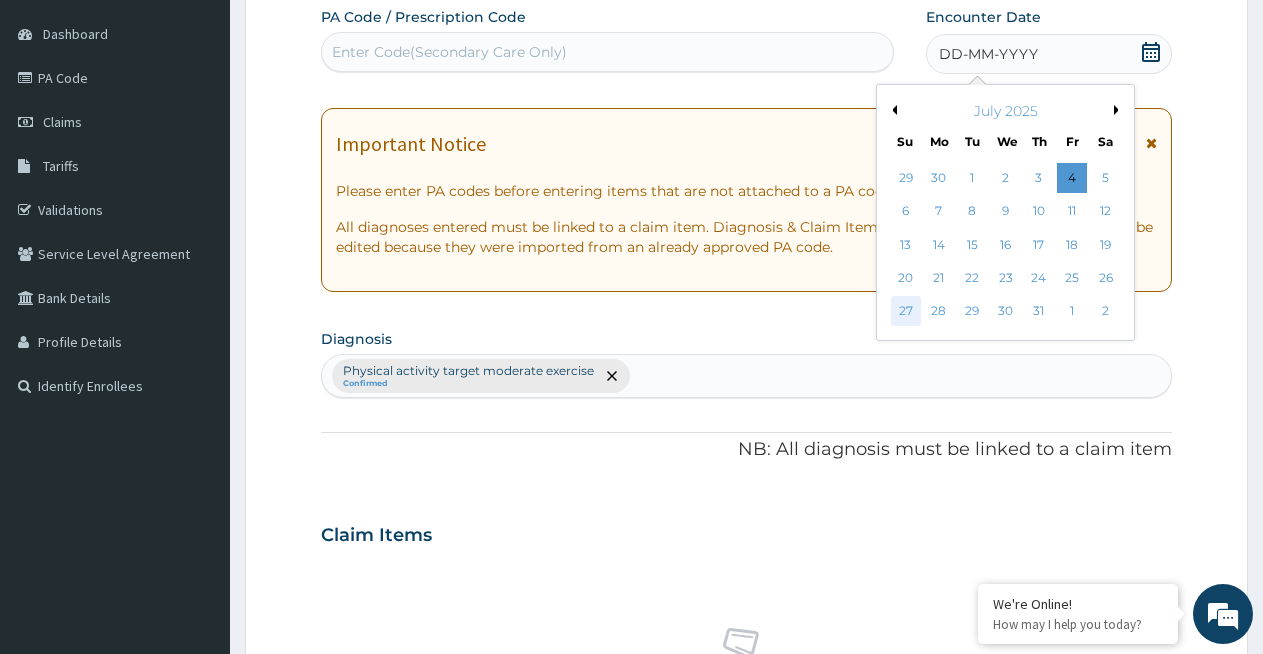 click on "27" at bounding box center (906, 312) 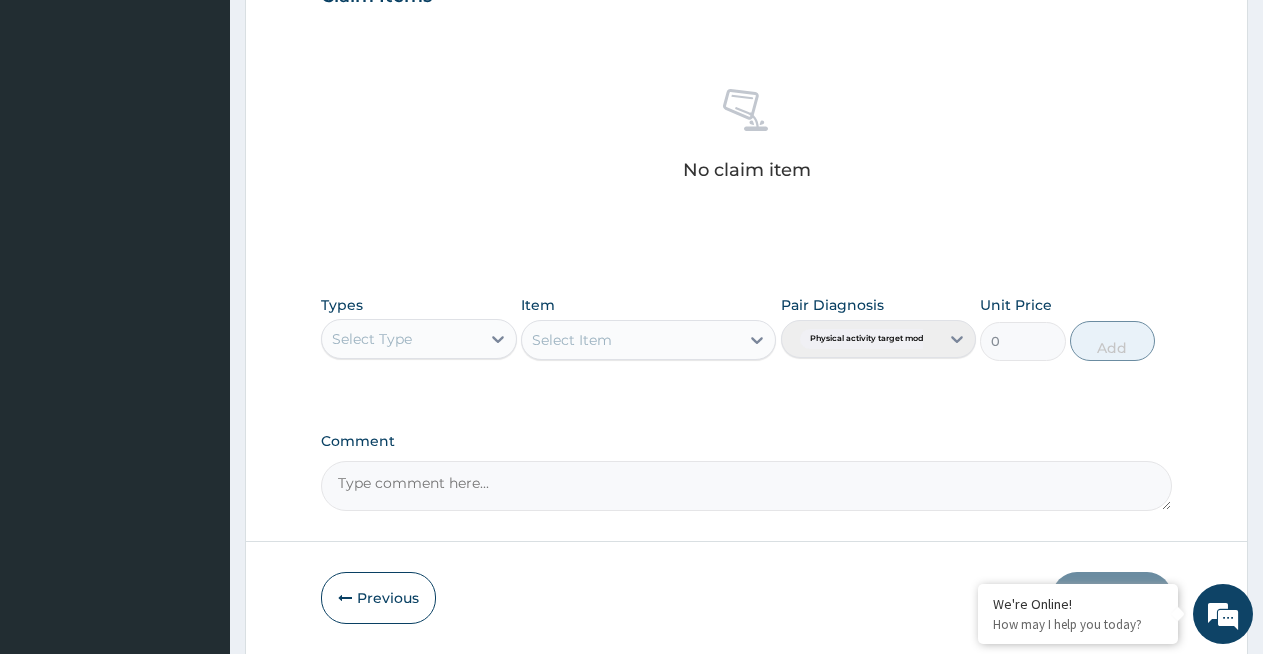 scroll, scrollTop: 716, scrollLeft: 0, axis: vertical 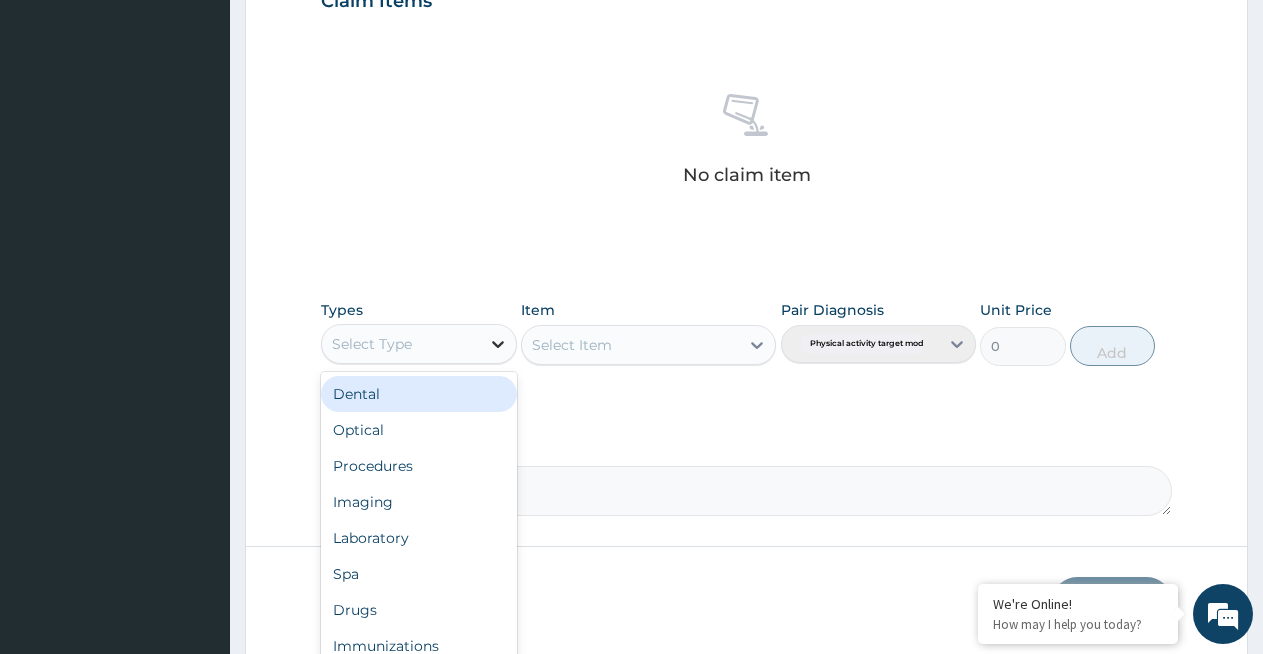 click 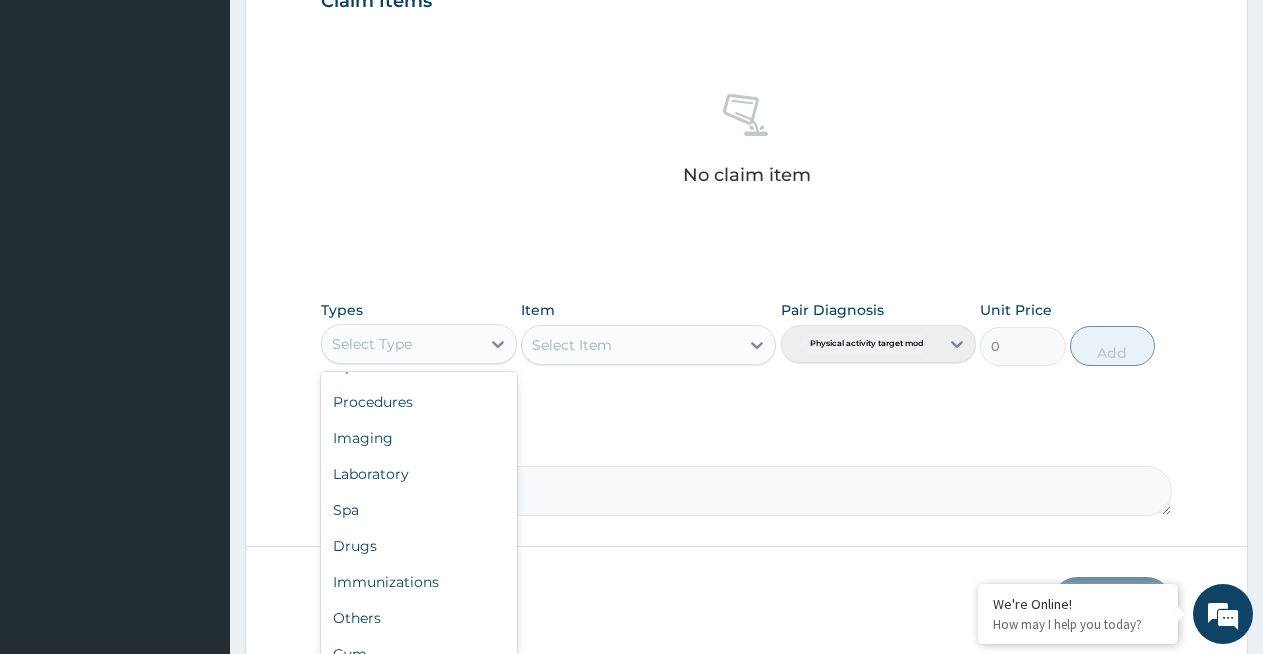 scroll, scrollTop: 68, scrollLeft: 0, axis: vertical 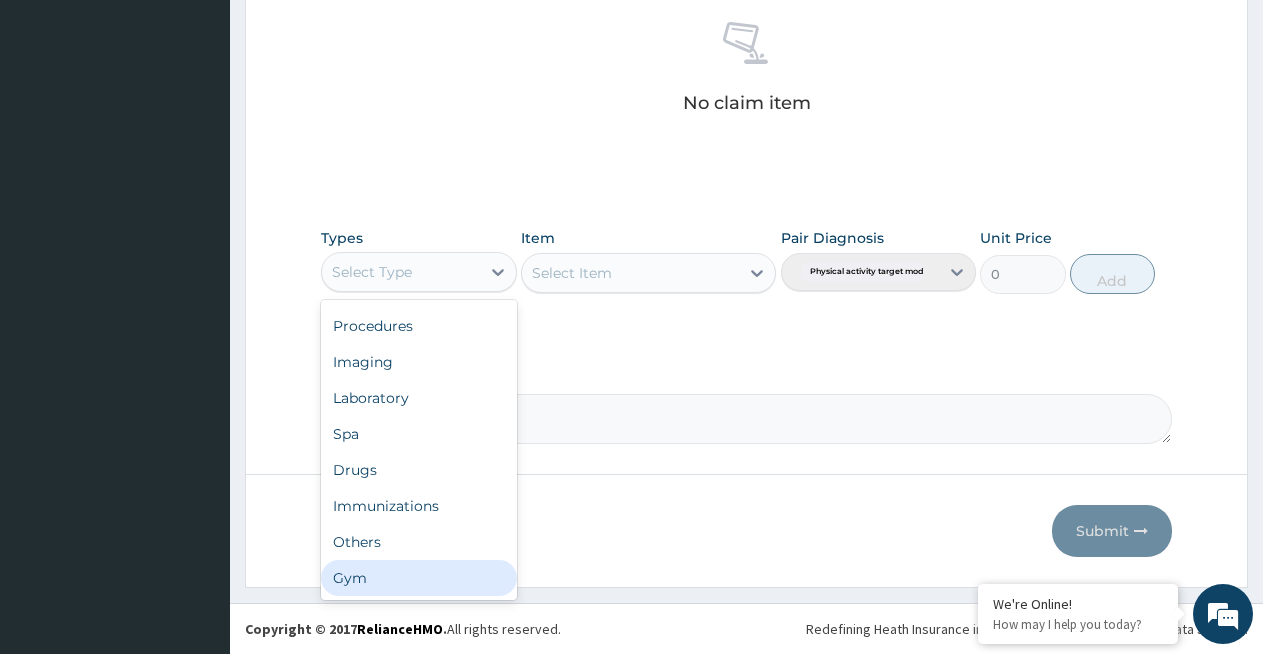 click on "Gym" at bounding box center [419, 578] 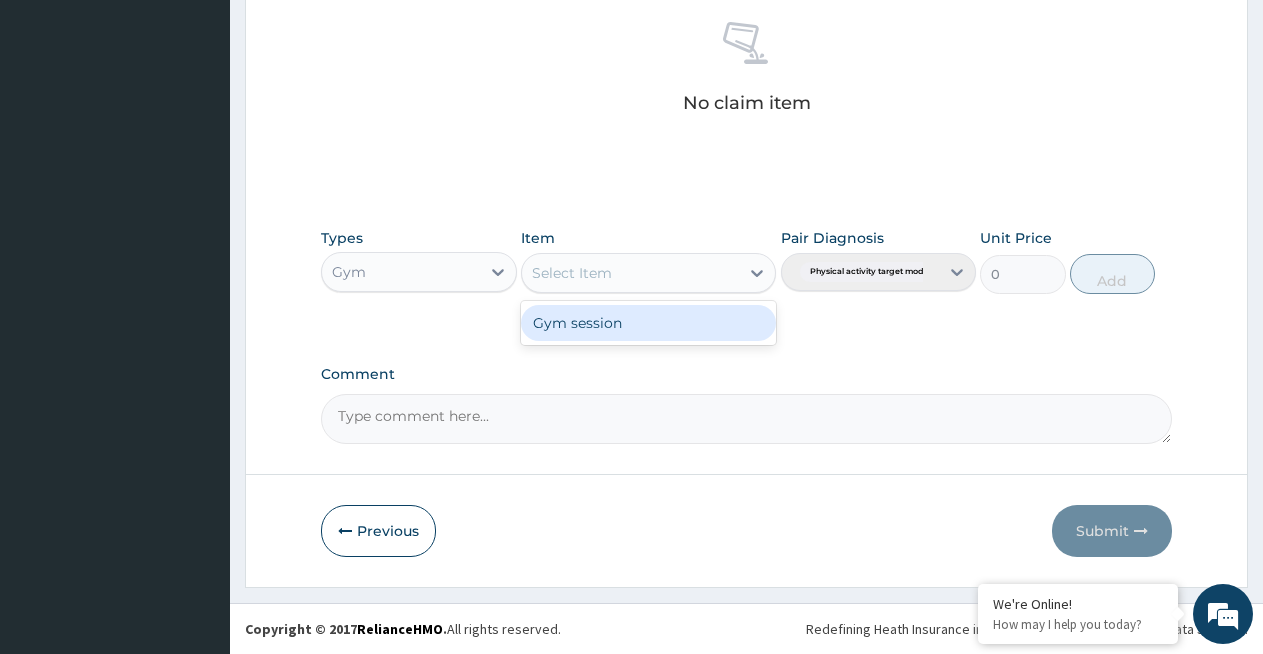 click on "Select Item" at bounding box center (630, 273) 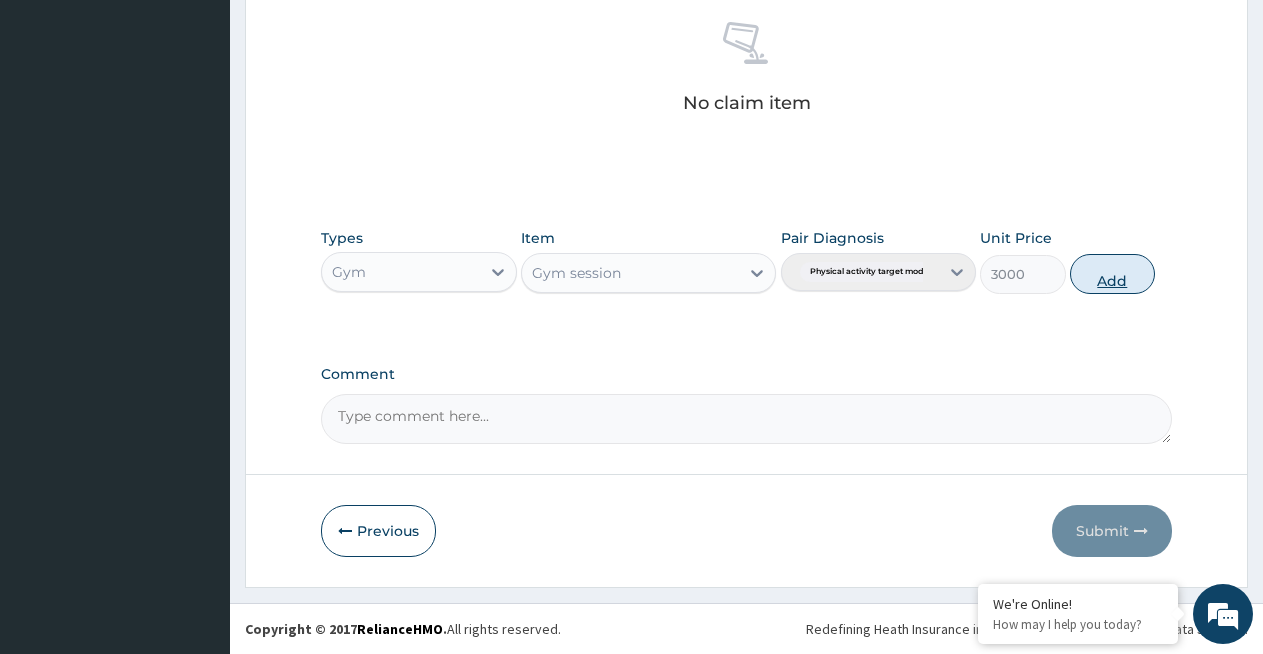click on "Add" at bounding box center [1112, 274] 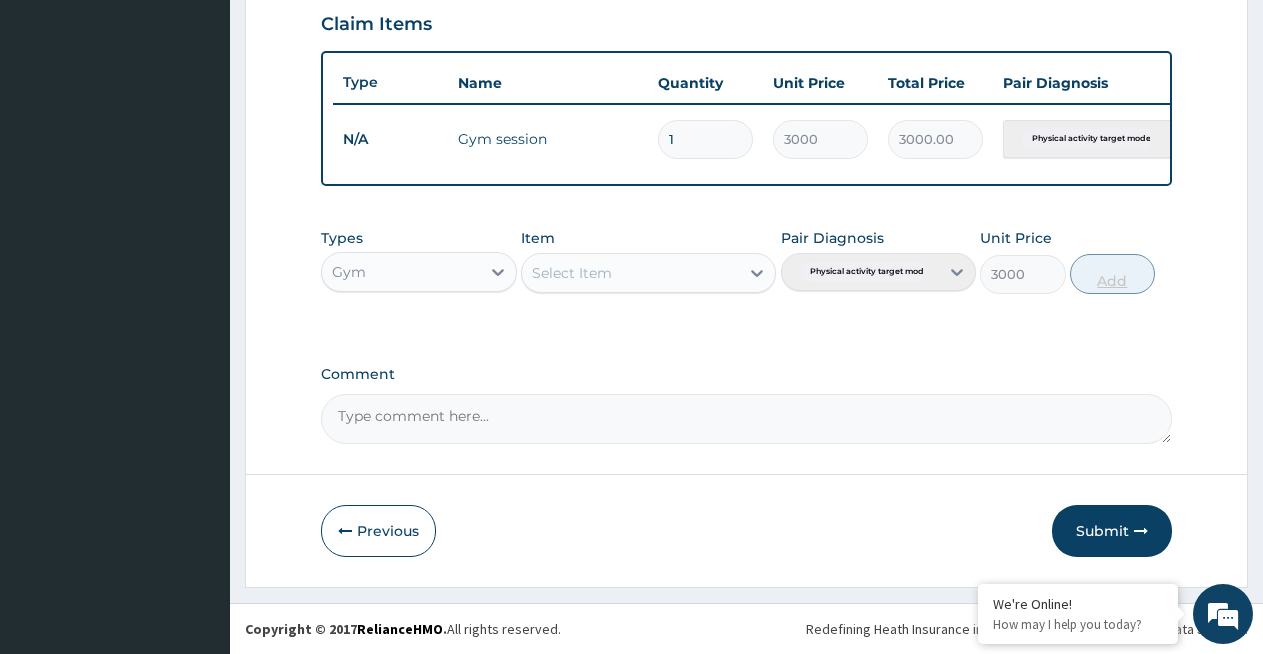type on "0" 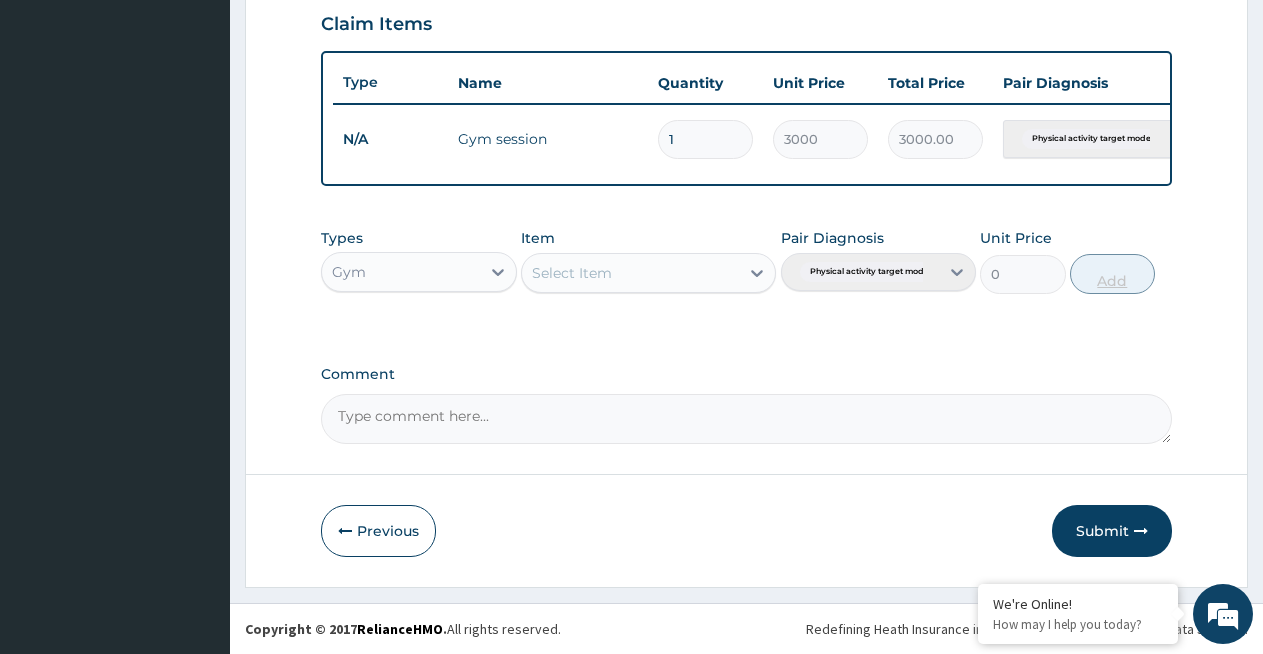 scroll, scrollTop: 710, scrollLeft: 0, axis: vertical 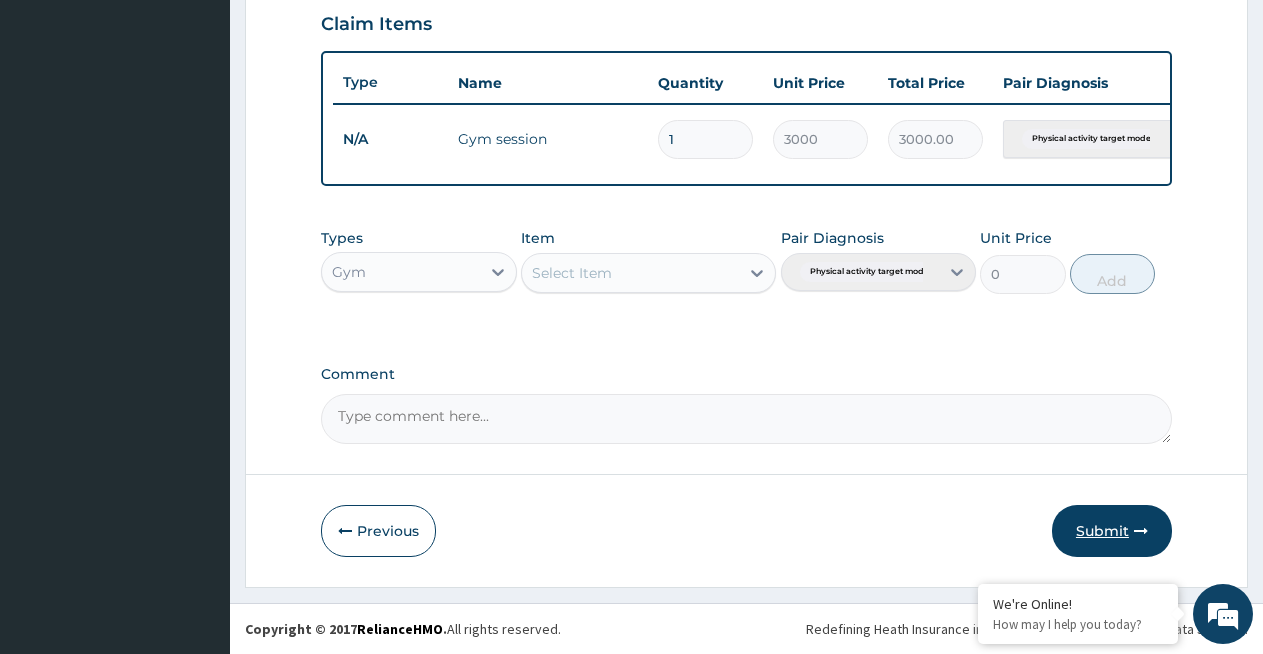 click on "Submit" at bounding box center [1112, 531] 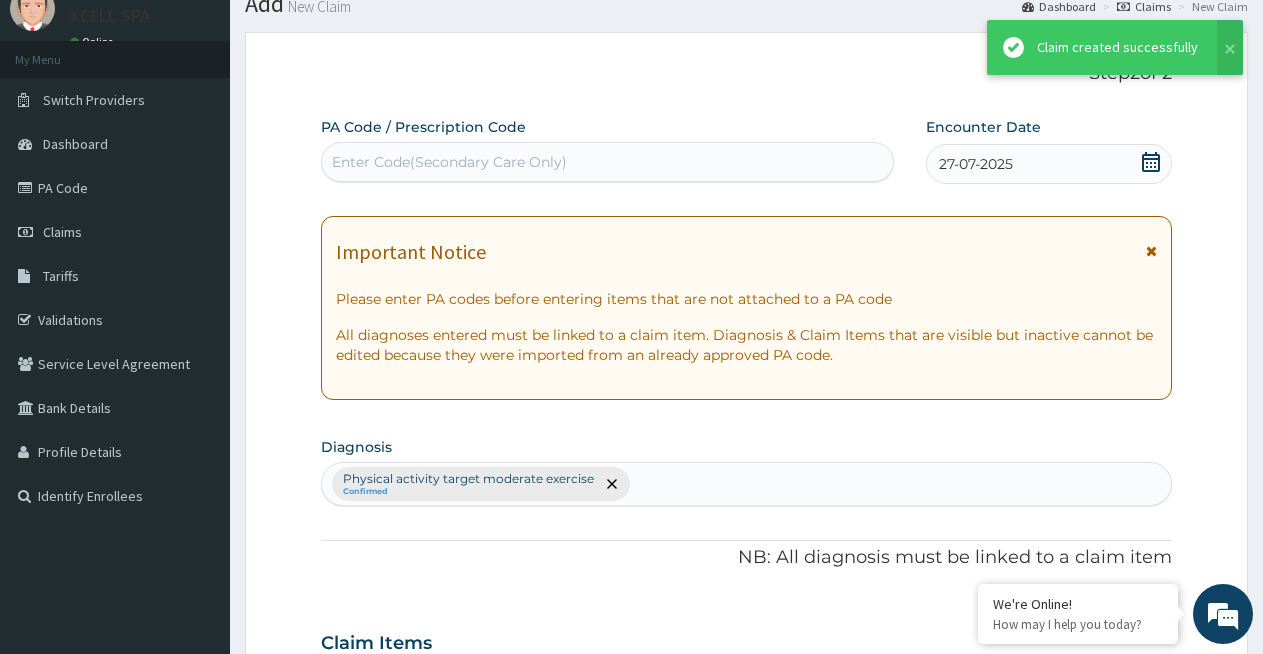 scroll, scrollTop: 710, scrollLeft: 0, axis: vertical 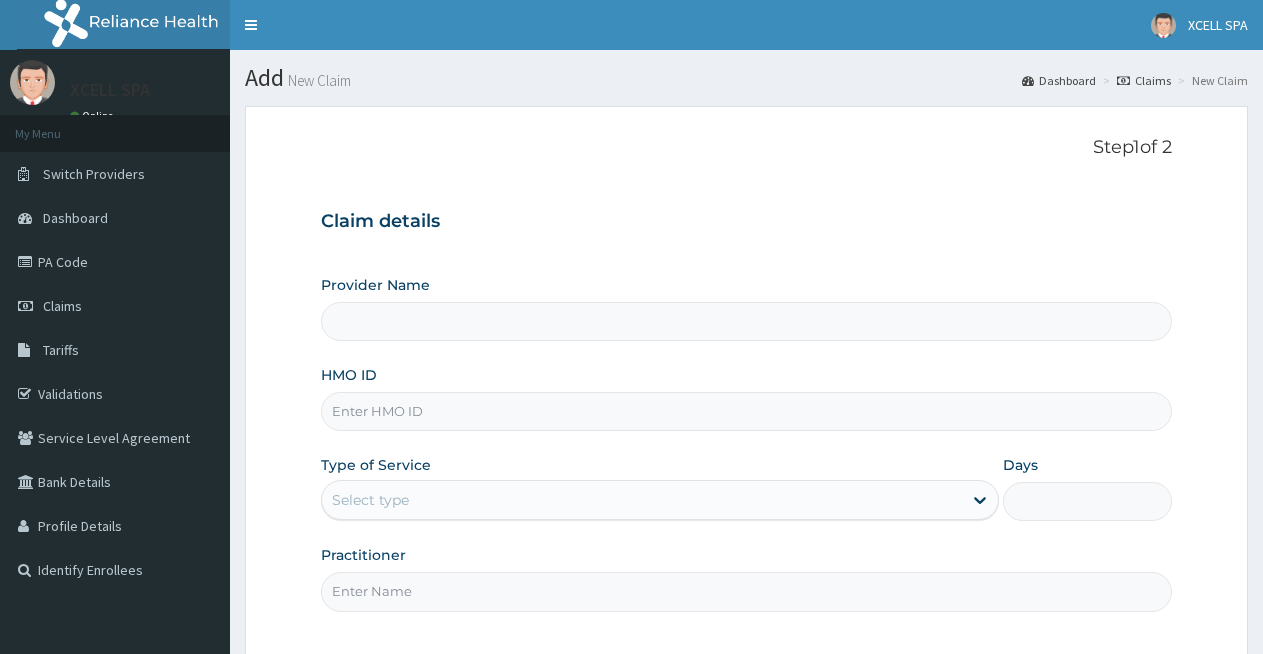 type on "XCELL Gym and Spa" 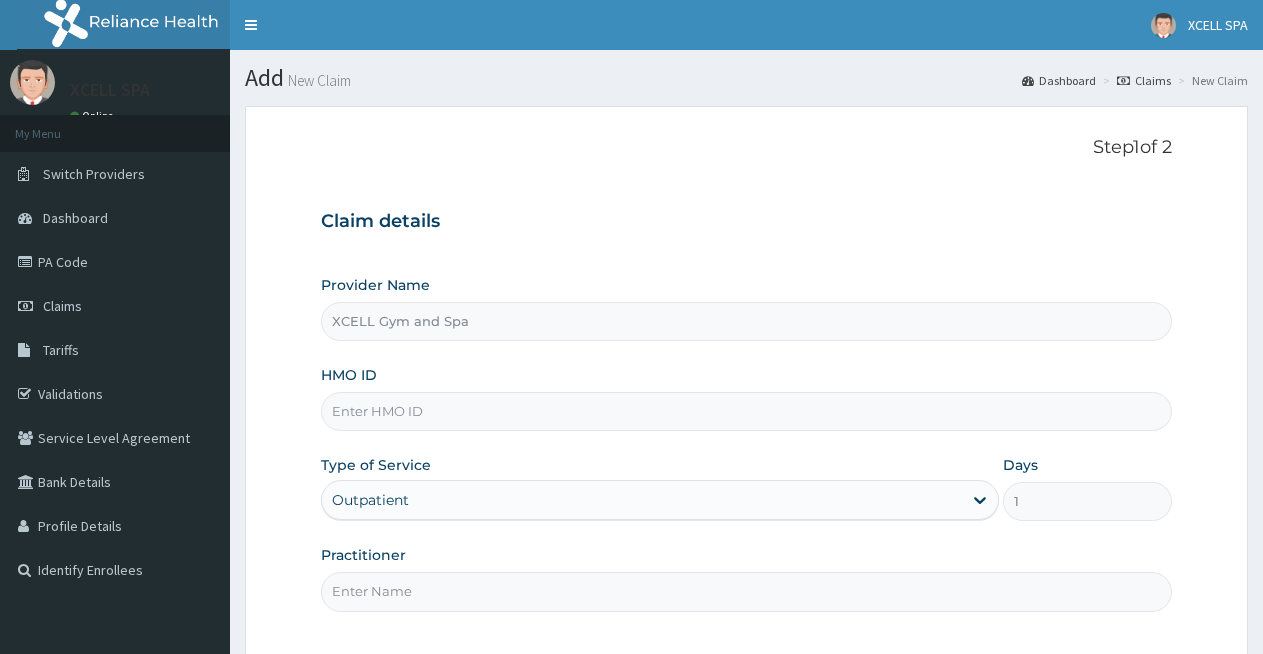 click on "HMO ID" at bounding box center [746, 411] 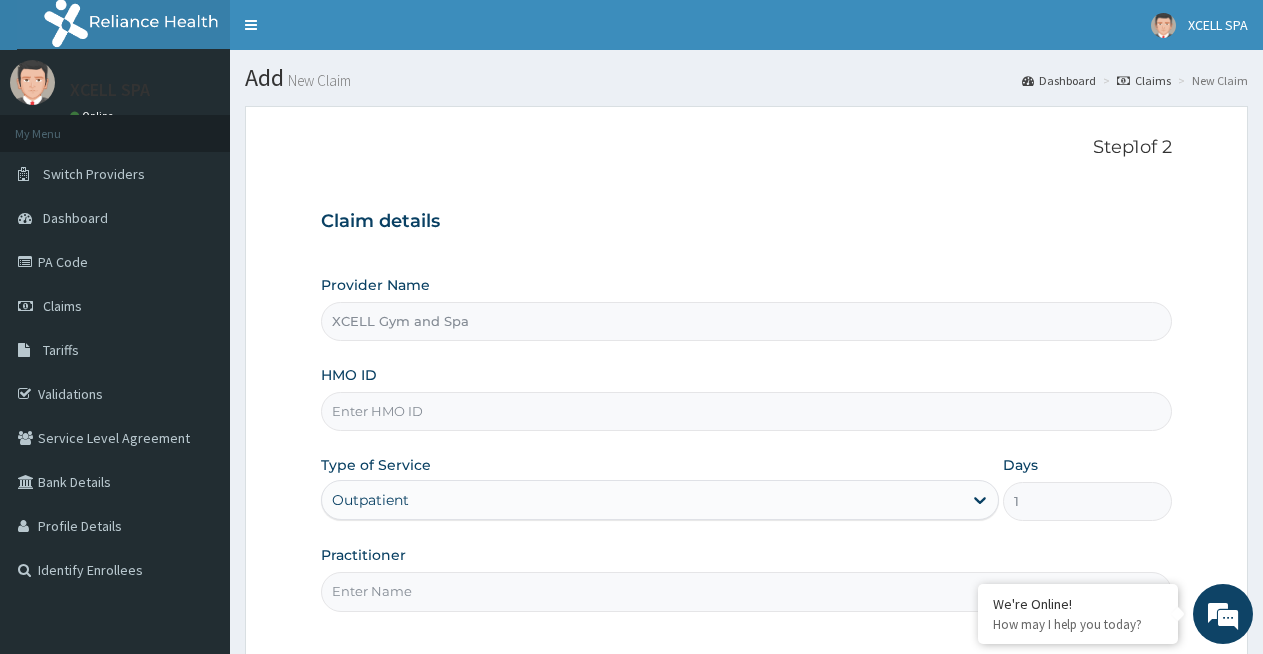 scroll, scrollTop: 0, scrollLeft: 0, axis: both 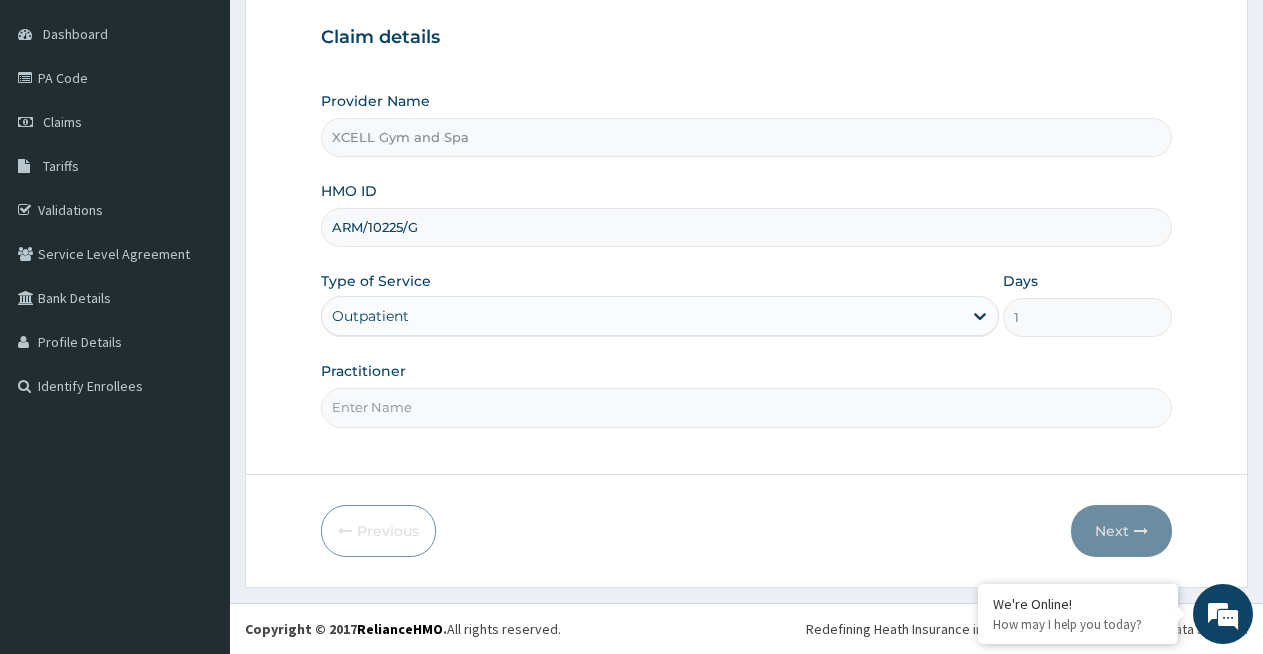 type on "ARM/10225/G" 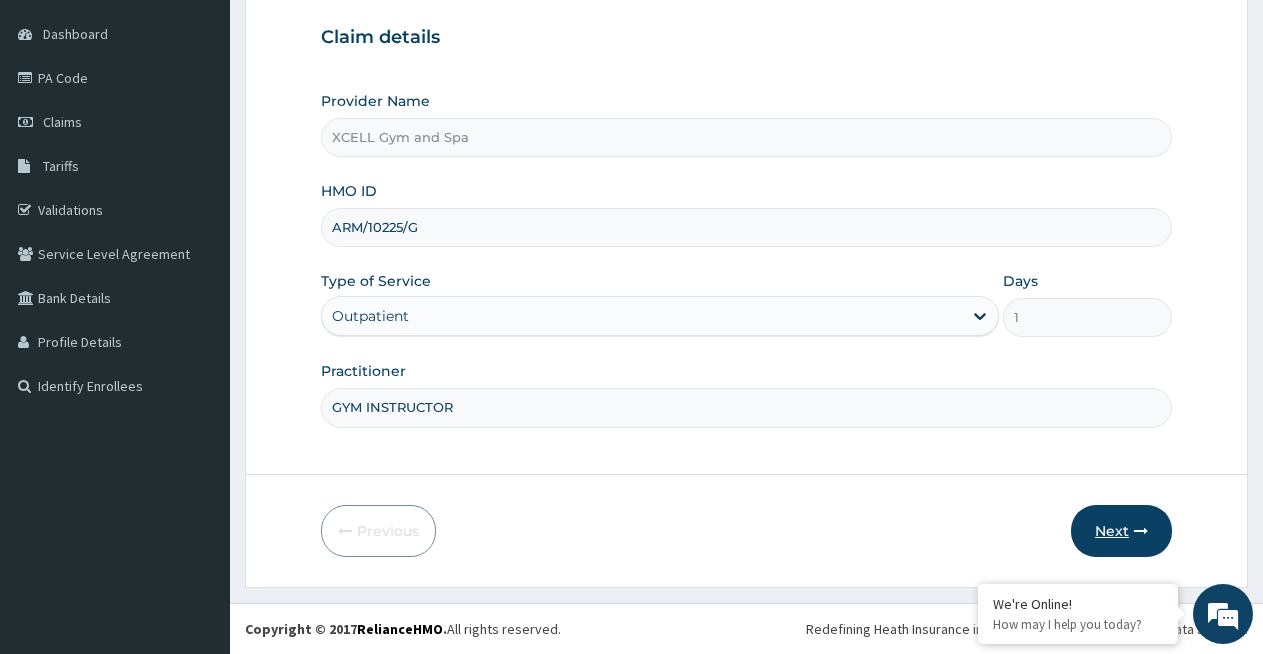 click on "Next" at bounding box center (1121, 531) 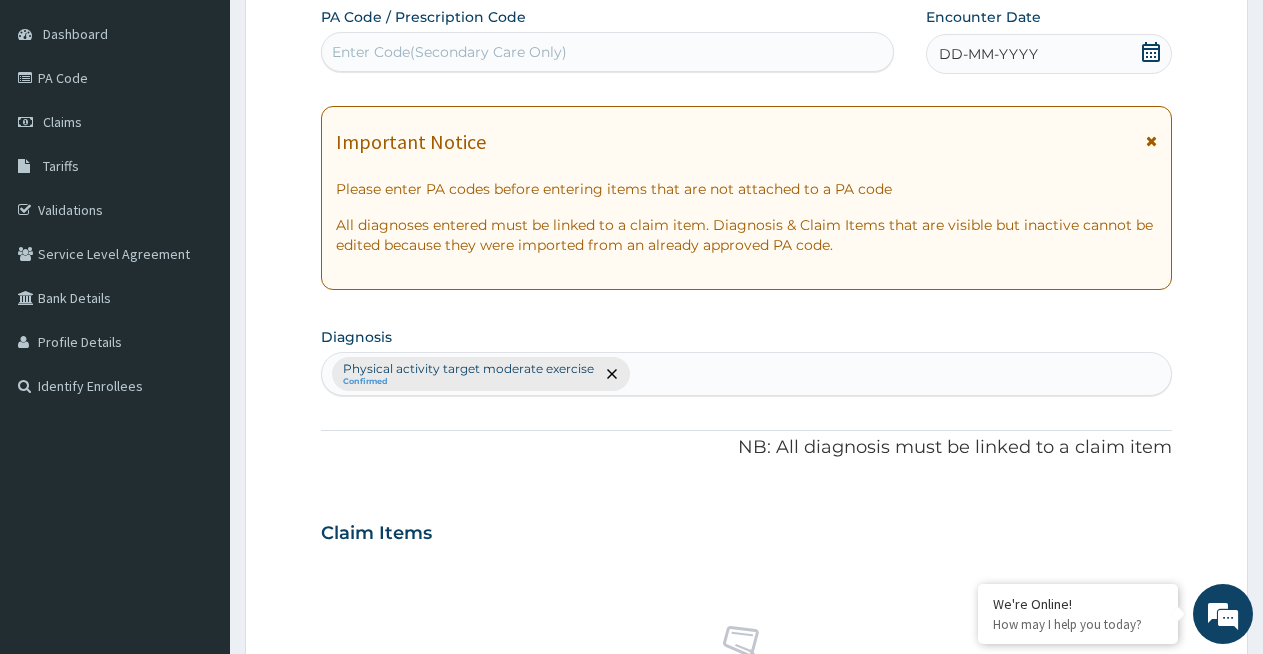 click on "DD-MM-YYYY" at bounding box center [1049, 54] 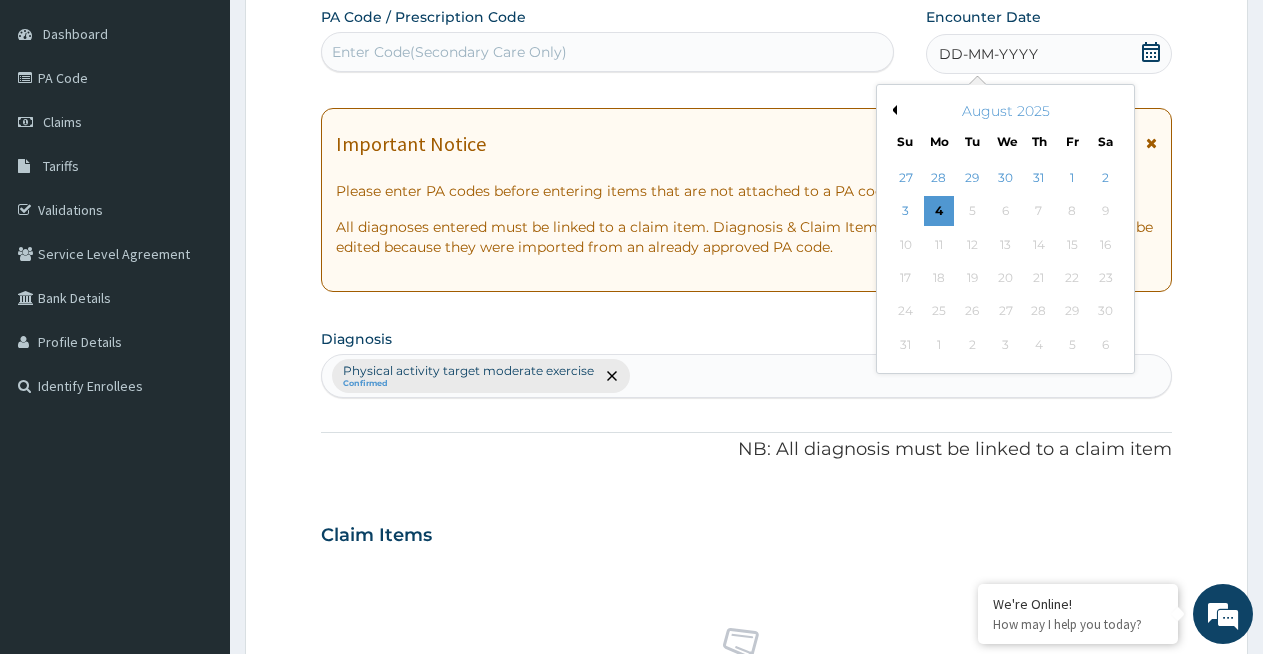 click 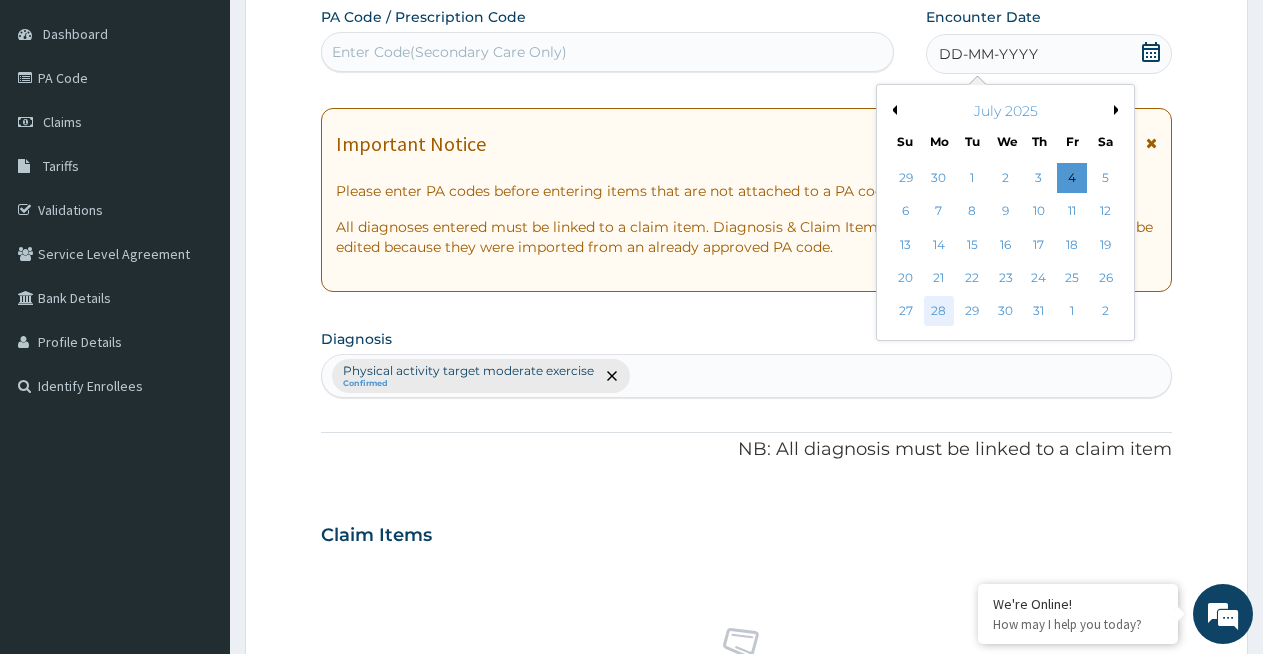 click on "28" at bounding box center (939, 312) 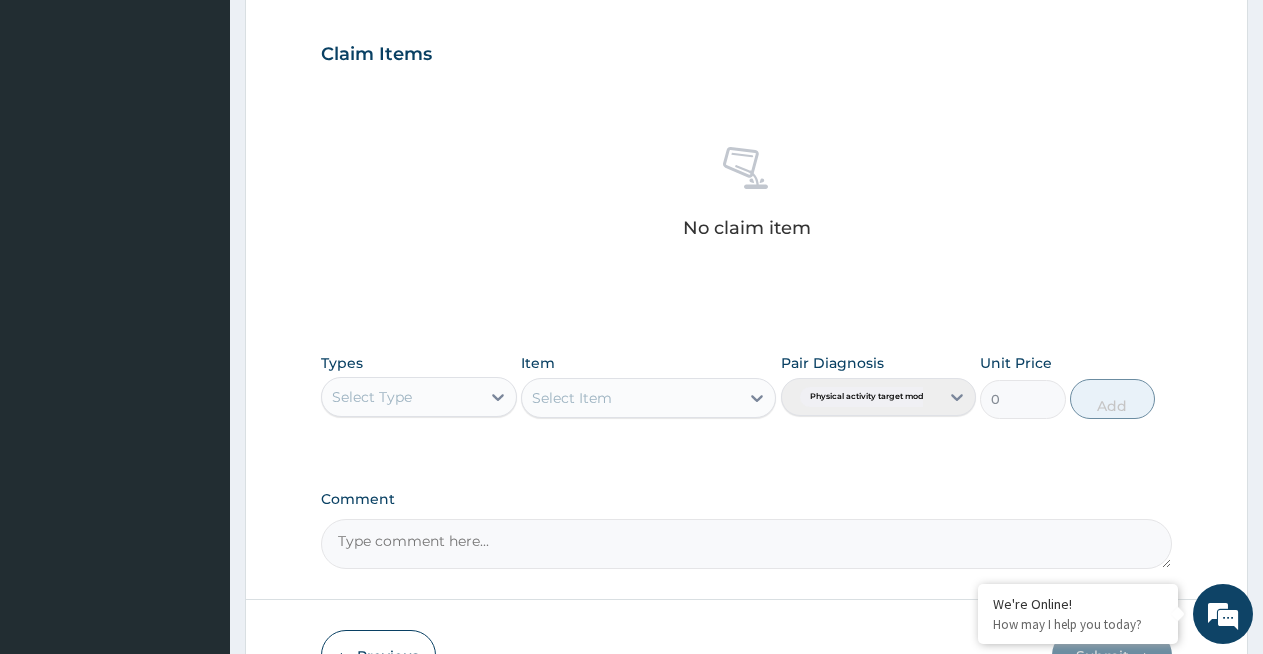 scroll, scrollTop: 670, scrollLeft: 0, axis: vertical 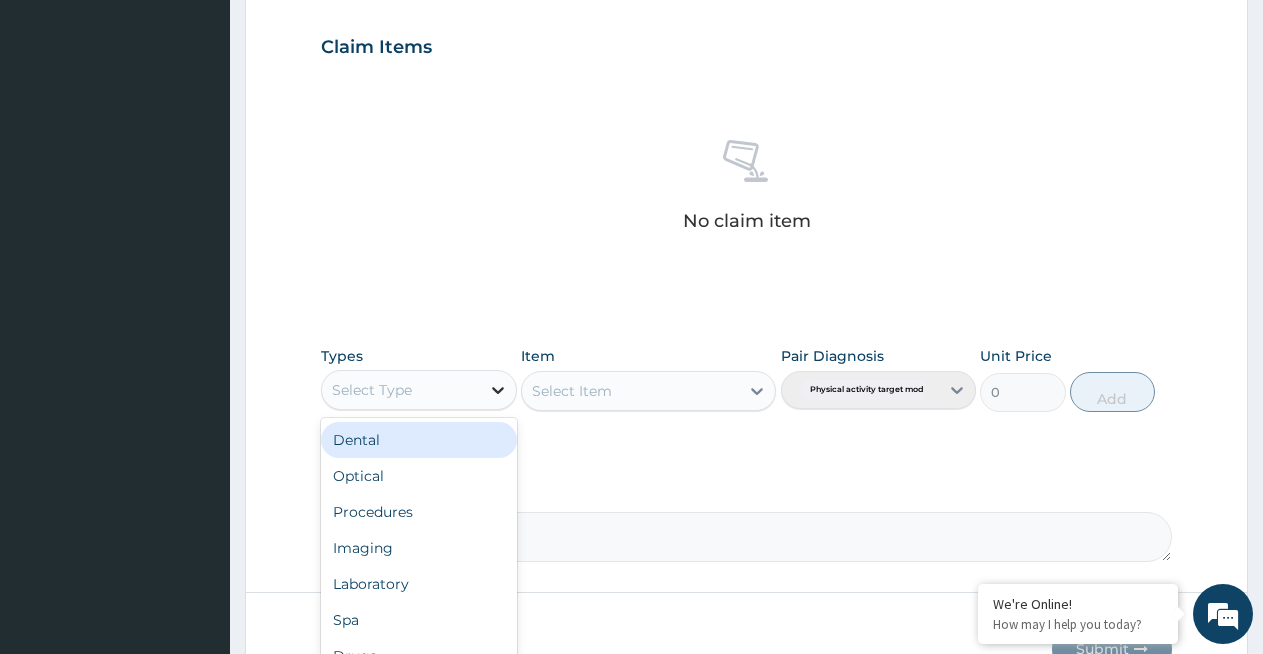 click 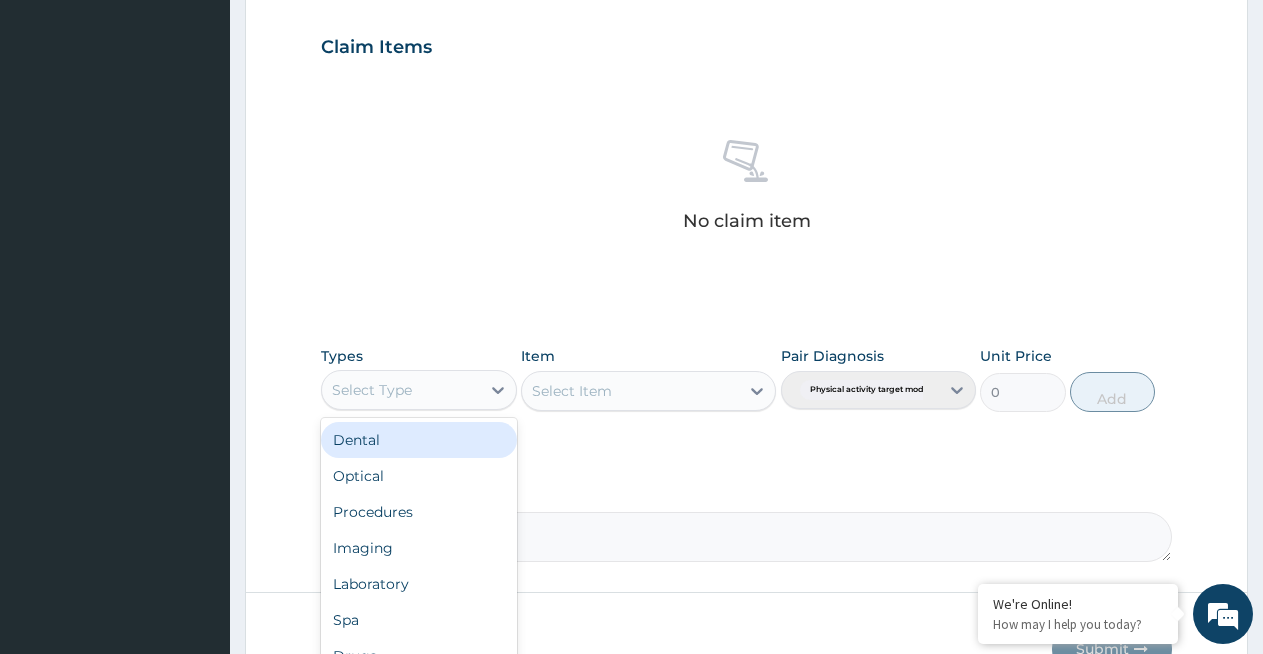 scroll, scrollTop: 68, scrollLeft: 0, axis: vertical 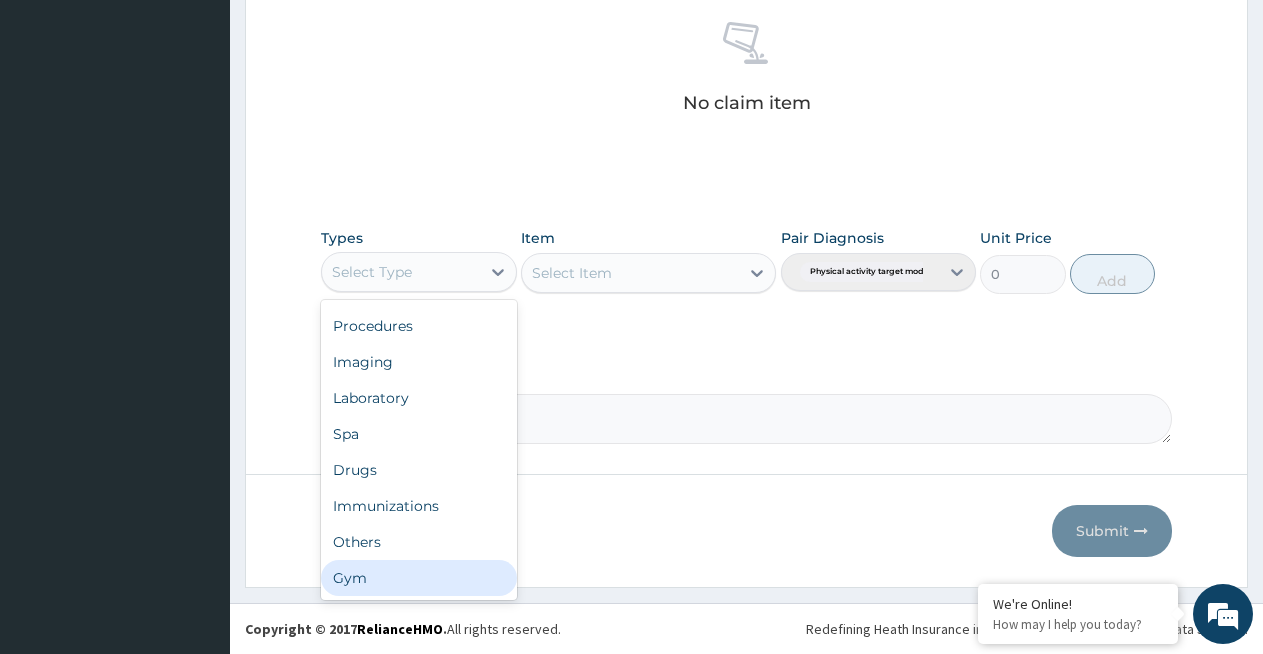 click on "Gym" at bounding box center (419, 578) 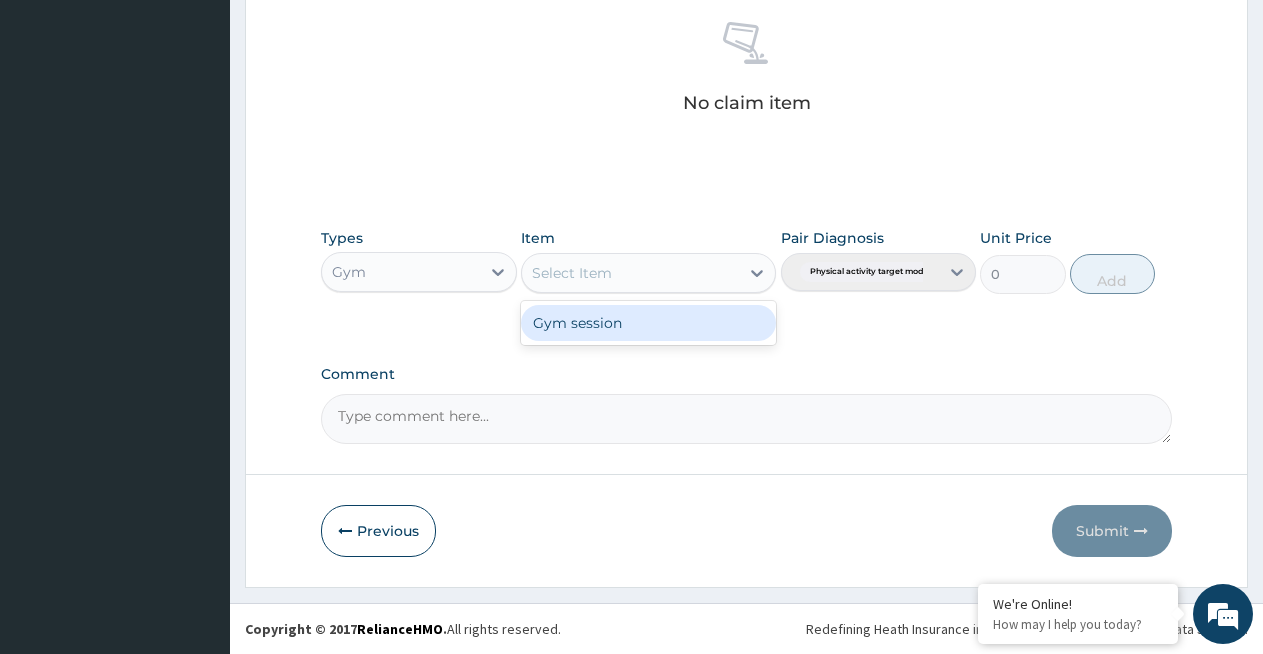 click on "Select Item" at bounding box center (630, 273) 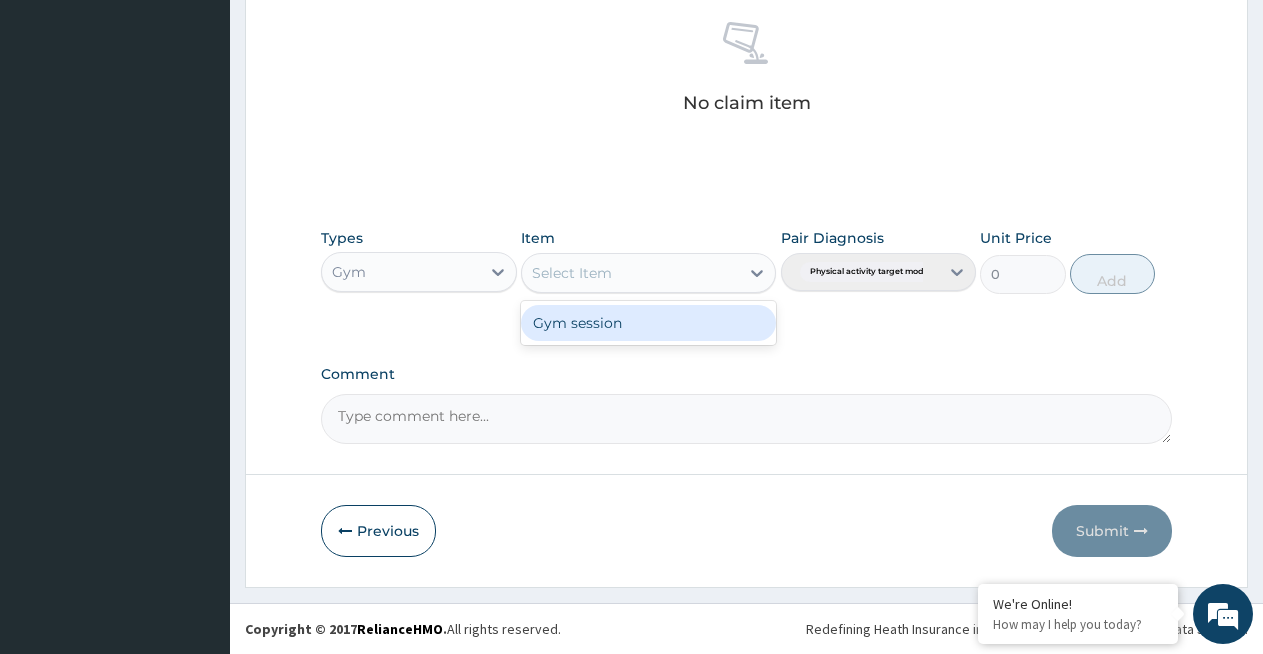 click on "Gym session" at bounding box center (648, 323) 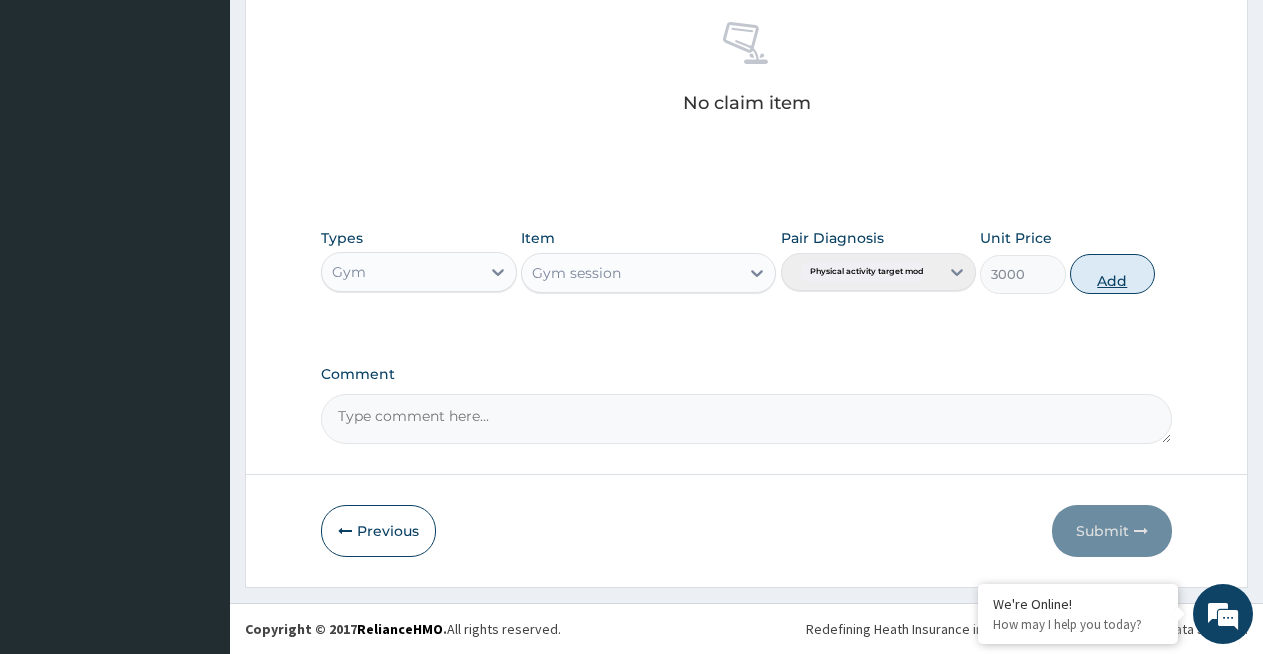 click on "Add" at bounding box center [1112, 274] 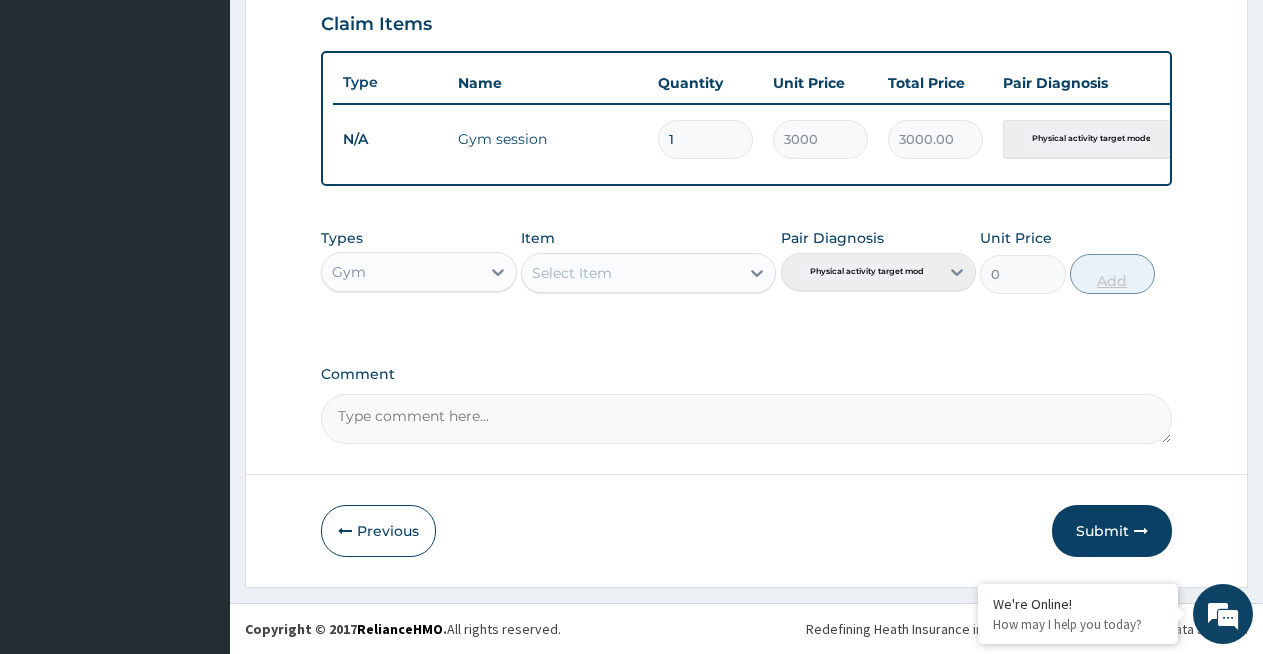 scroll, scrollTop: 710, scrollLeft: 0, axis: vertical 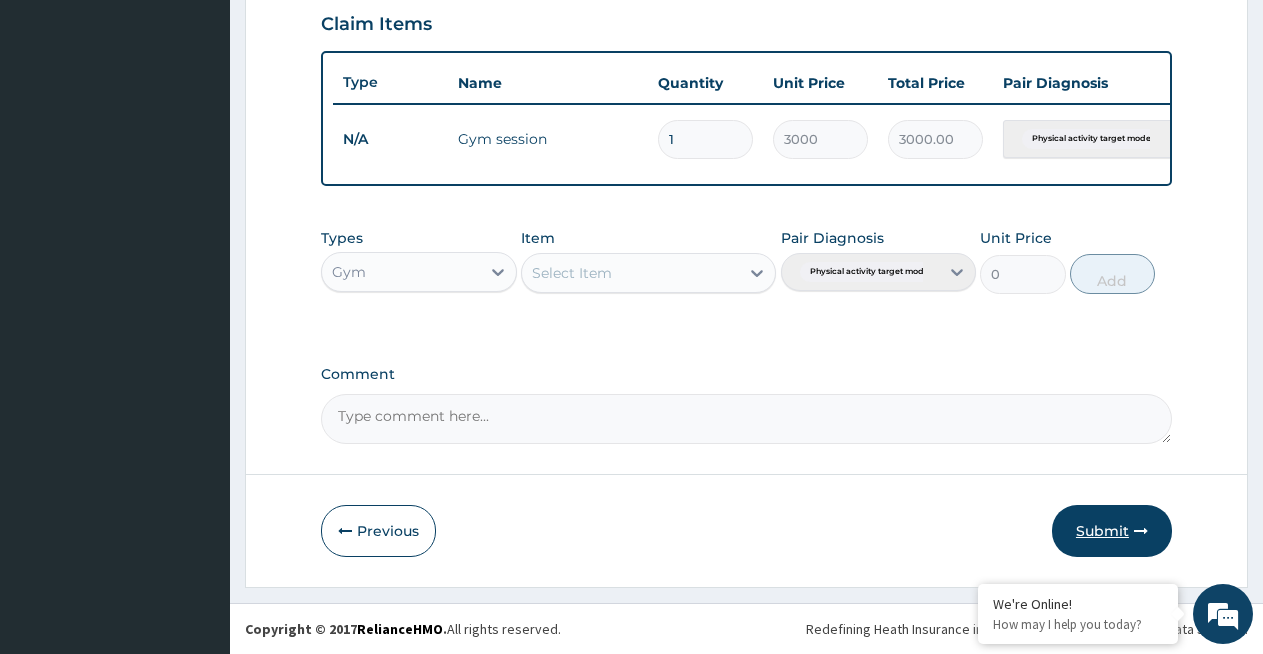 click on "Submit" at bounding box center [1112, 531] 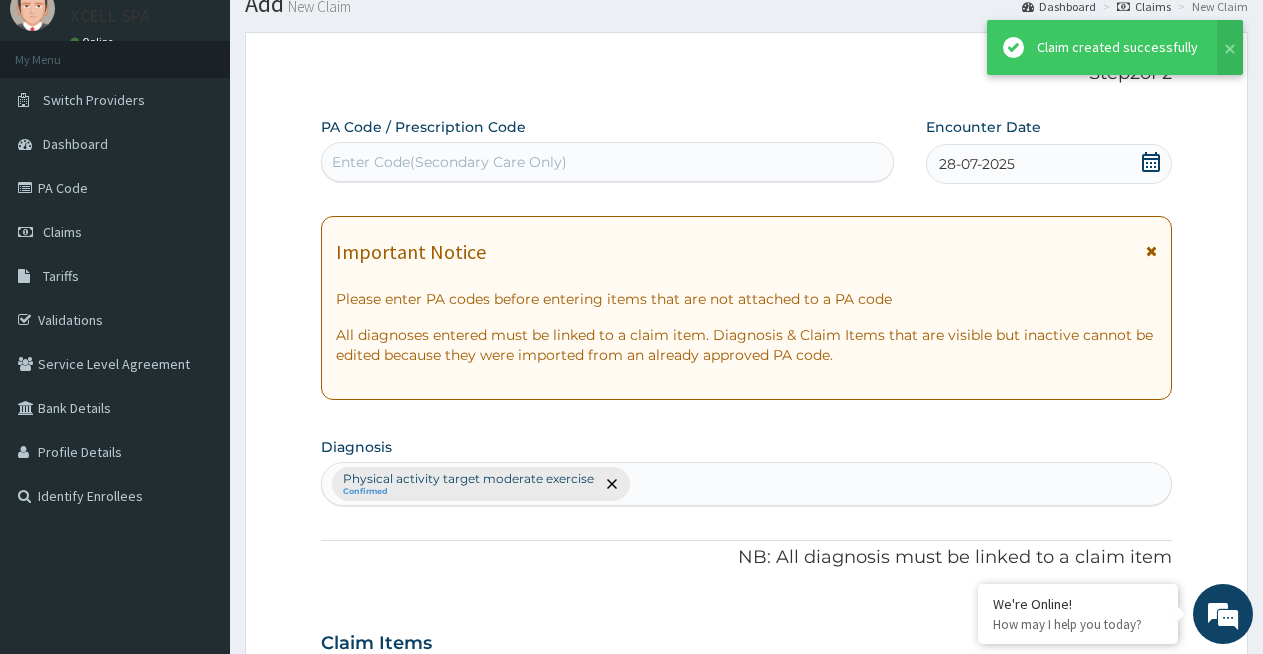 scroll, scrollTop: 710, scrollLeft: 0, axis: vertical 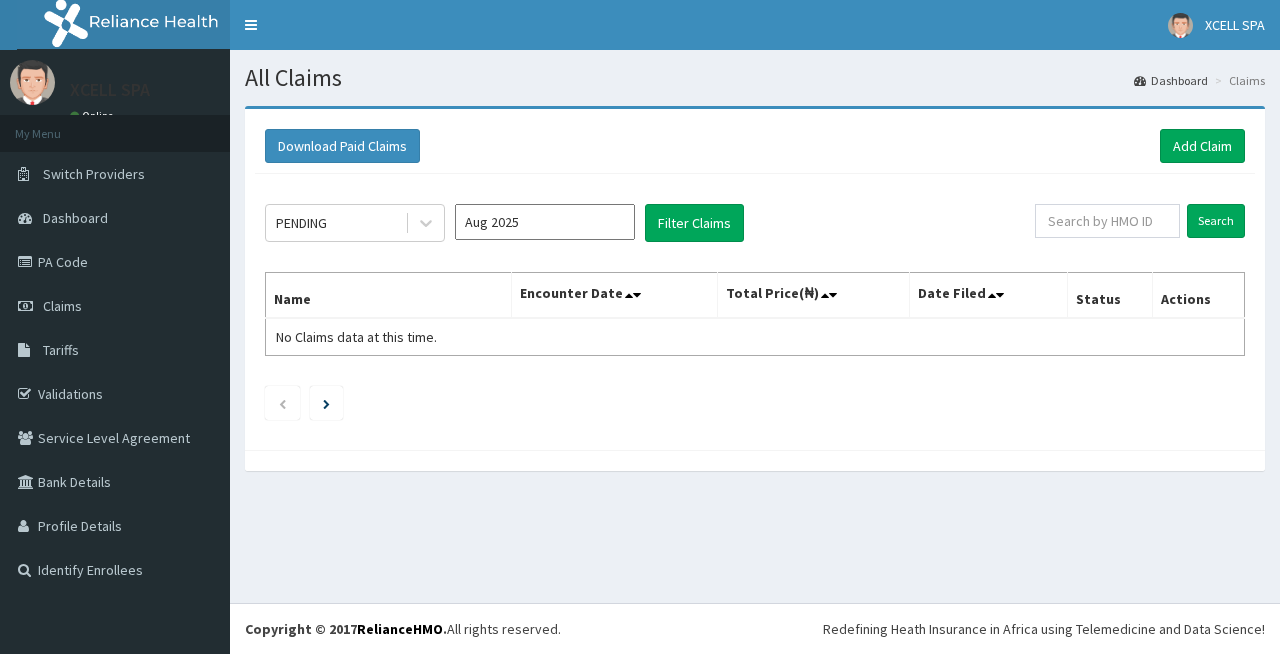 click on "Add Claim" at bounding box center [1202, 146] 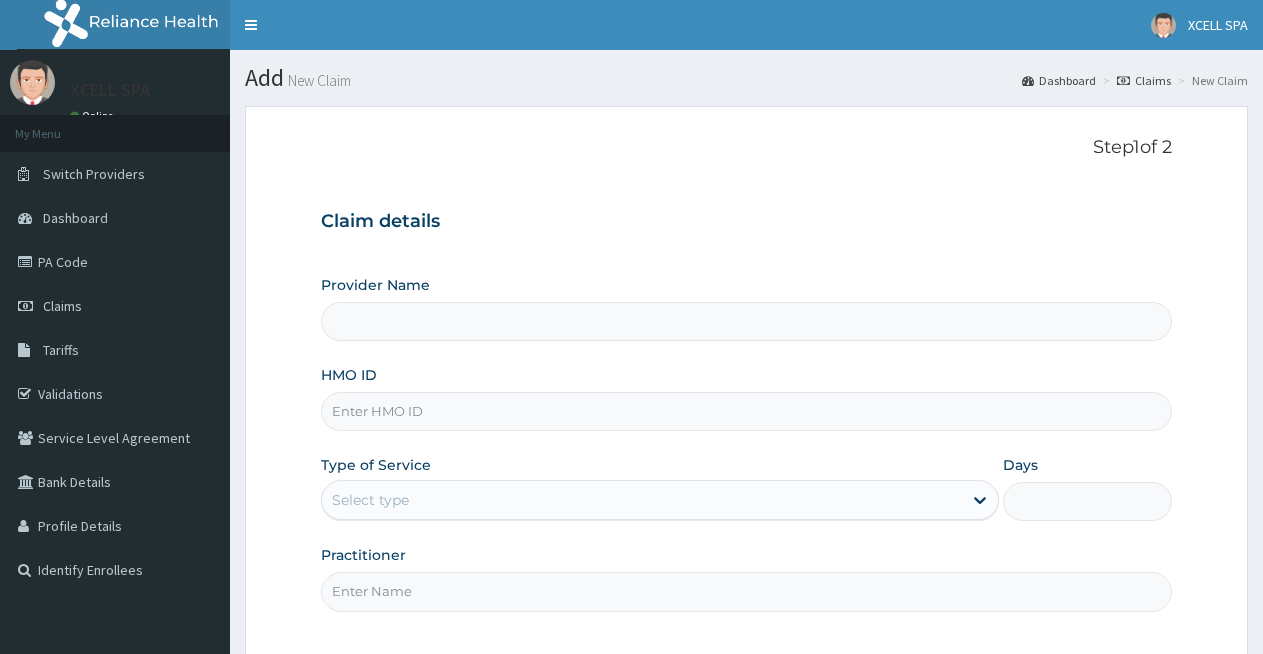 scroll, scrollTop: 0, scrollLeft: 0, axis: both 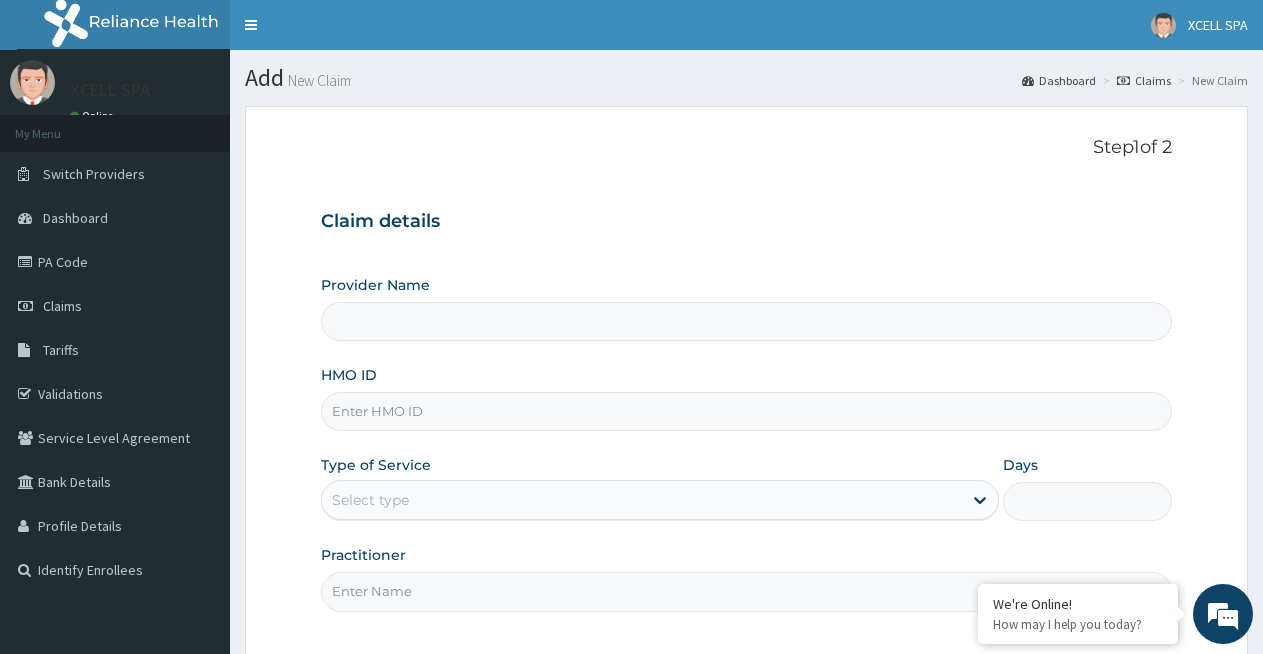 type on "XCELL Gym and Spa" 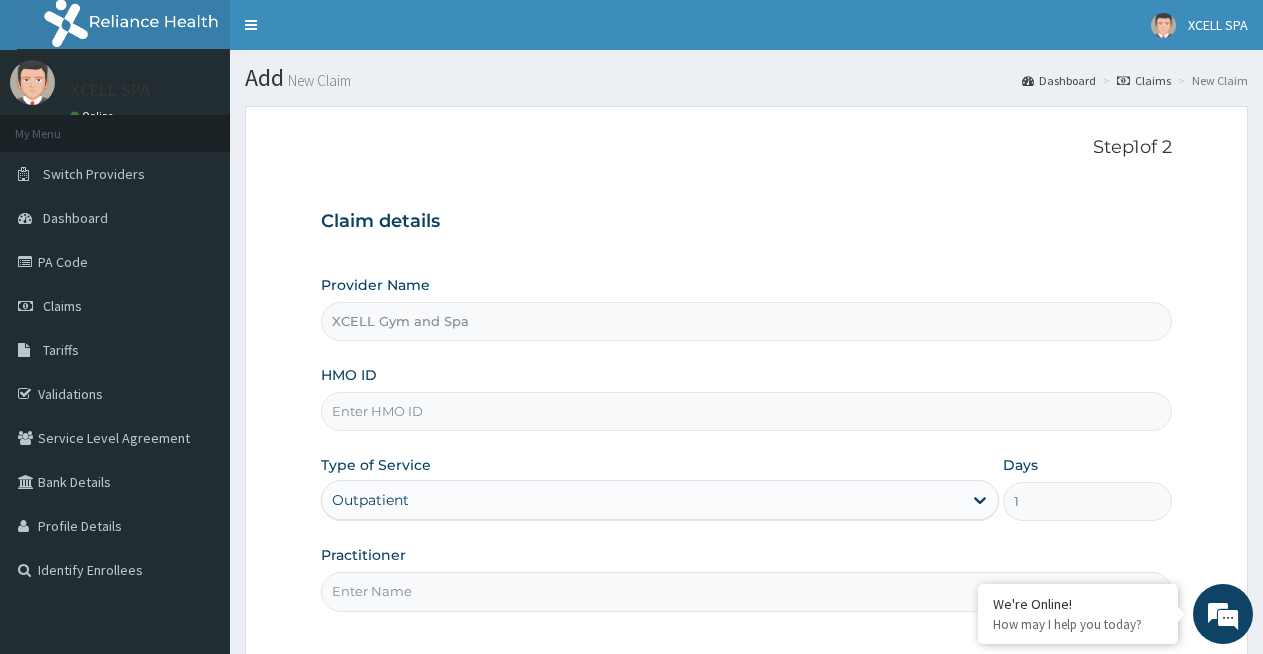 click on "HMO ID" at bounding box center [746, 411] 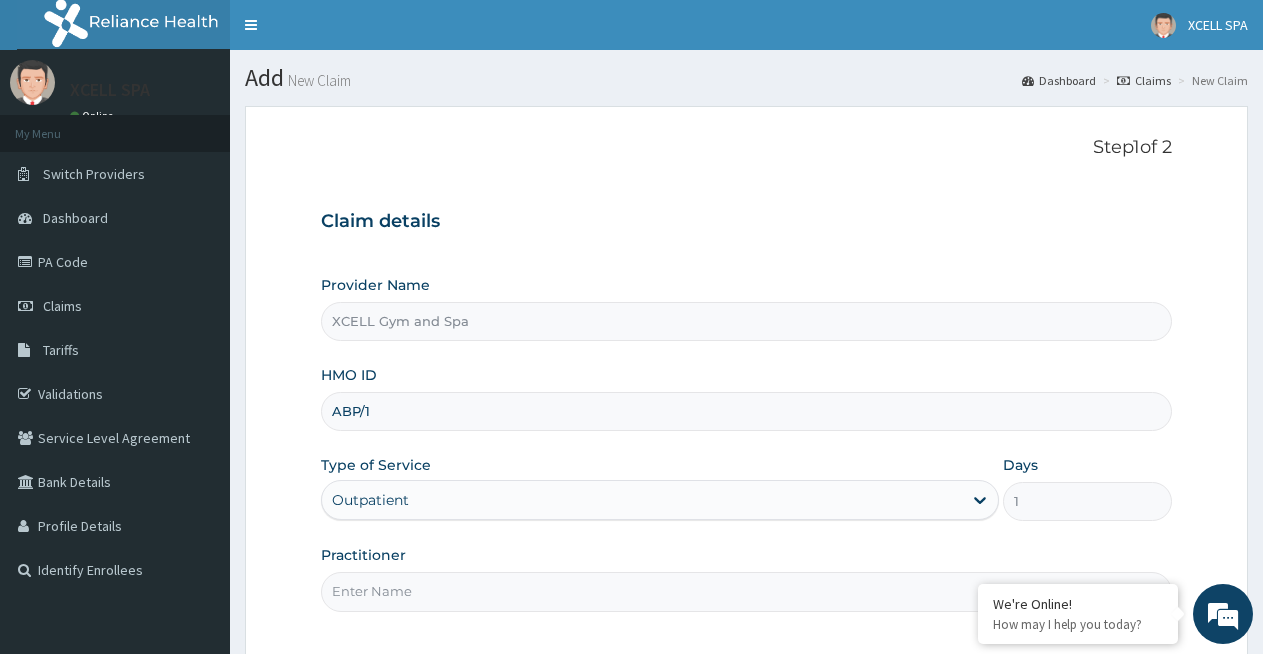 scroll, scrollTop: 0, scrollLeft: 0, axis: both 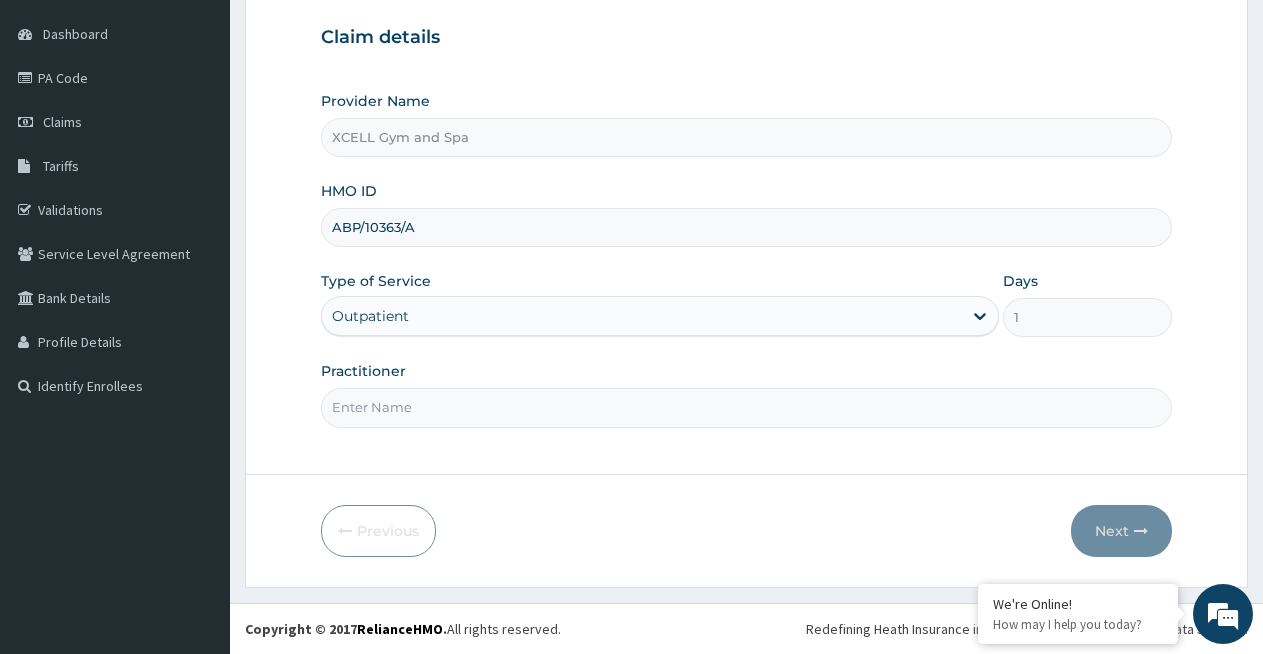 type on "ABP/10363/A" 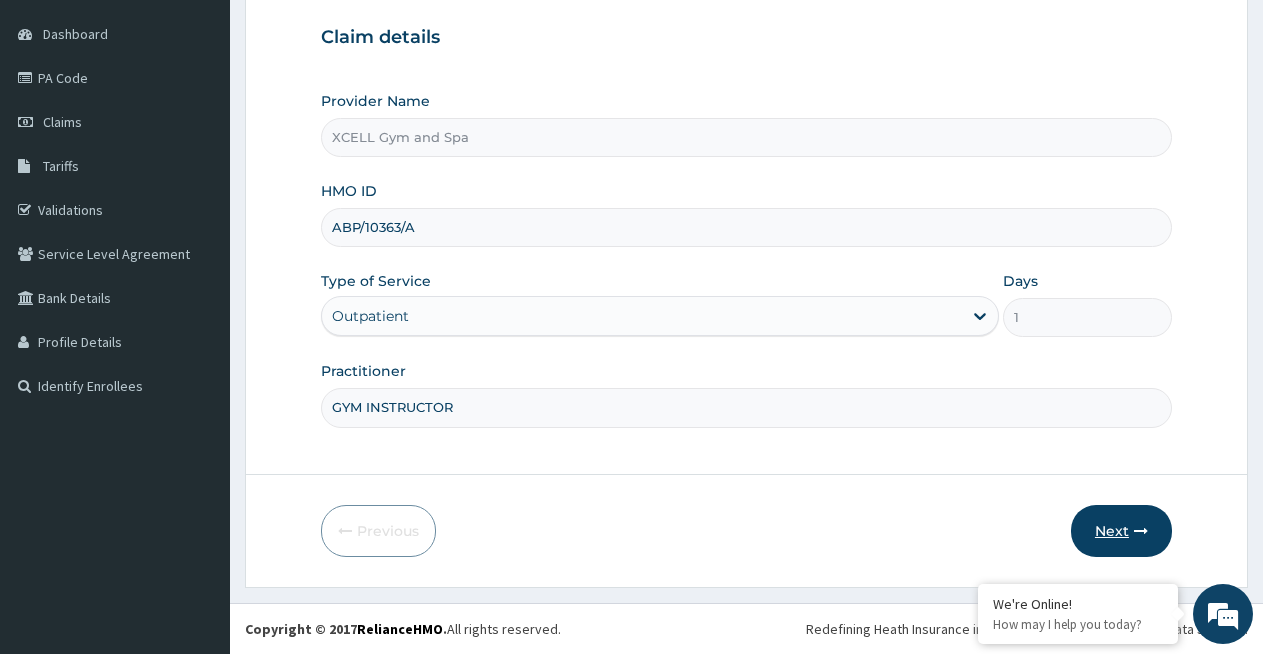 click on "Next" at bounding box center [1121, 531] 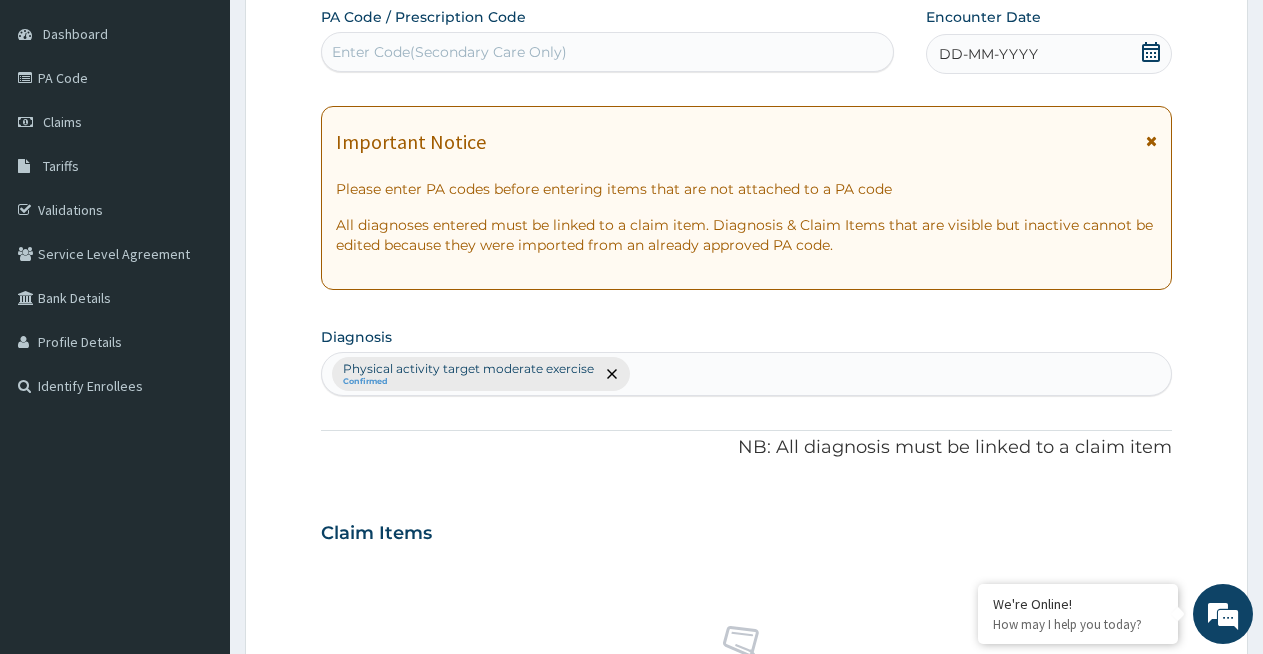 click on "Enter Code(Secondary Care Only)" at bounding box center [449, 52] 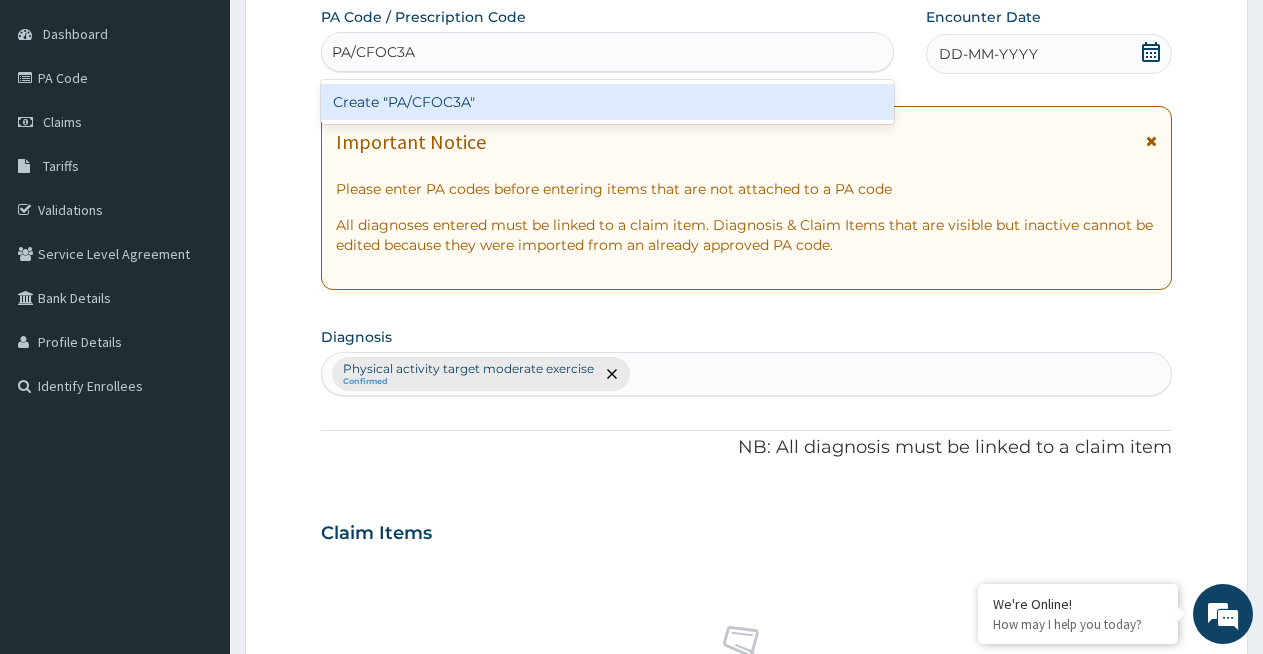 type on "PA/CFOC3A" 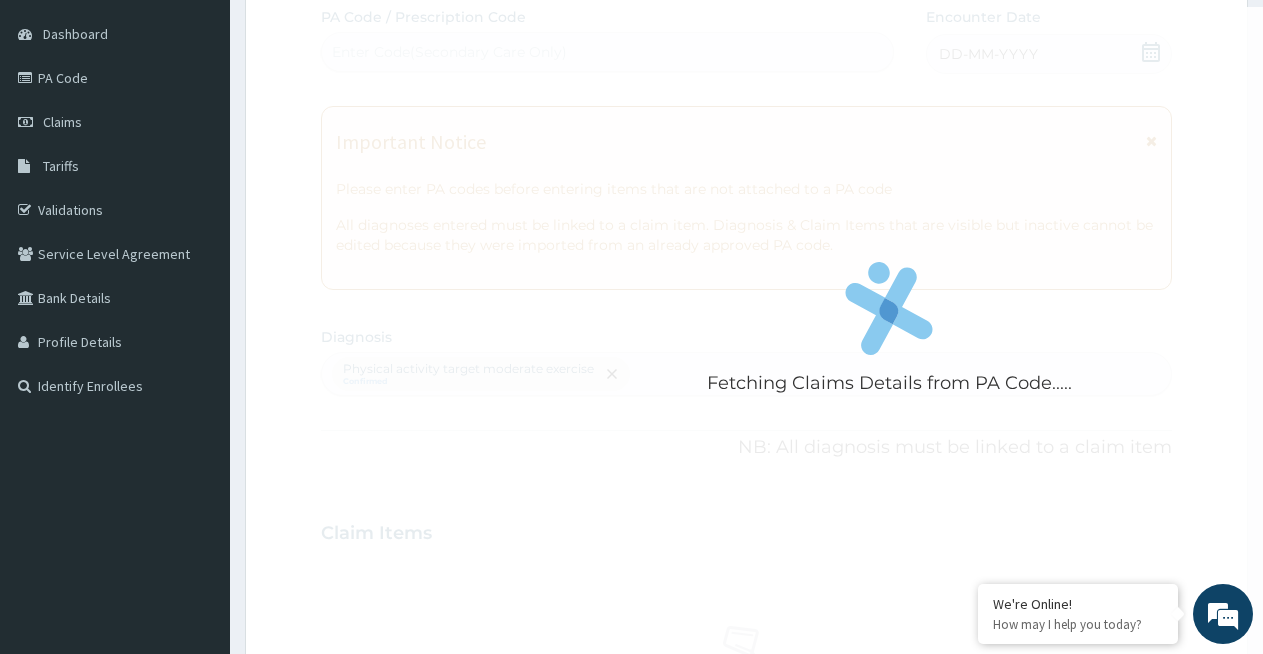 click on "Fetching Claims Details from PA Code..... PA Code / Prescription Code Enter Code(Secondary Care Only) Encounter Date DD-MM-YYYY Important Notice Please enter PA codes before entering items that are not attached to a PA code   All diagnoses entered must be linked to a claim item. Diagnosis & Claim Items that are visible but inactive cannot be edited because they were imported from an already approved PA code. Diagnosis Physical activity target moderate exercise Confirmed NB: All diagnosis must be linked to a claim item Claim Items No claim item Types Select Type Item Select Item Pair Diagnosis Physical activity target moder... Unit Price 0 Add Comment" at bounding box center [746, 527] 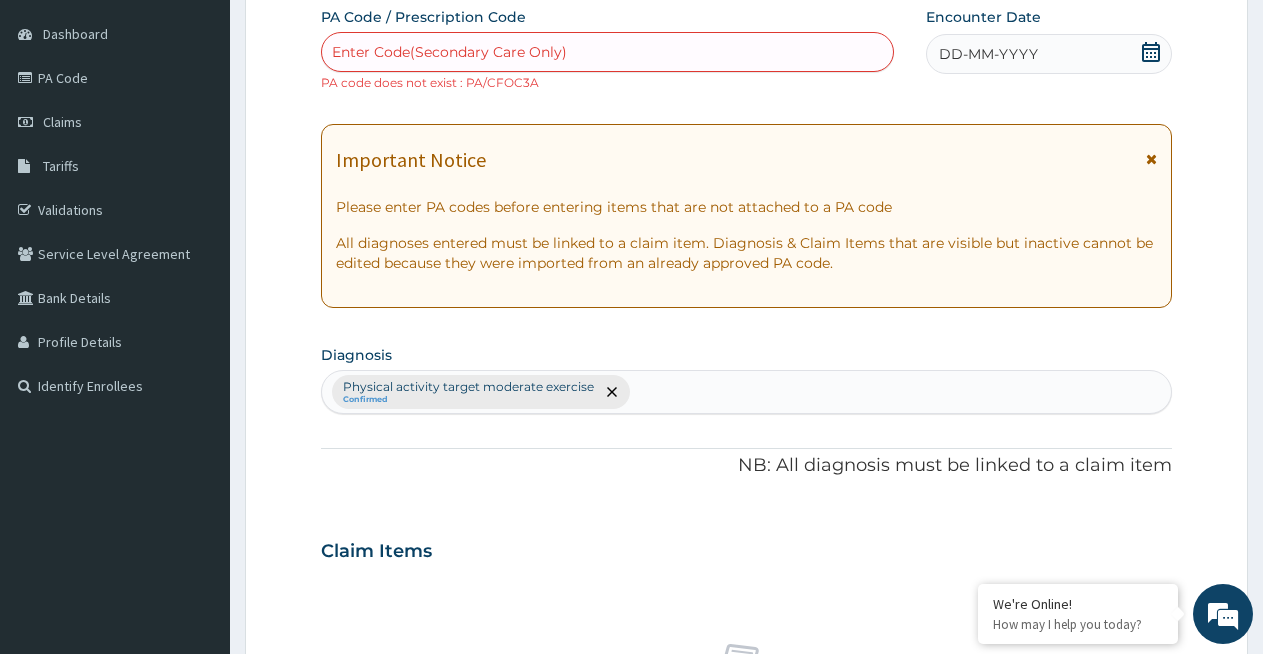 click 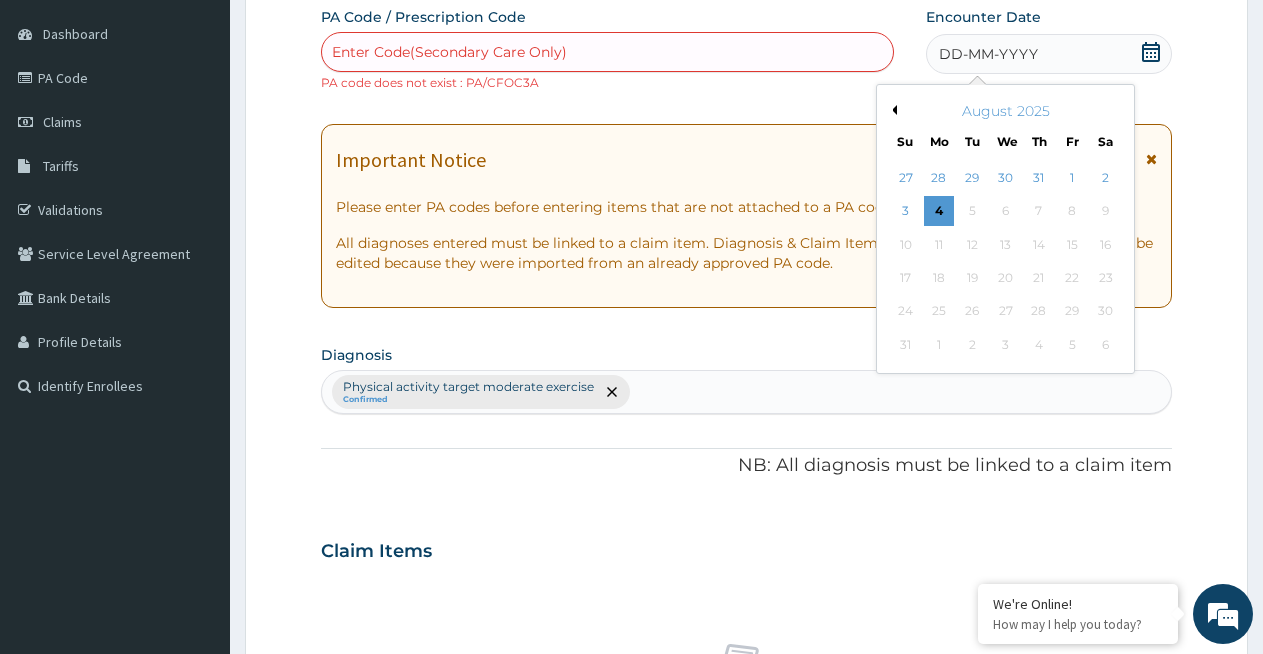 click on "August 2025" at bounding box center (1005, 111) 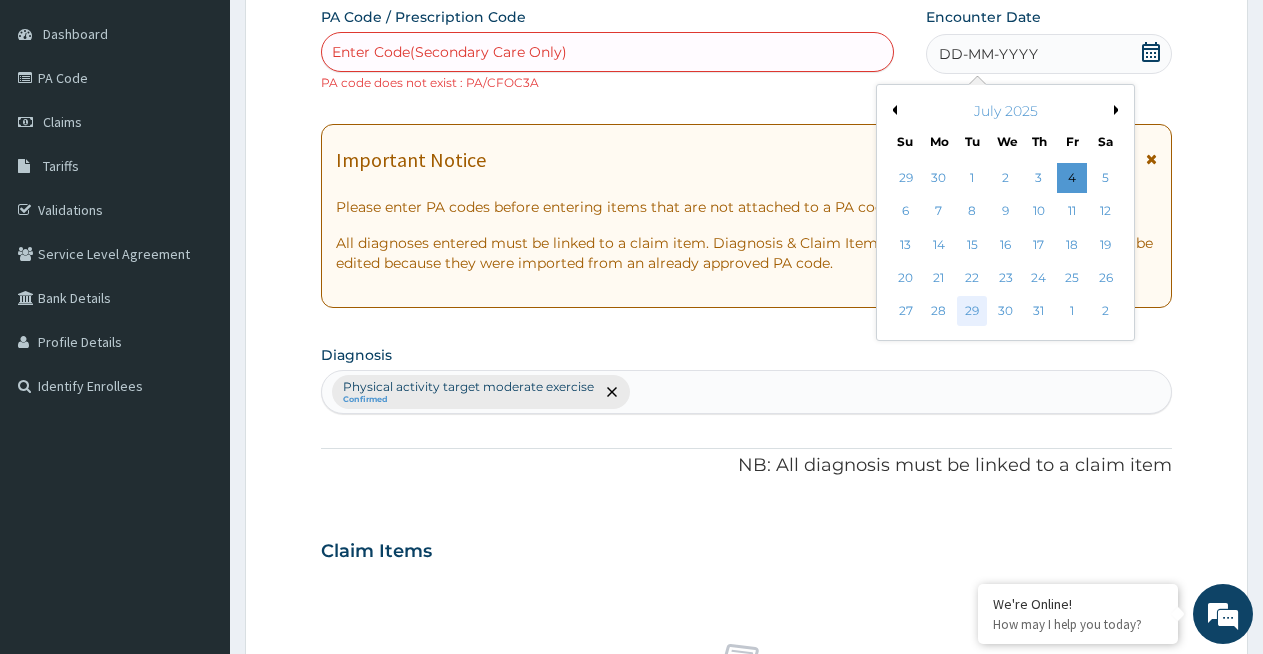 click on "29" at bounding box center [973, 312] 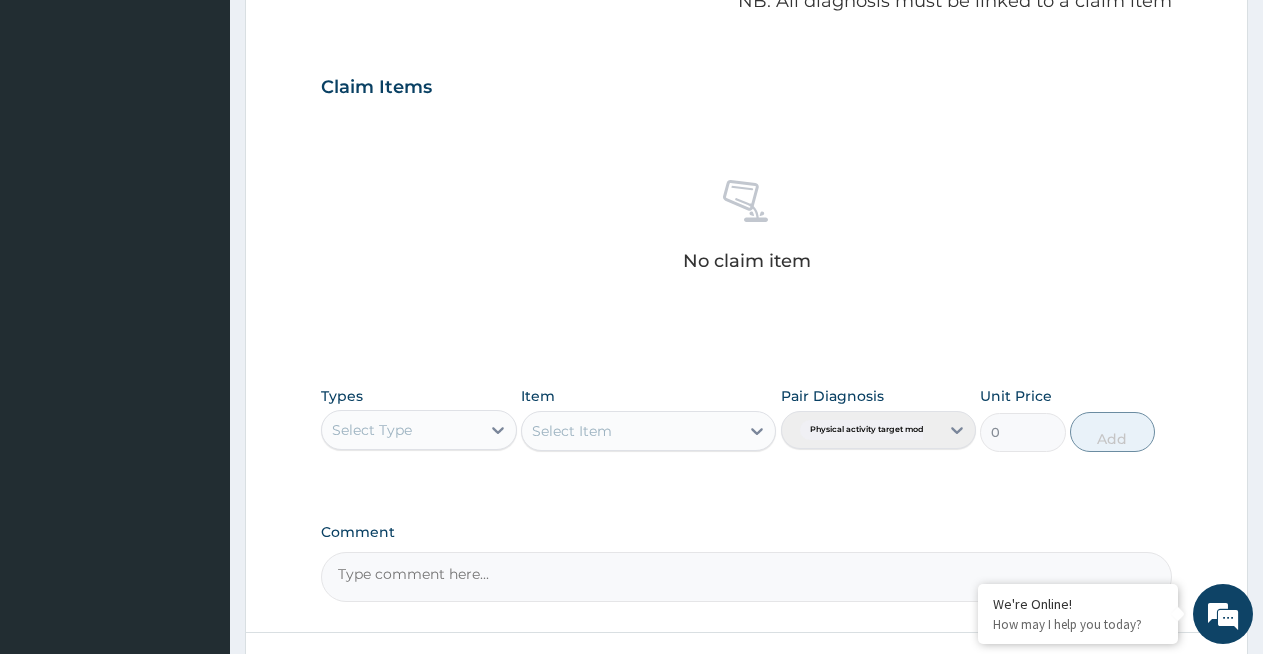 scroll, scrollTop: 743, scrollLeft: 0, axis: vertical 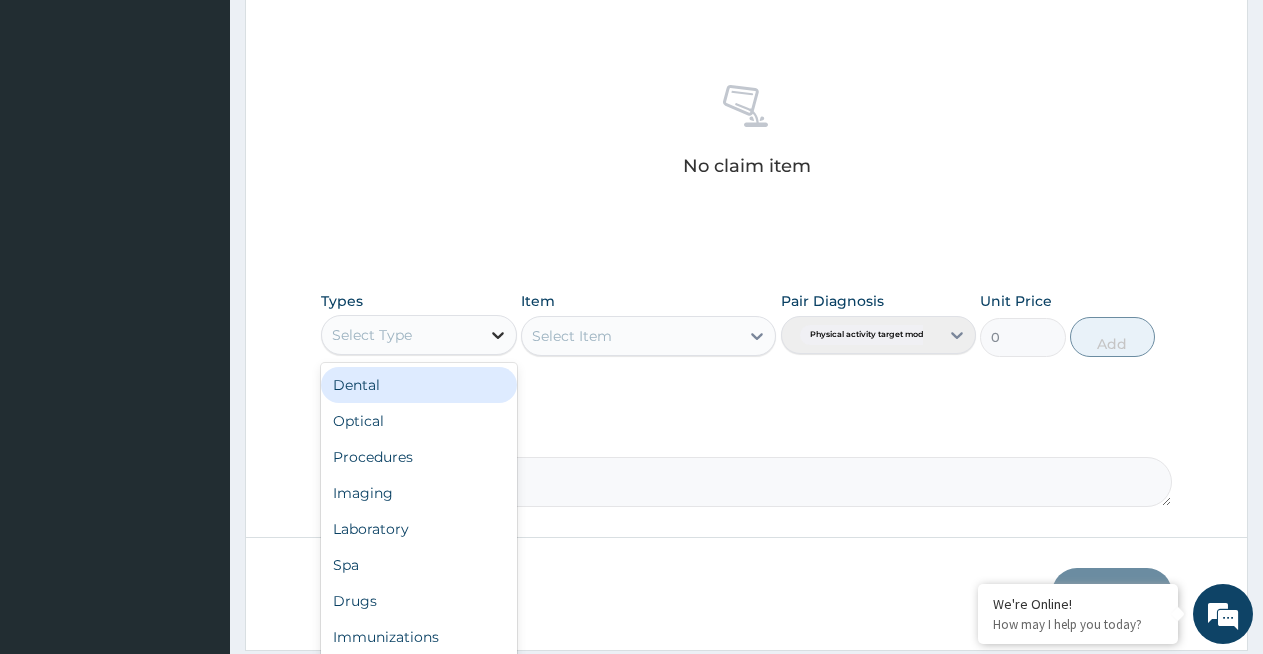 click 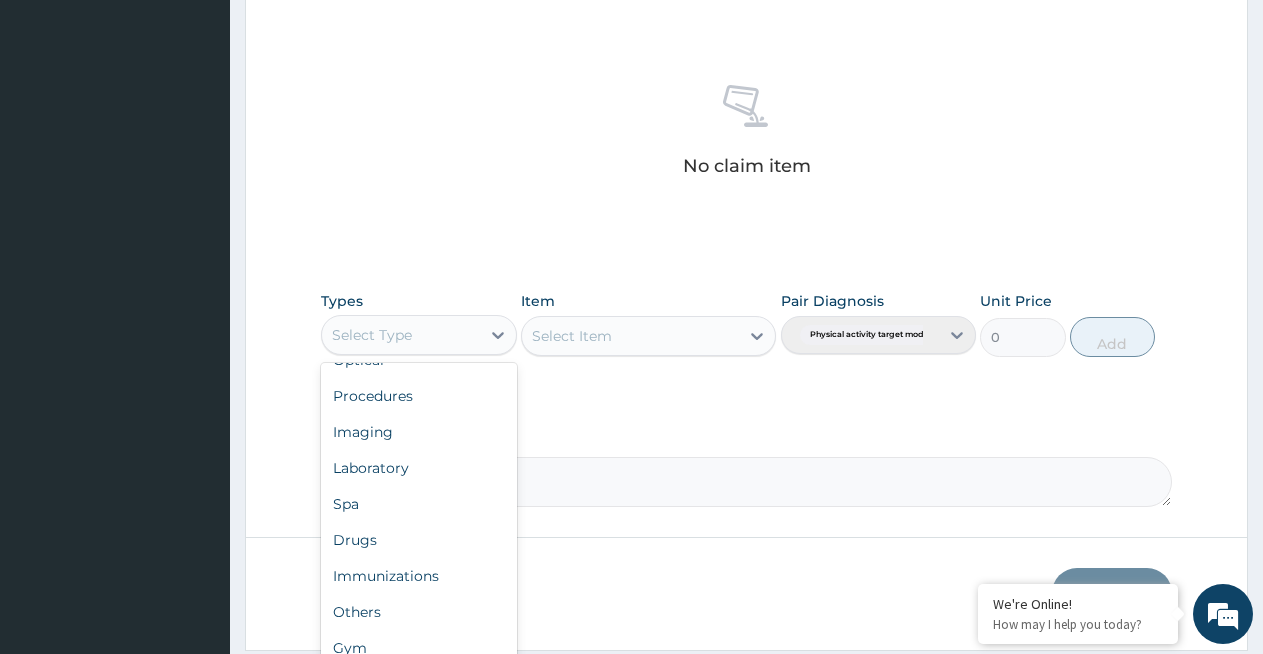 scroll, scrollTop: 68, scrollLeft: 0, axis: vertical 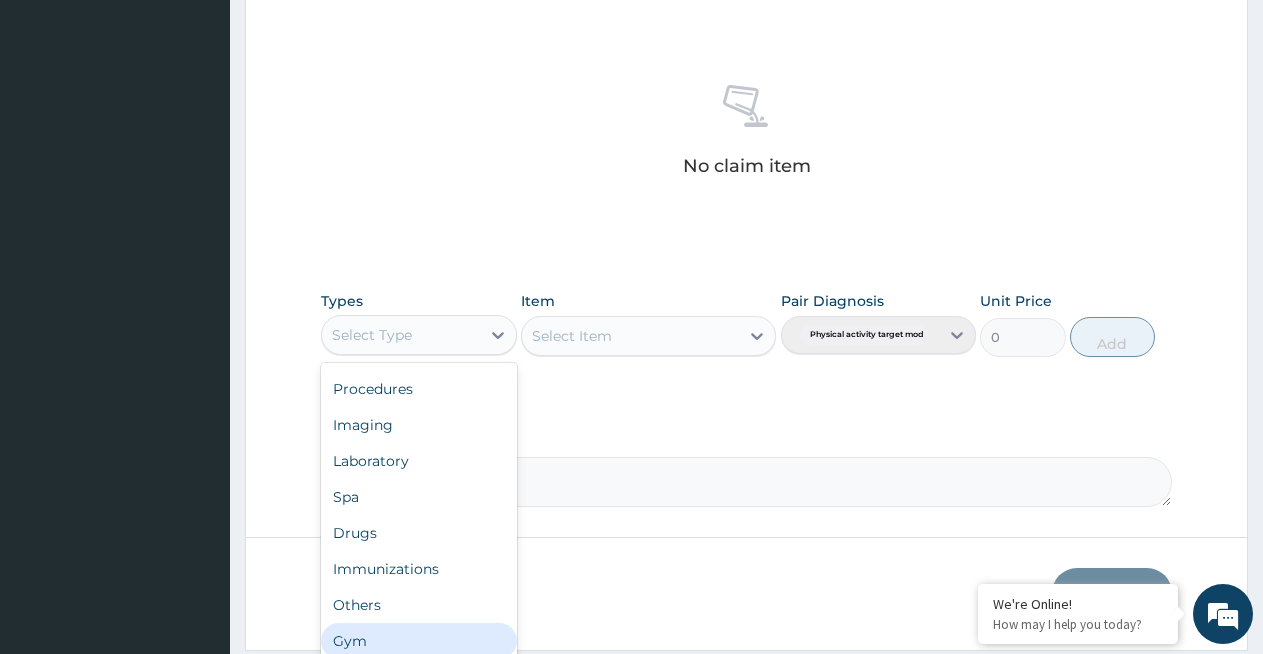 click on "Gym" at bounding box center [419, 641] 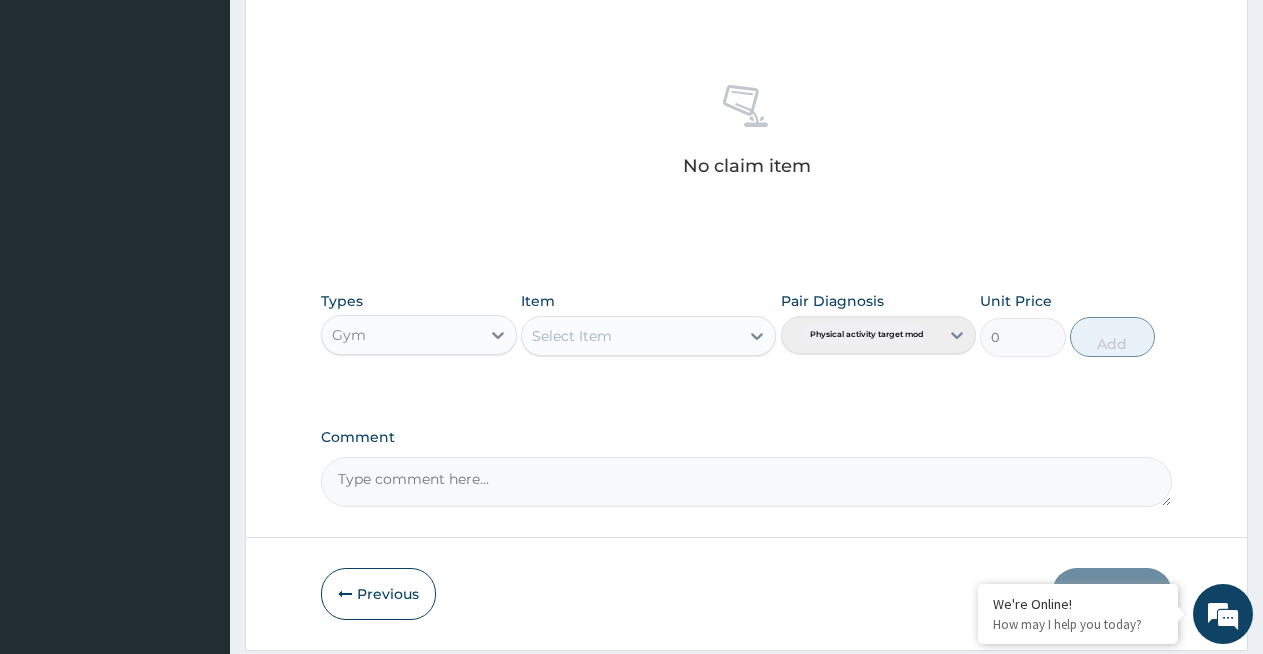 click on "Select Item" at bounding box center (630, 336) 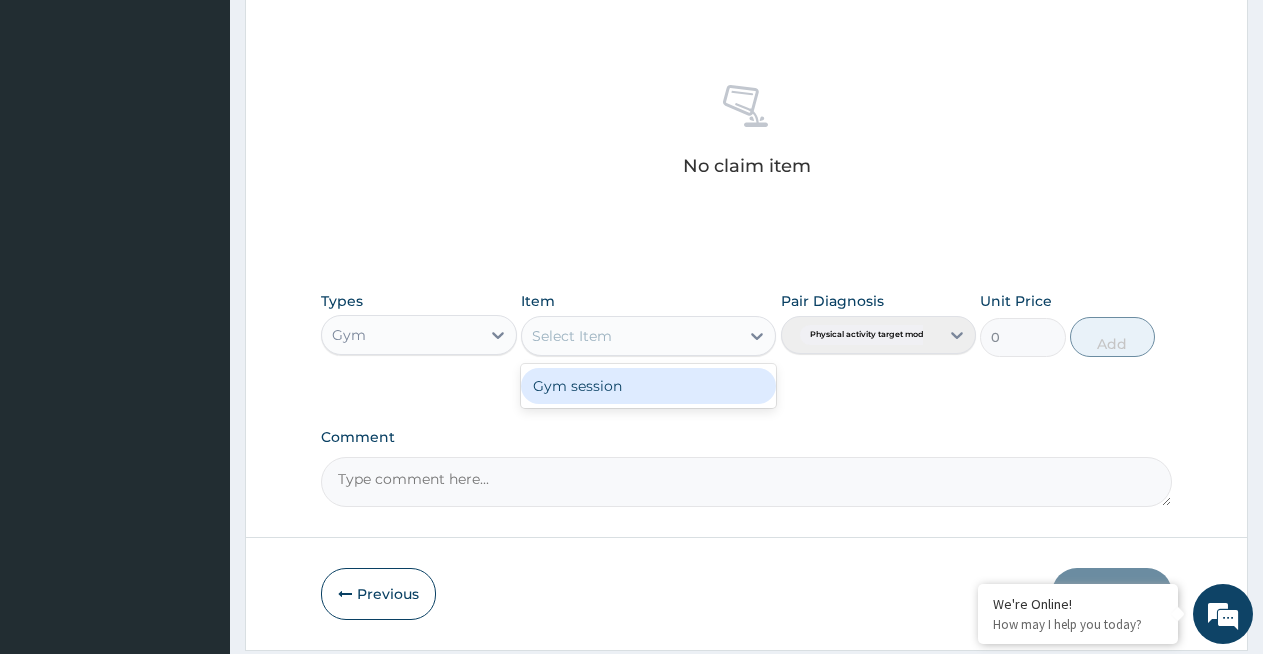 click on "Gym session" at bounding box center [648, 386] 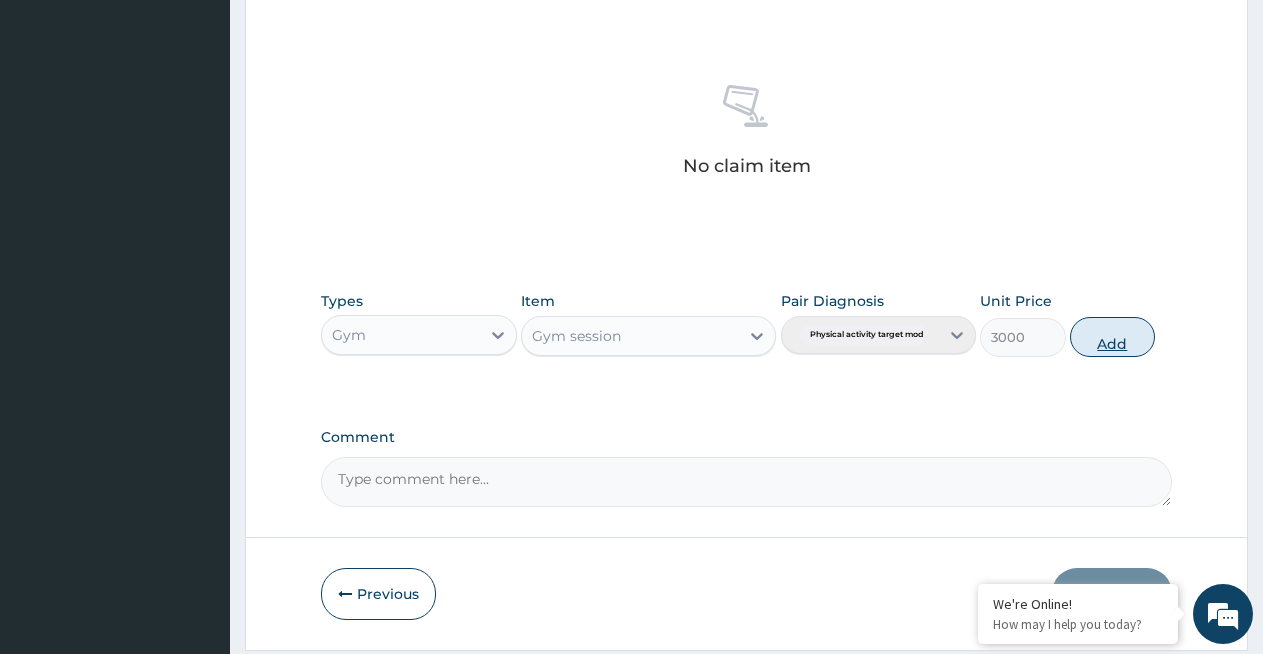 click on "Add" at bounding box center (1112, 337) 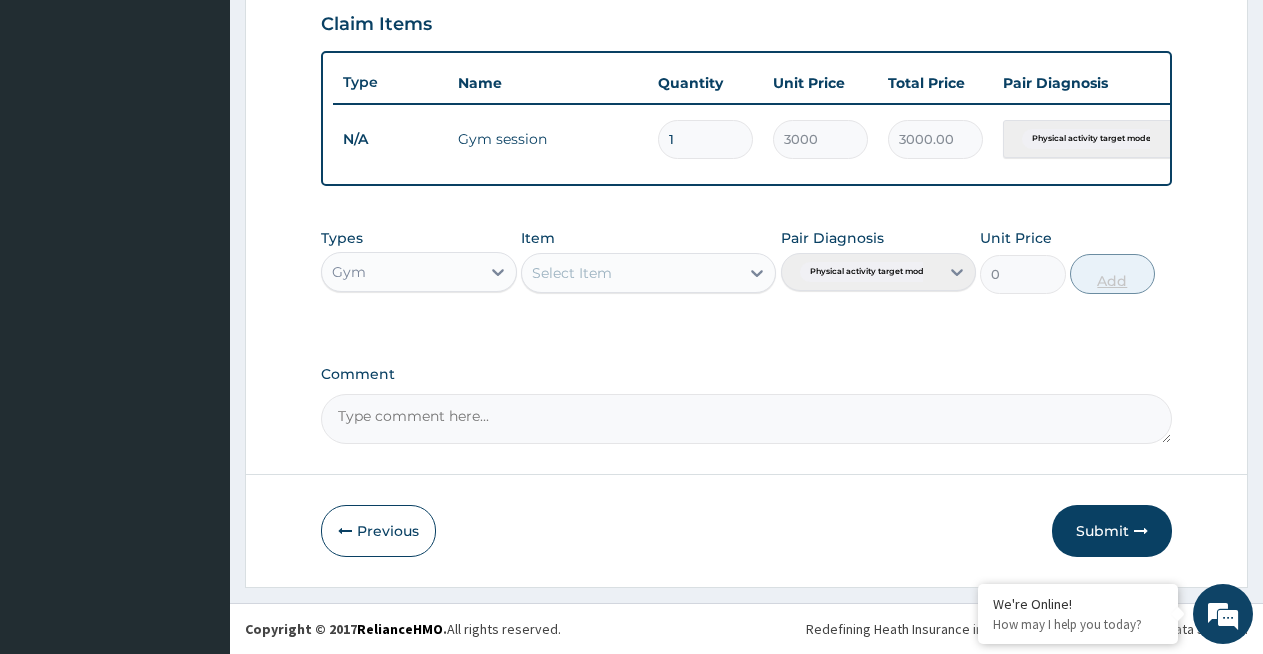 scroll, scrollTop: 728, scrollLeft: 0, axis: vertical 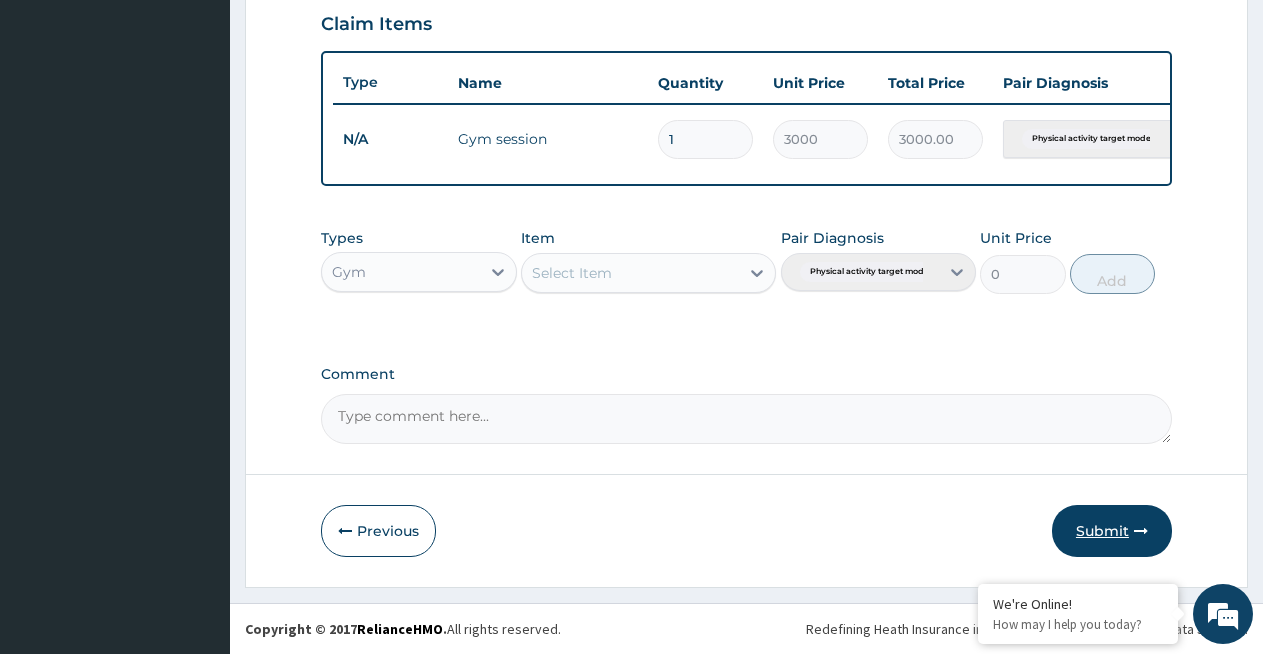 click on "Submit" at bounding box center (1112, 531) 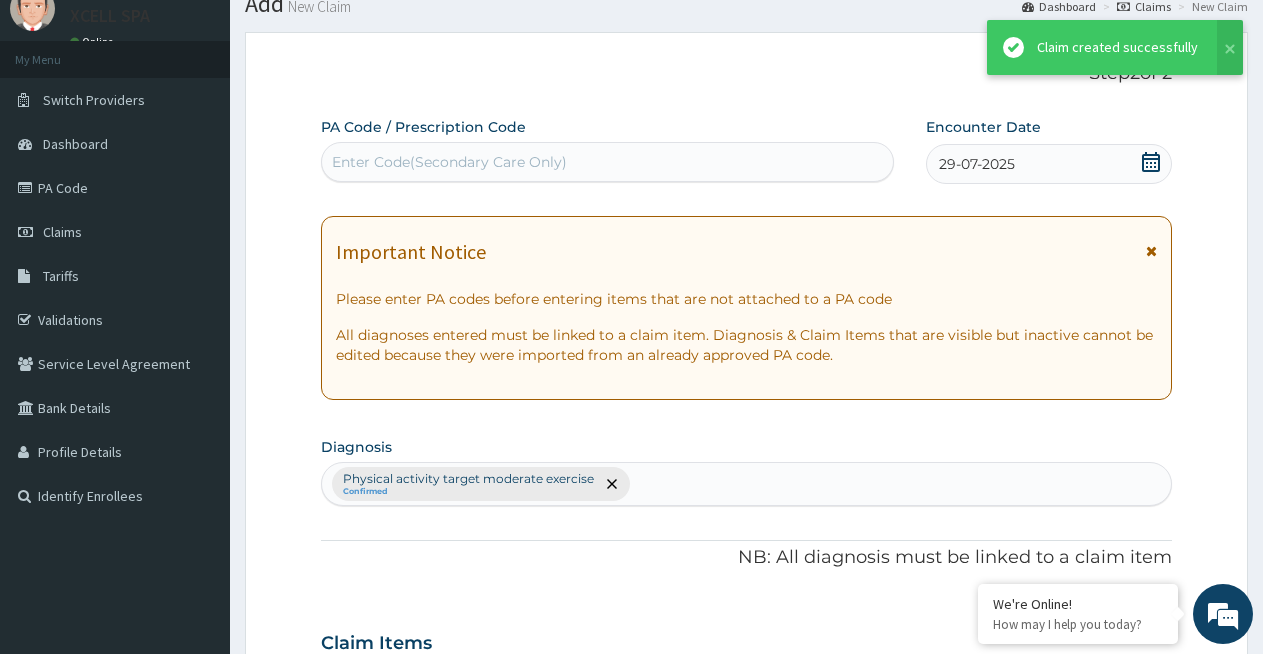 scroll, scrollTop: 710, scrollLeft: 0, axis: vertical 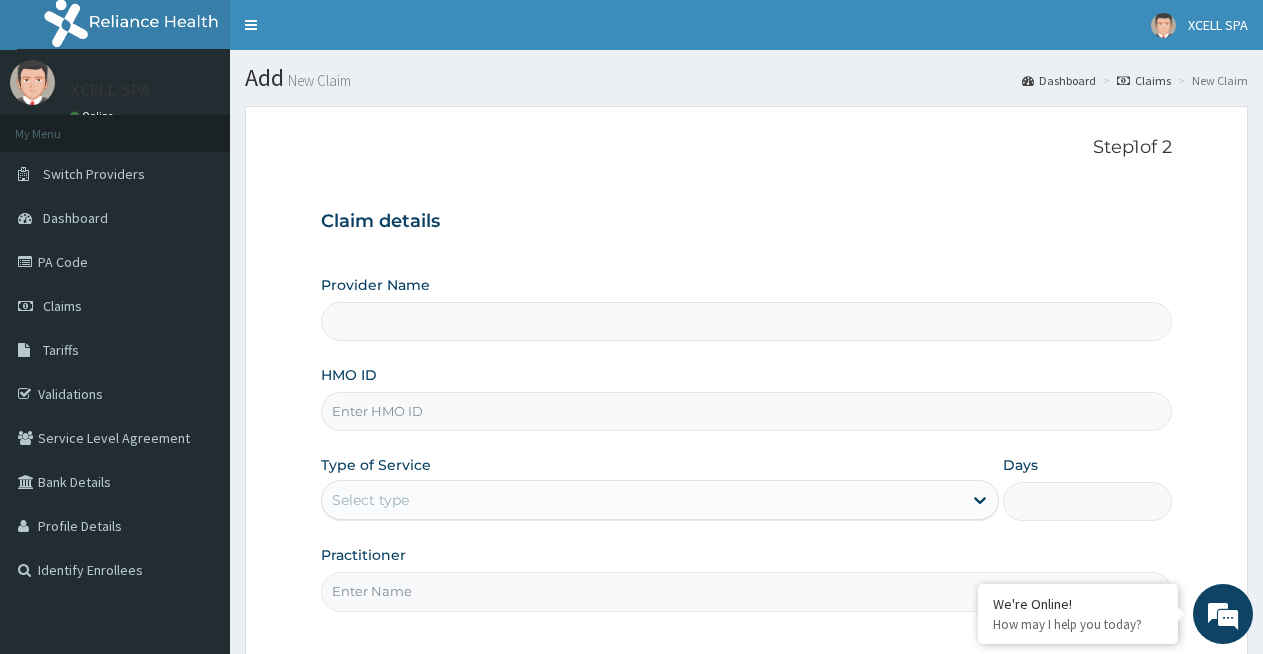 type on "XCELL Gym and Spa" 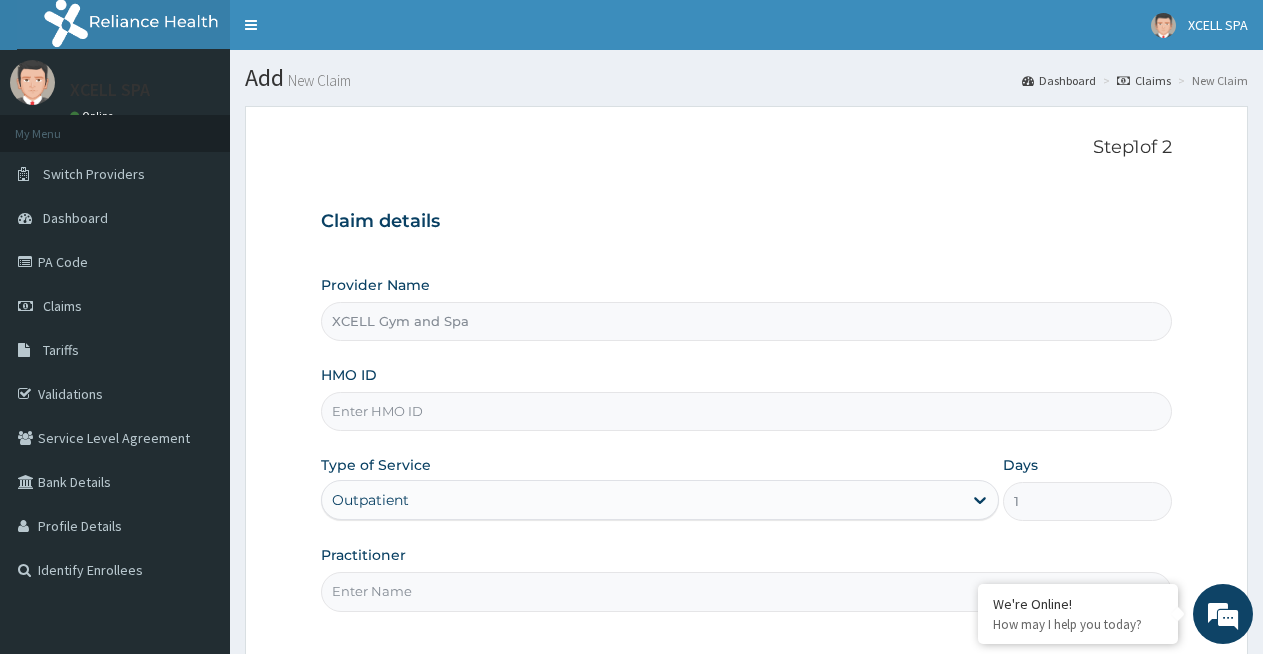 click on "HMO ID" at bounding box center (746, 411) 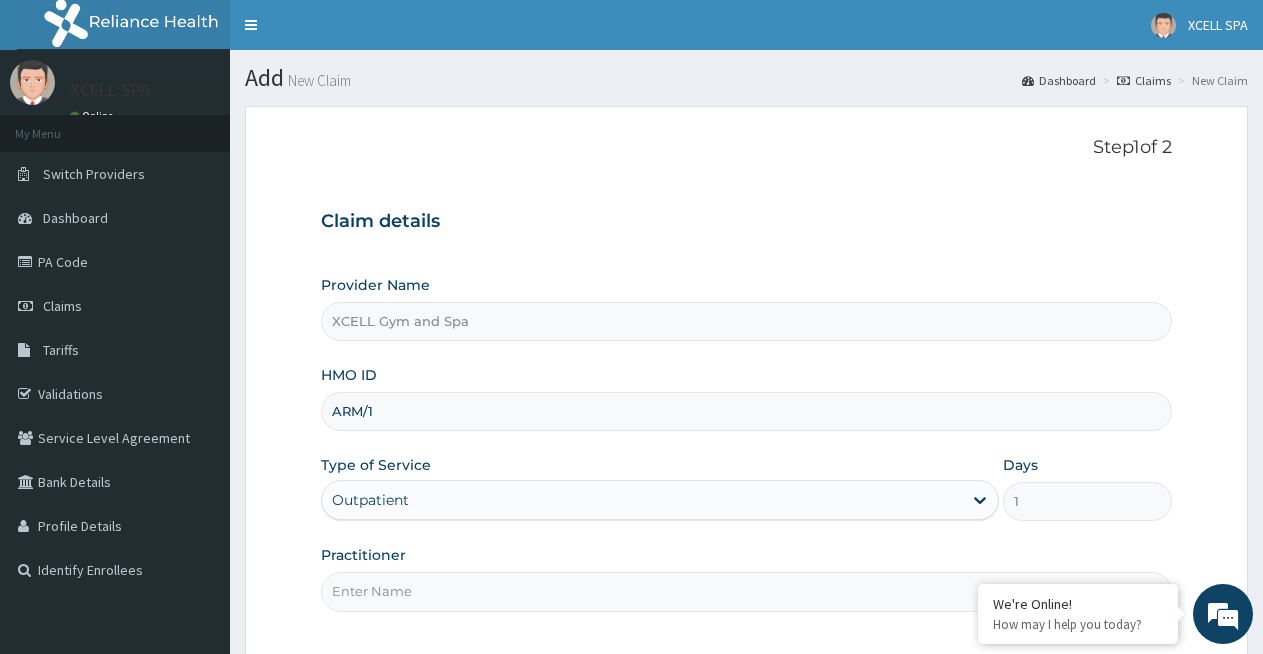 scroll, scrollTop: 0, scrollLeft: 0, axis: both 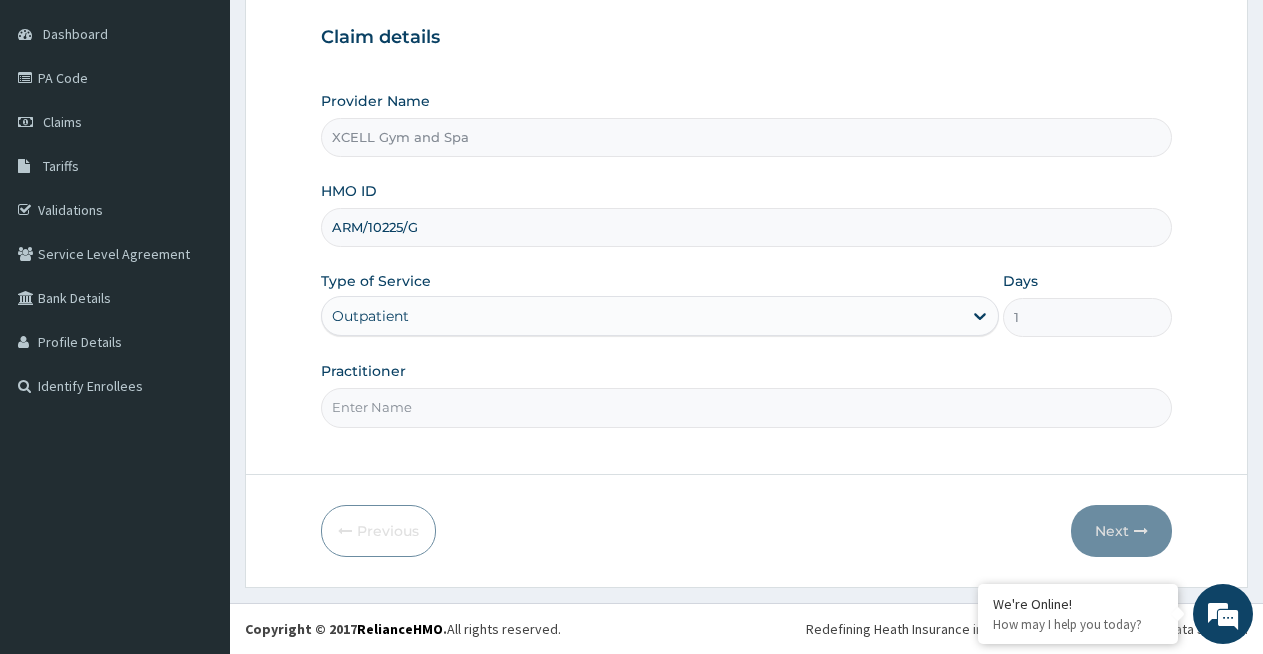 type on "ARM/10225/G" 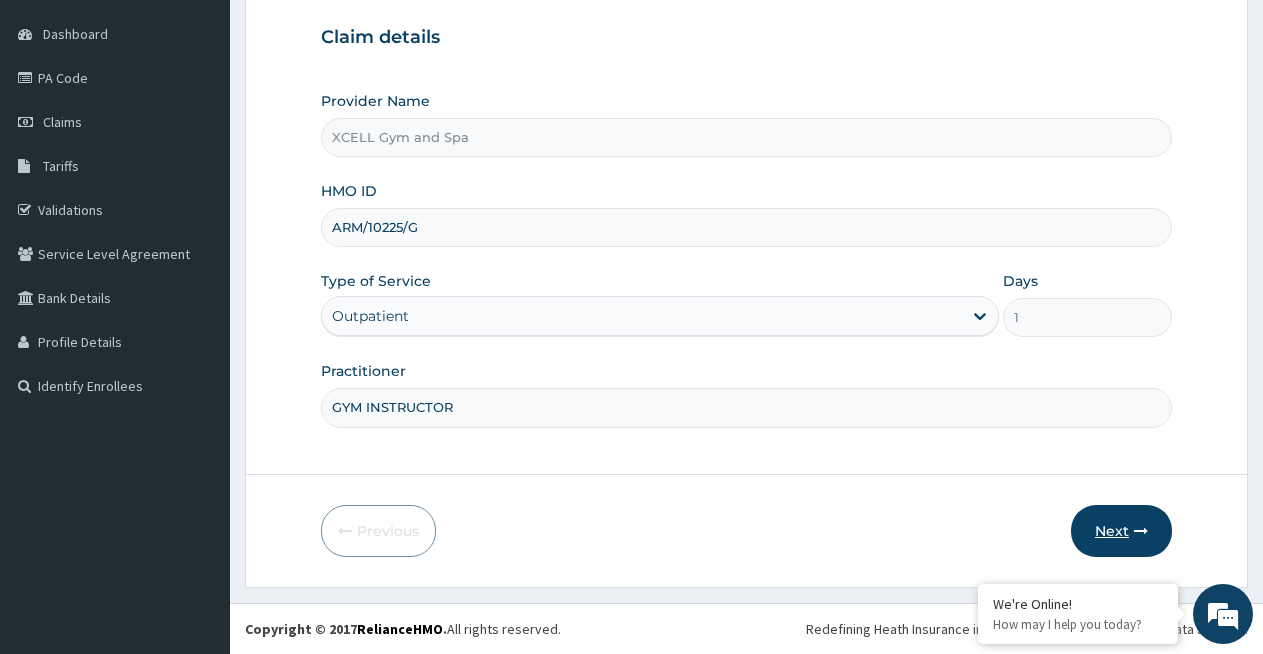 click on "Next" at bounding box center [1121, 531] 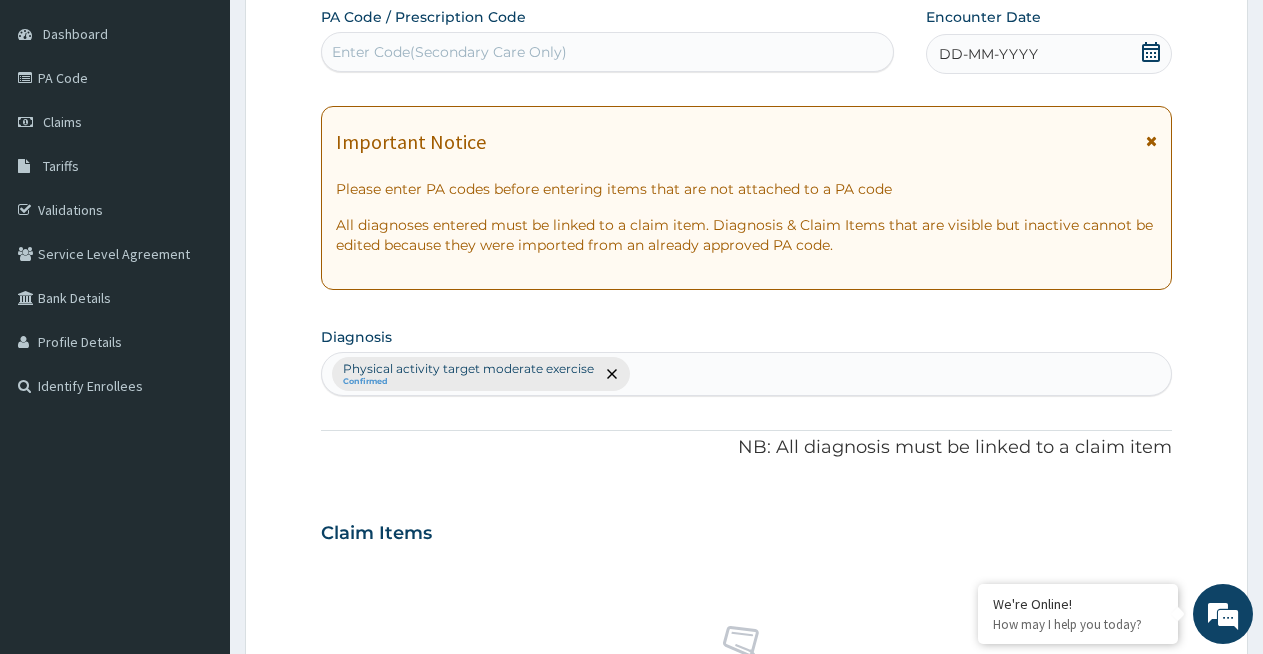 click on "Enter Code(Secondary Care Only)" at bounding box center [449, 52] 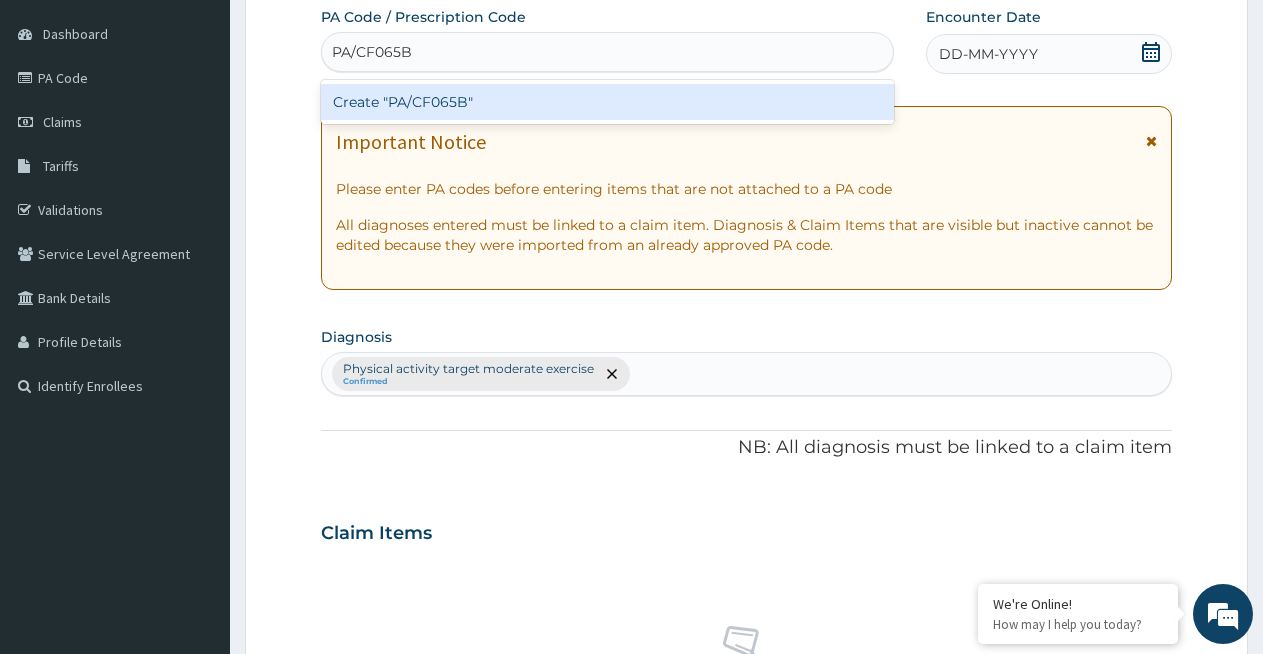 type on "PA/CF065B" 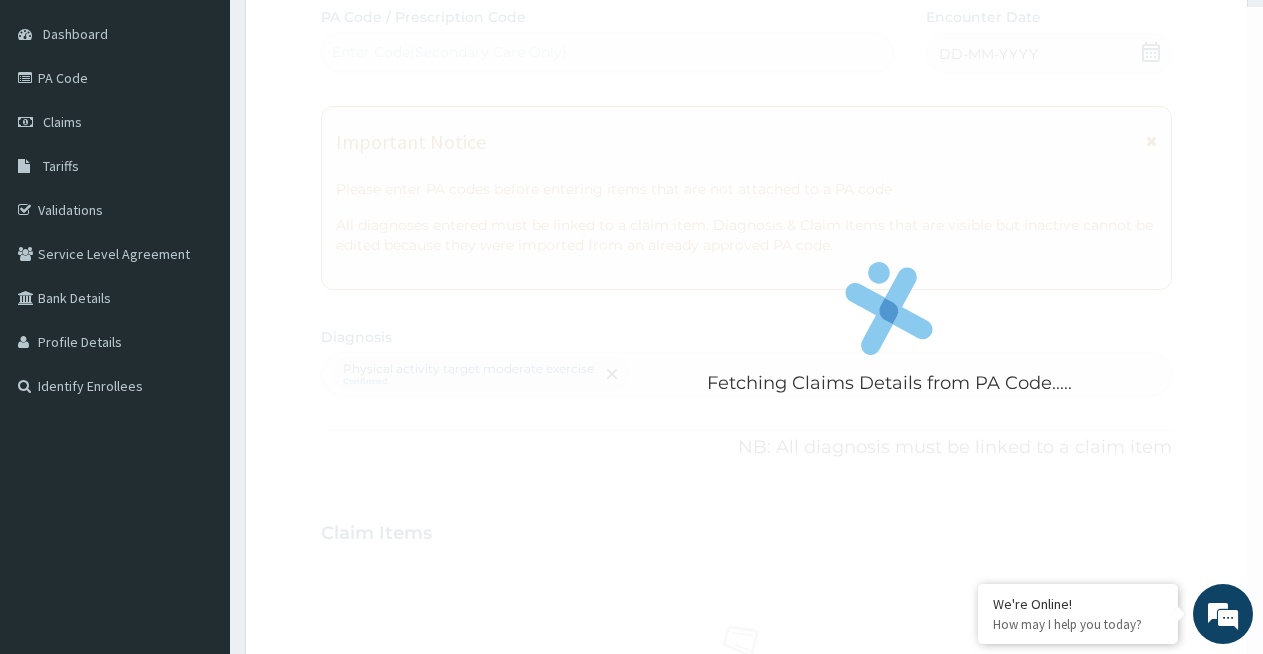 click on "Fetching Claims Details from PA Code..... PA Code / Prescription Code Enter Code(Secondary Care Only) Encounter Date DD-MM-YYYY Important Notice Please enter PA codes before entering items that are not attached to a PA code   All diagnoses entered must be linked to a claim item. Diagnosis & Claim Items that are visible but inactive cannot be edited because they were imported from an already approved PA code. Diagnosis Physical activity target moderate exercise Confirmed NB: All diagnosis must be linked to a claim item Claim Items No claim item Types Select Type Item Select Item Pair Diagnosis Physical activity target moder... Unit Price 0 Add Comment" at bounding box center (746, 527) 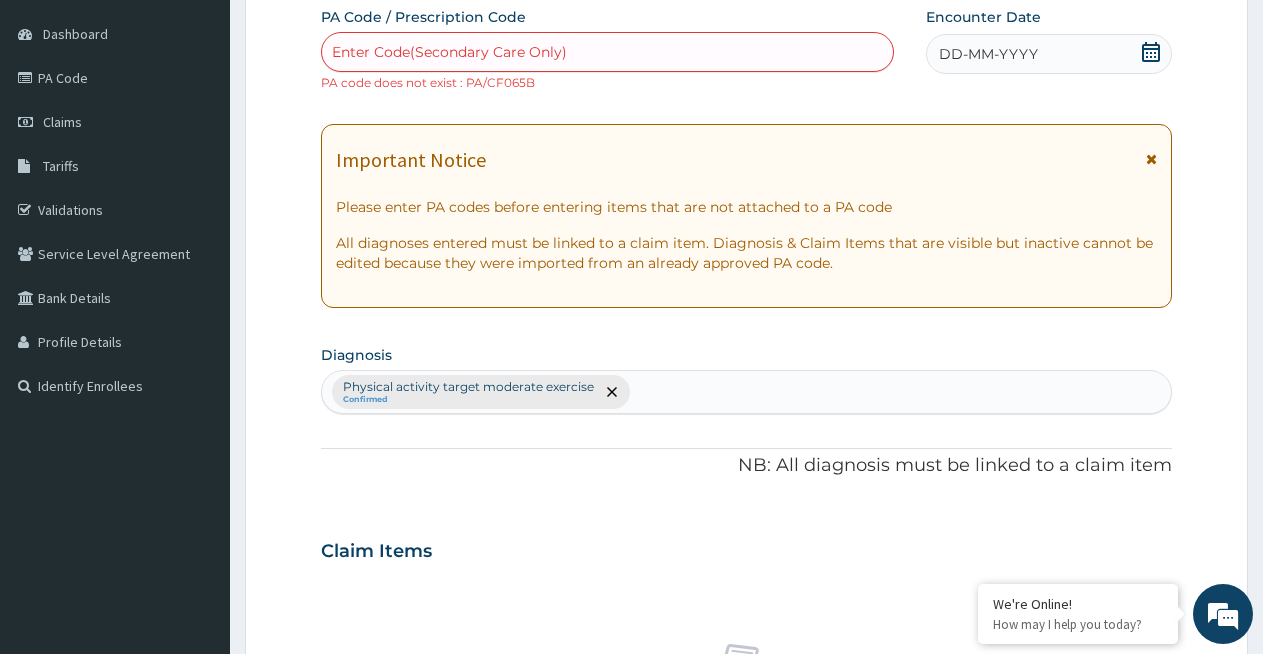 click 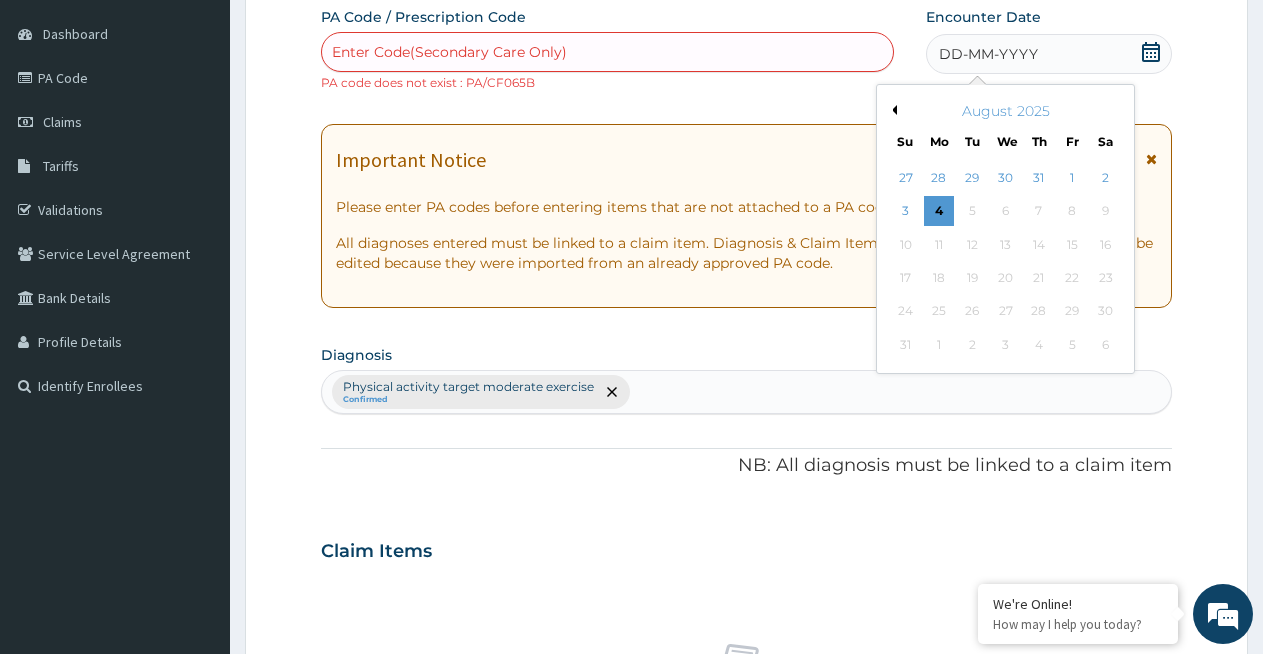 click on "Previous Month" at bounding box center [892, 110] 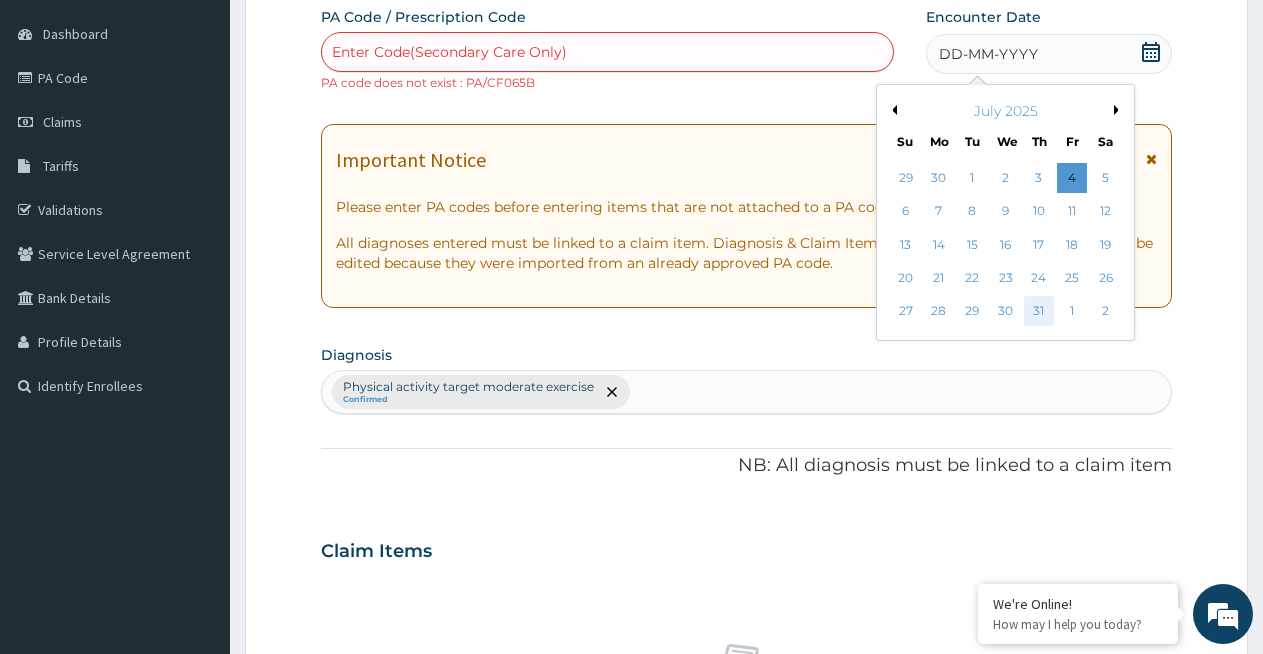 click on "31" at bounding box center (1039, 312) 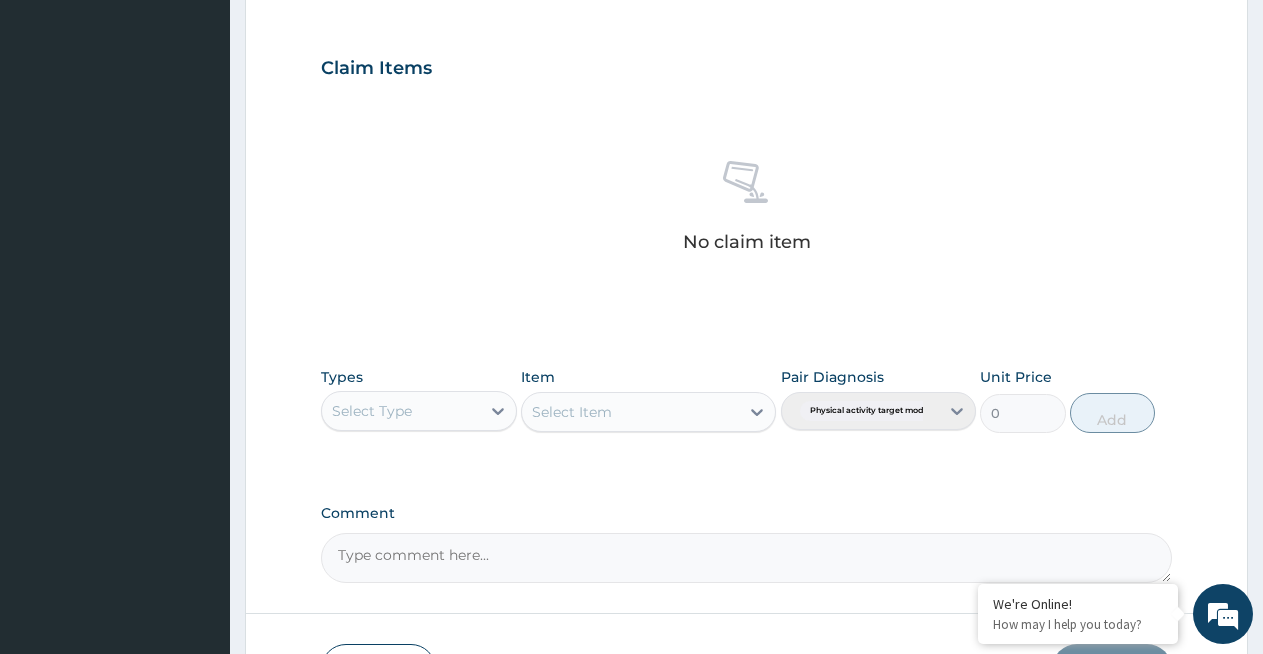 scroll, scrollTop: 669, scrollLeft: 0, axis: vertical 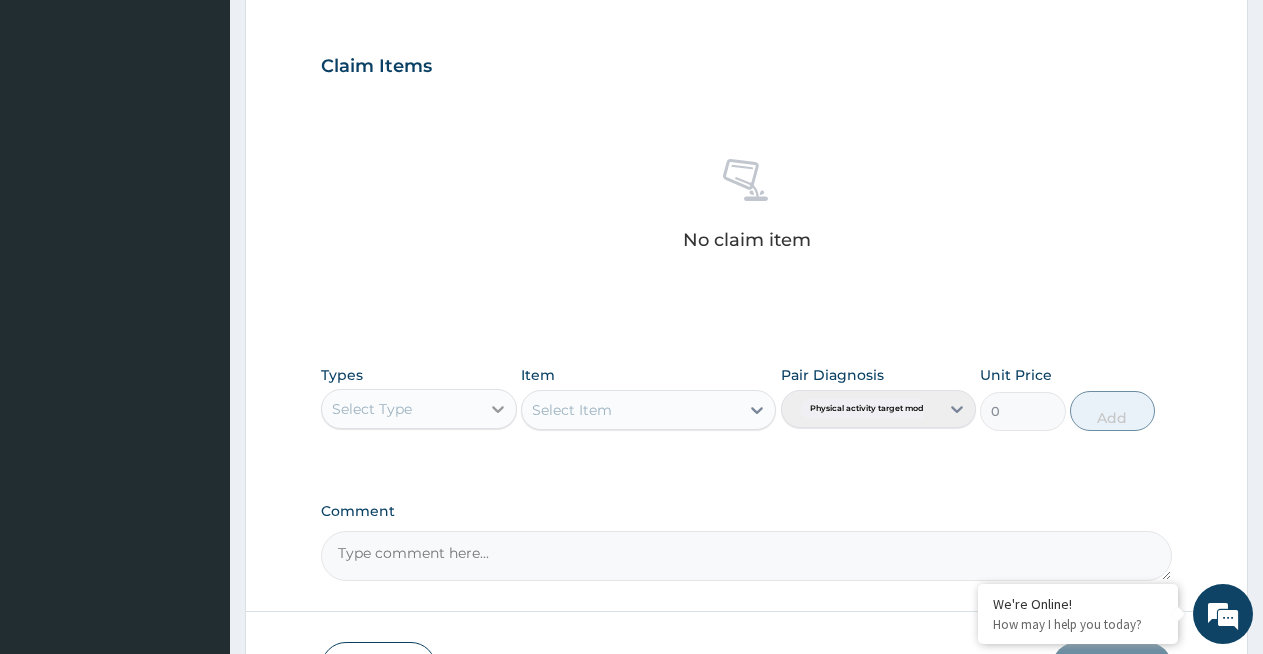 click 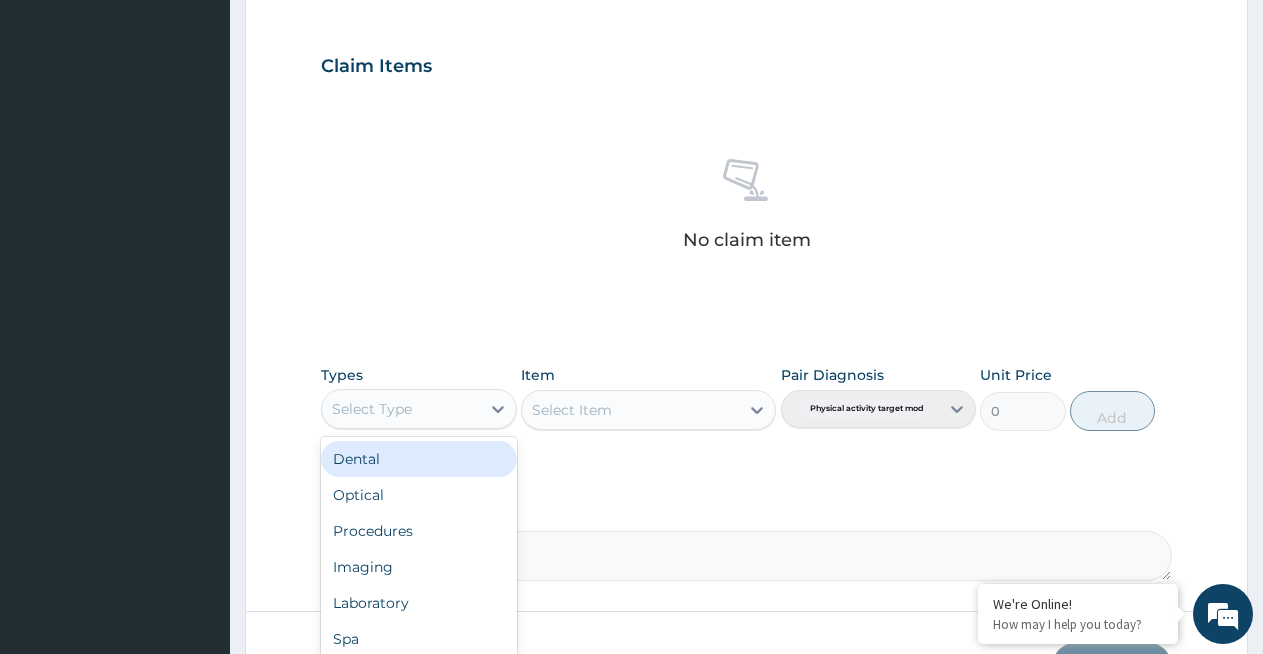scroll, scrollTop: 806, scrollLeft: 0, axis: vertical 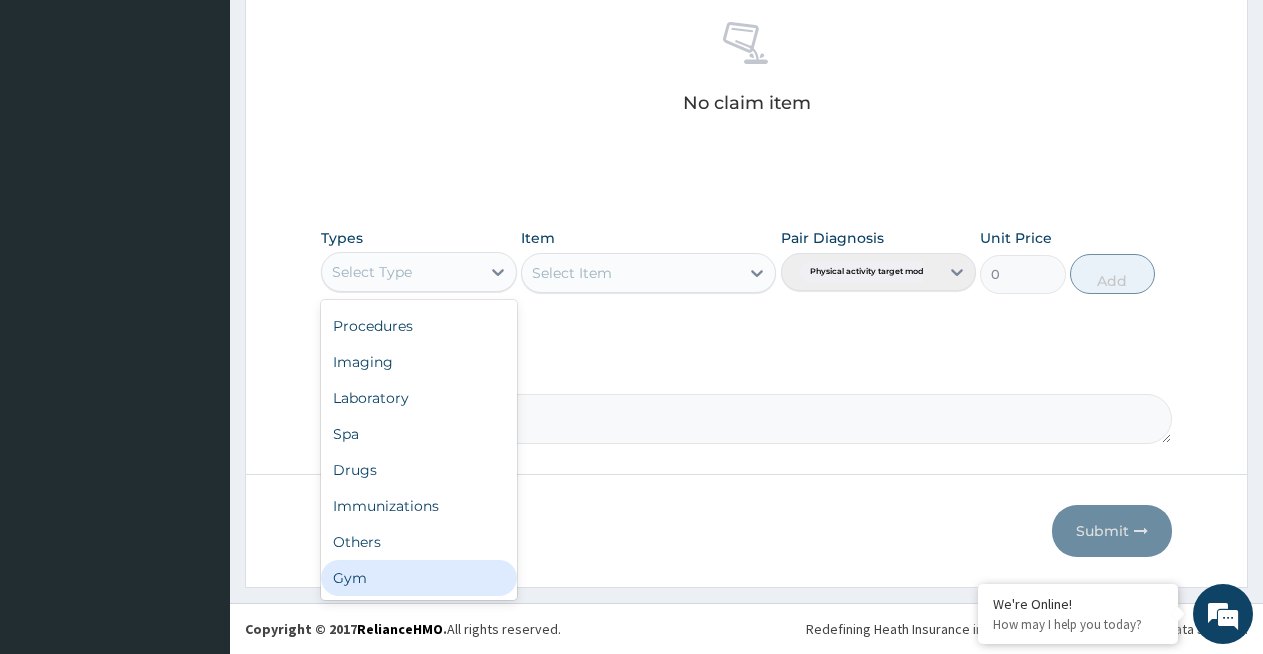 click on "Gym" at bounding box center [419, 578] 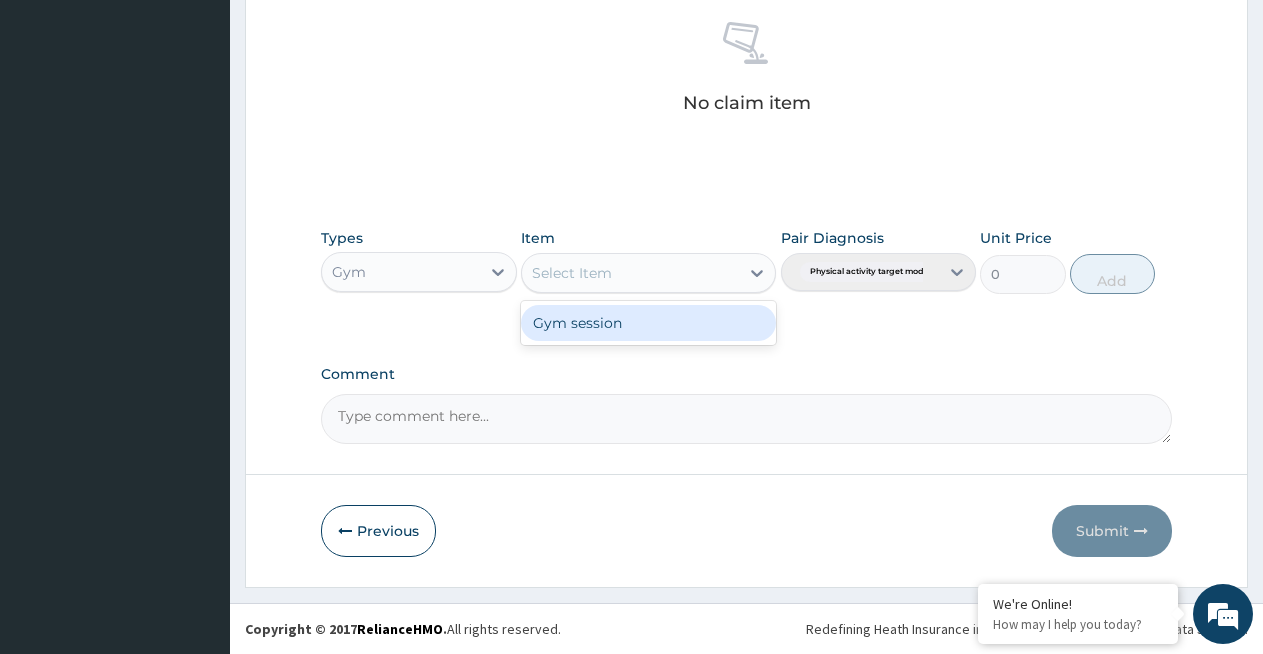 click on "Select Item" at bounding box center [630, 273] 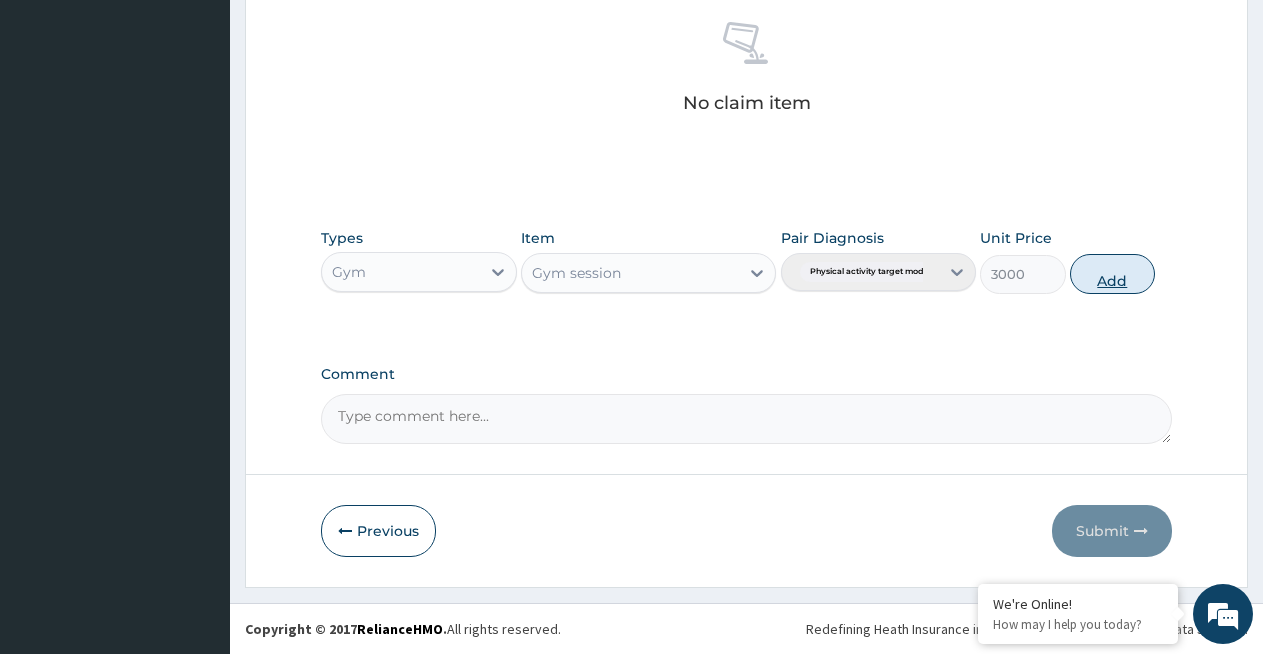 click on "Add" at bounding box center [1112, 274] 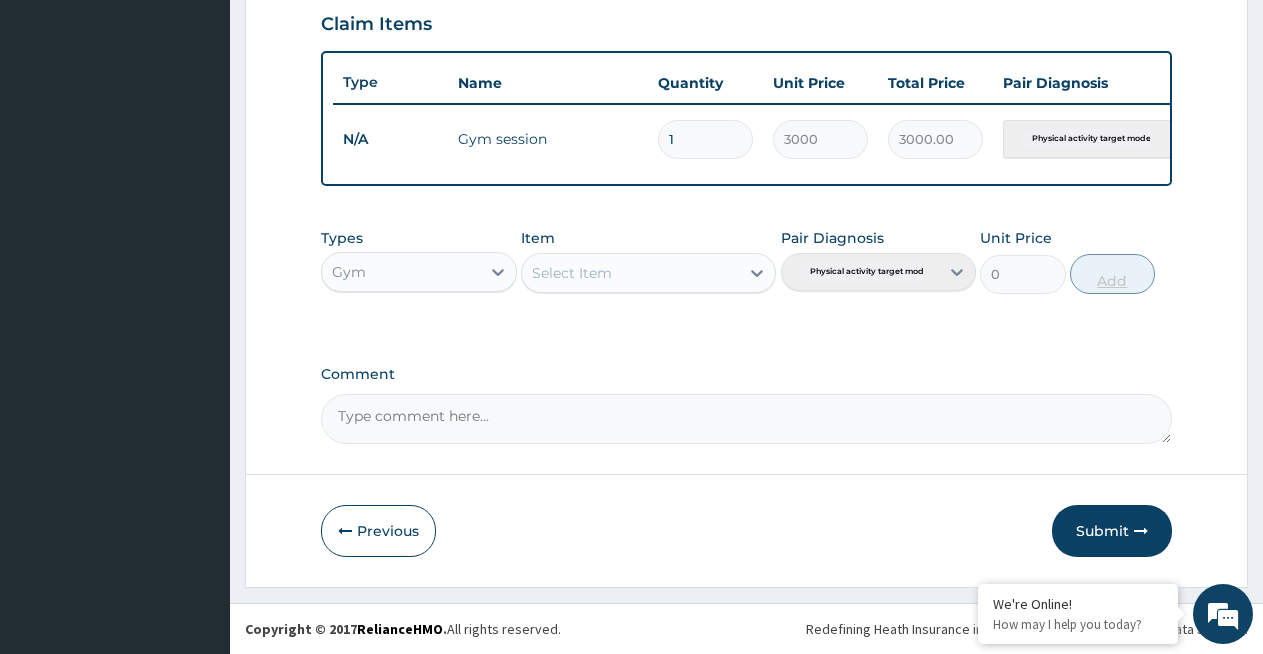 scroll, scrollTop: 728, scrollLeft: 0, axis: vertical 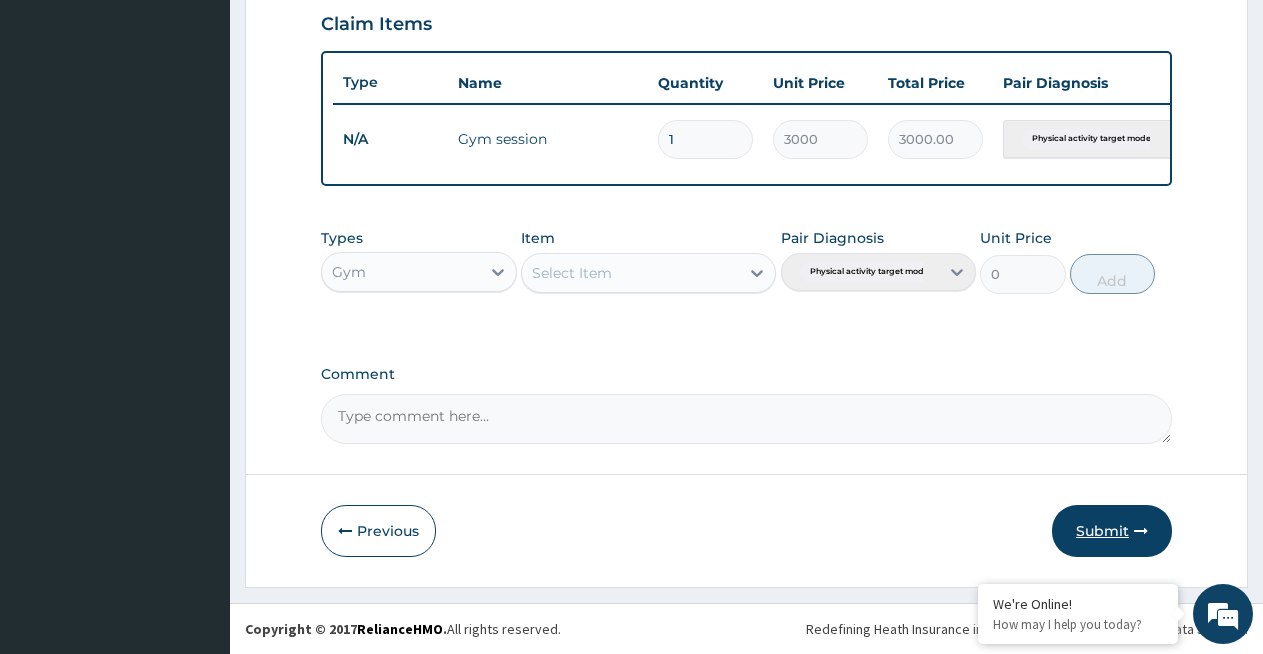 click on "Submit" at bounding box center (1112, 531) 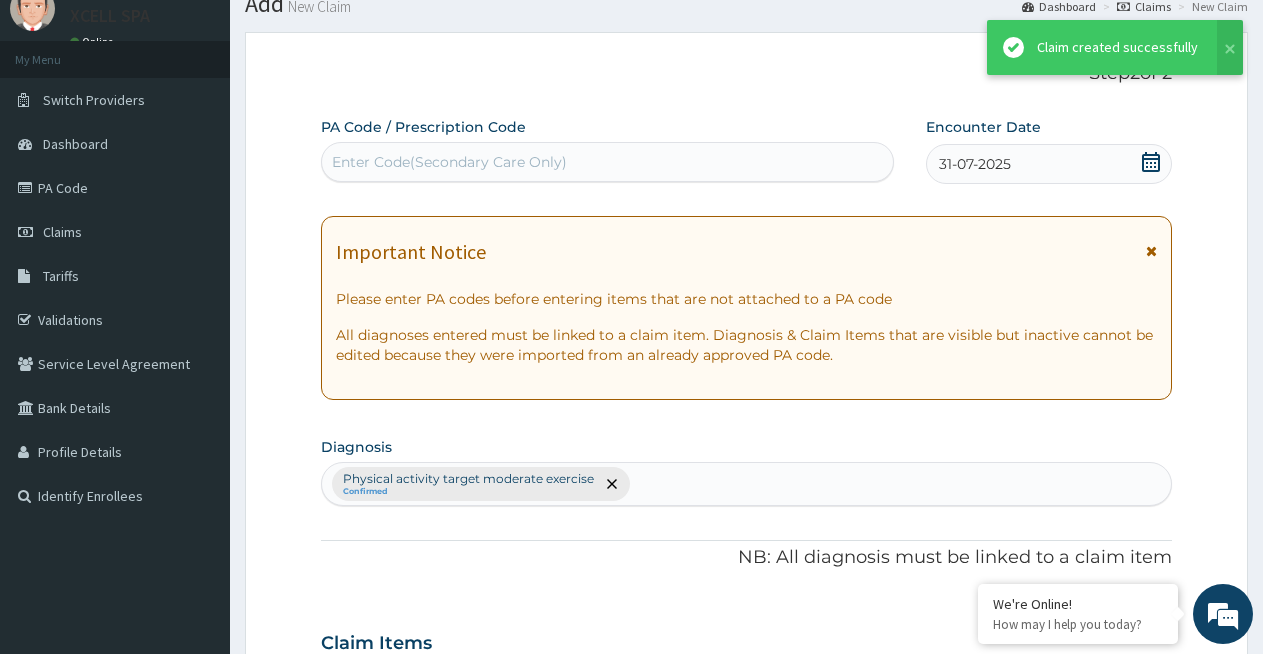 scroll, scrollTop: 710, scrollLeft: 0, axis: vertical 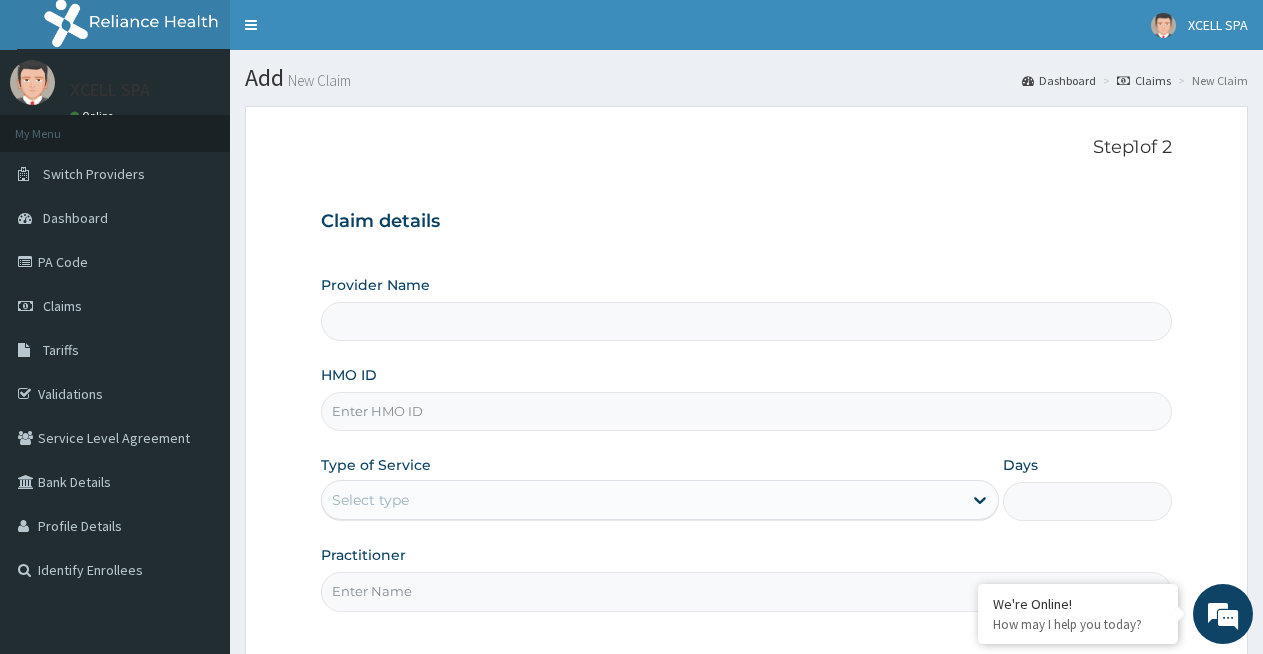 click on "HMO ID" at bounding box center [746, 411] 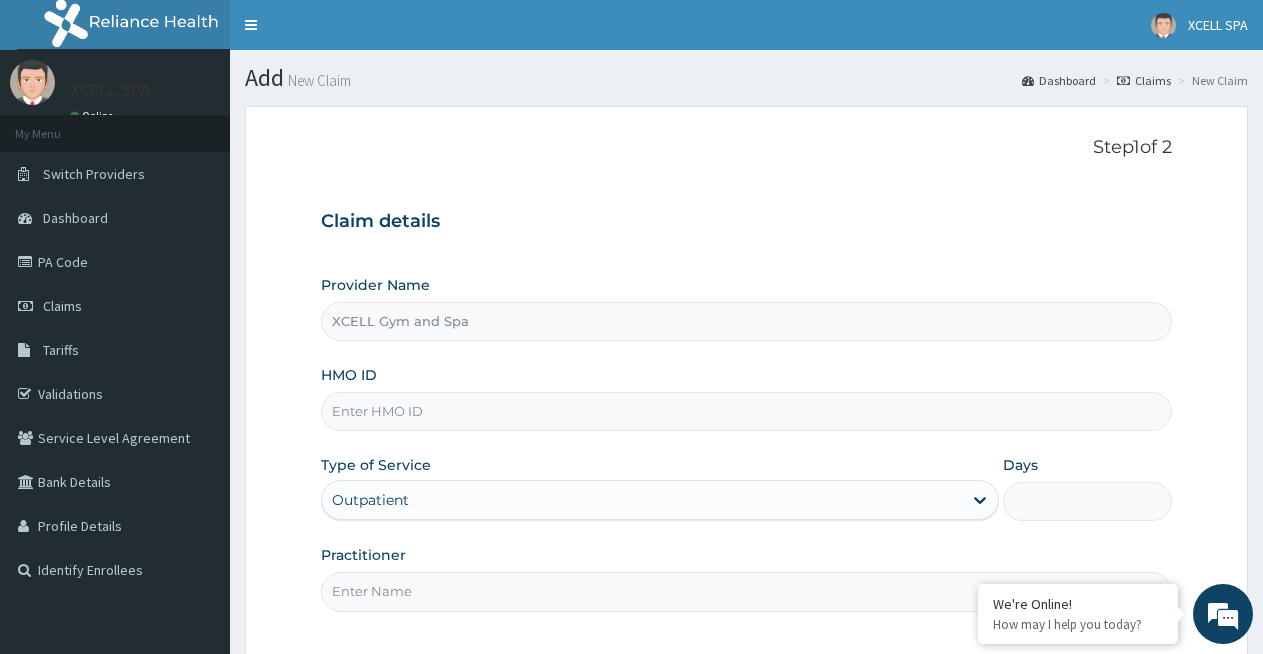scroll, scrollTop: 0, scrollLeft: 0, axis: both 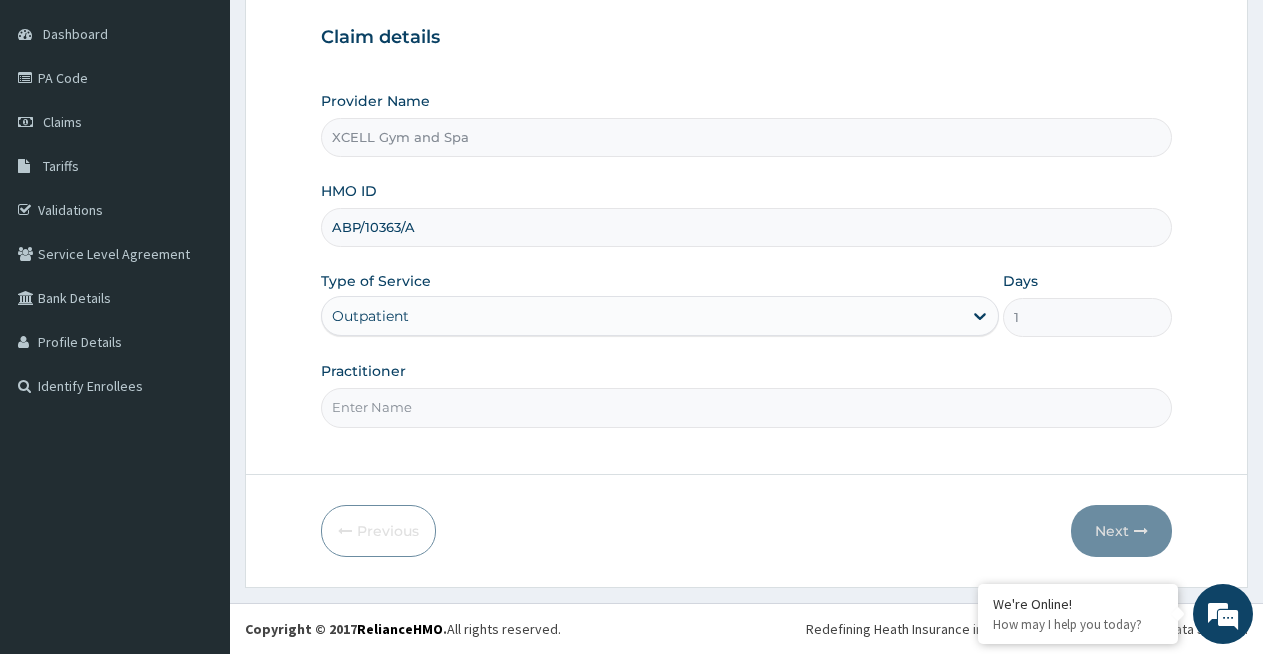 type on "ABP/10363/A" 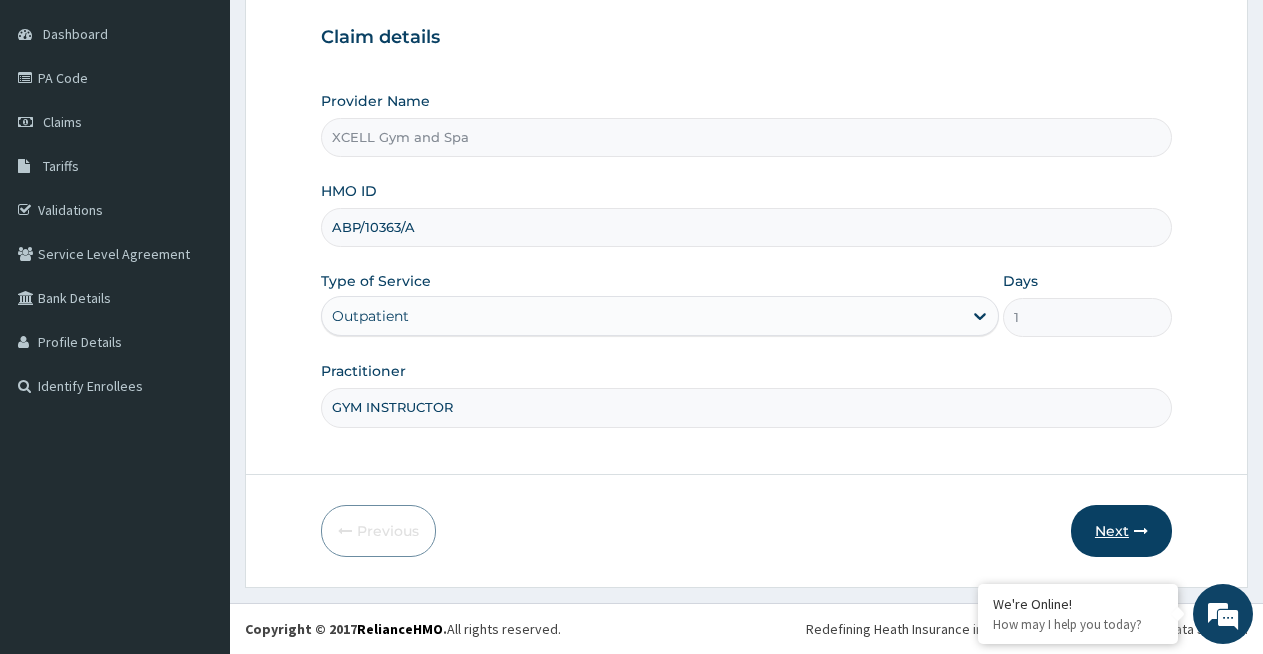 click on "Next" at bounding box center (1121, 531) 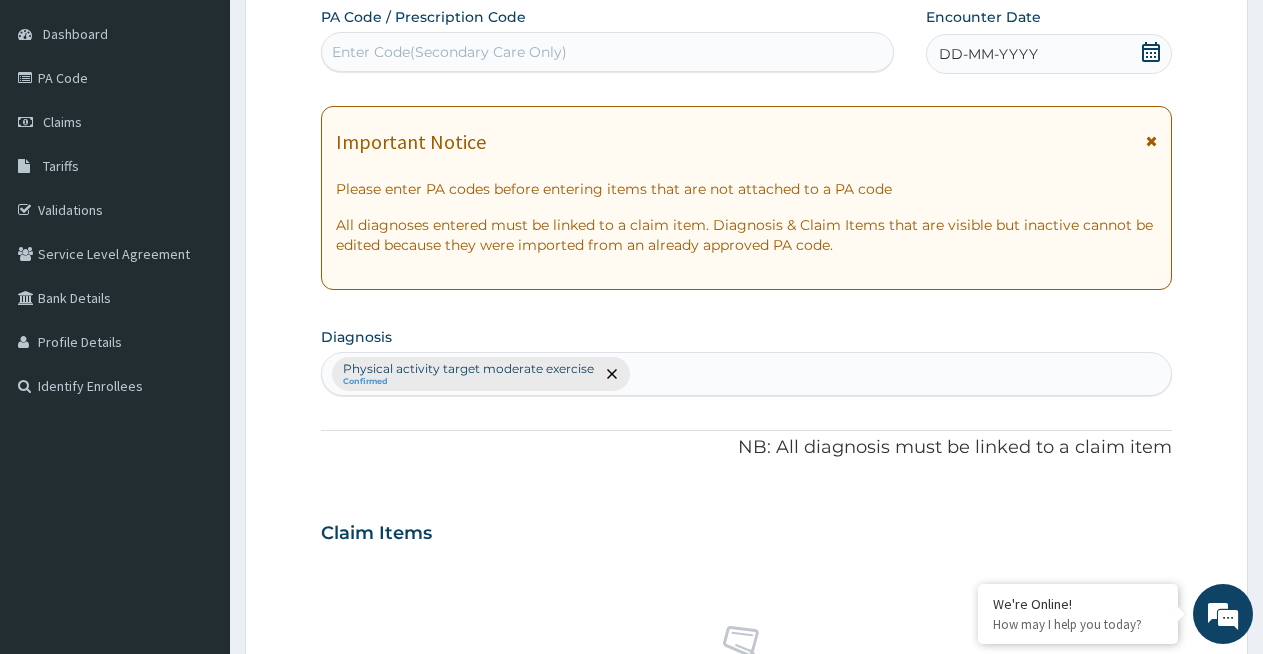 click on "Enter Code(Secondary Care Only)" at bounding box center [607, 52] 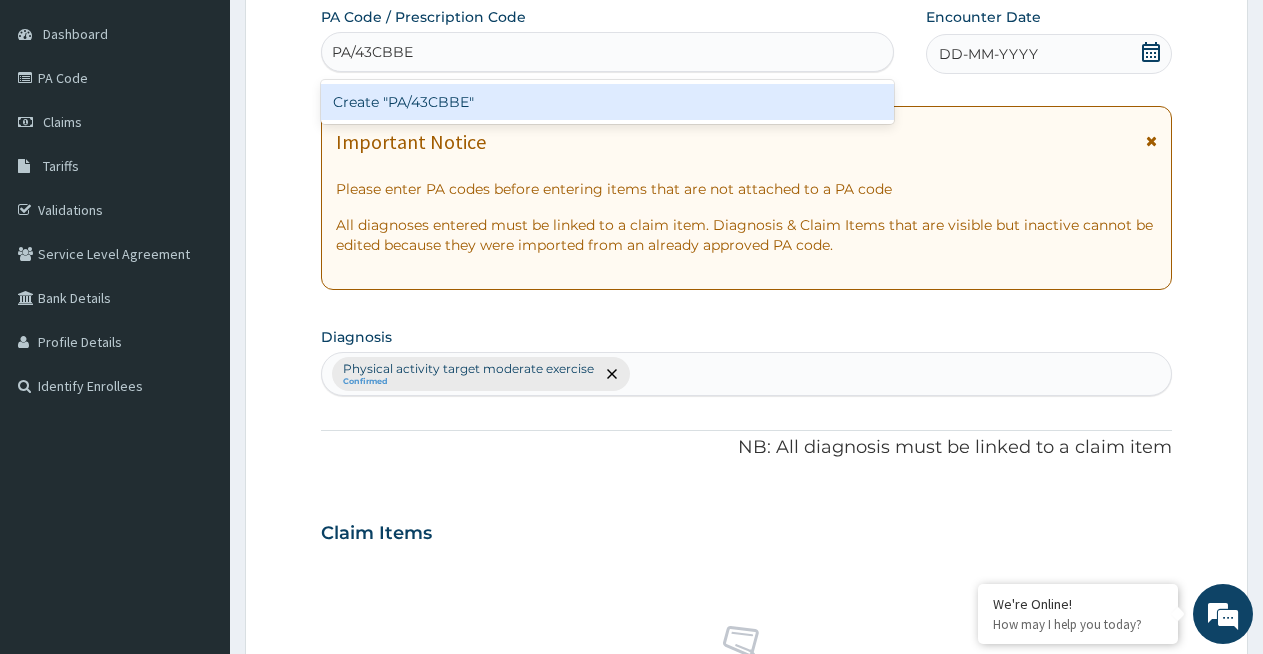 type on "PA/43CBBE" 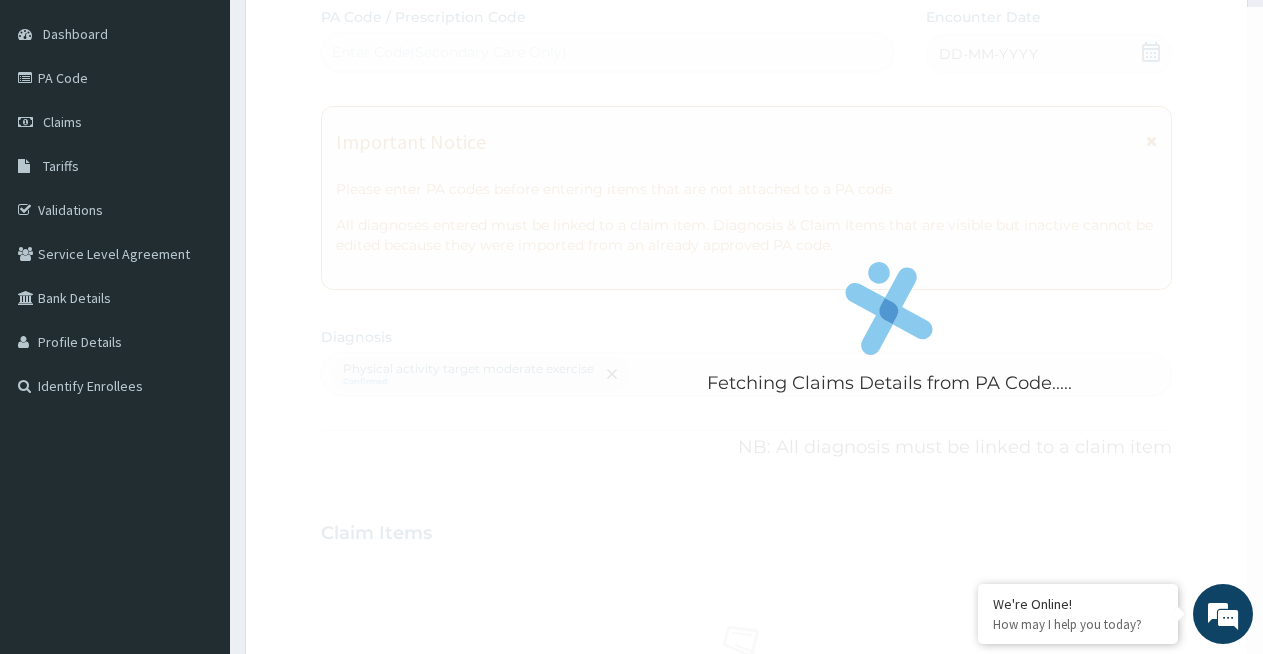 click on "Fetching Claims Details from PA Code..... PA Code / Prescription Code Enter Code(Secondary Care Only) Encounter Date DD-MM-YYYY Important Notice Please enter PA codes before entering items that are not attached to a PA code   All diagnoses entered must be linked to a claim item. Diagnosis & Claim Items that are visible but inactive cannot be edited because they were imported from an already approved PA code. Diagnosis Physical activity target moderate exercise Confirmed NB: All diagnosis must be linked to a claim item Claim Items No claim item Types Select Type Item Select Item Pair Diagnosis Physical activity target moder... Unit Price 0 Add Comment" at bounding box center [746, 527] 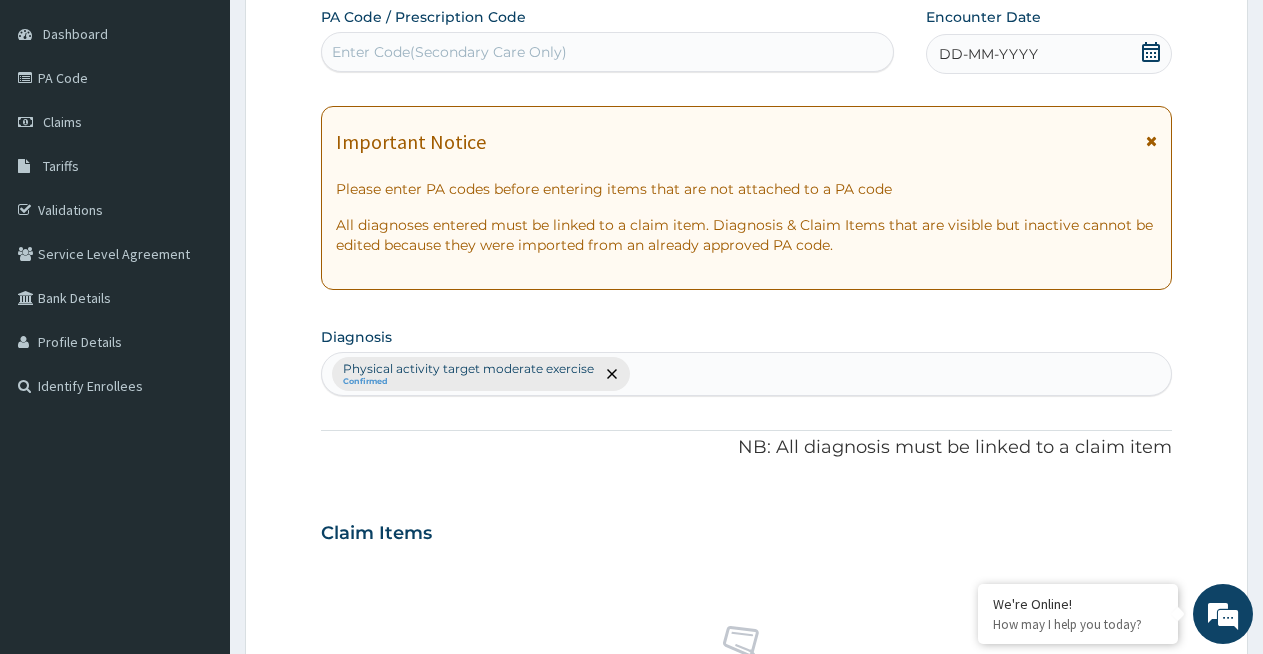 click 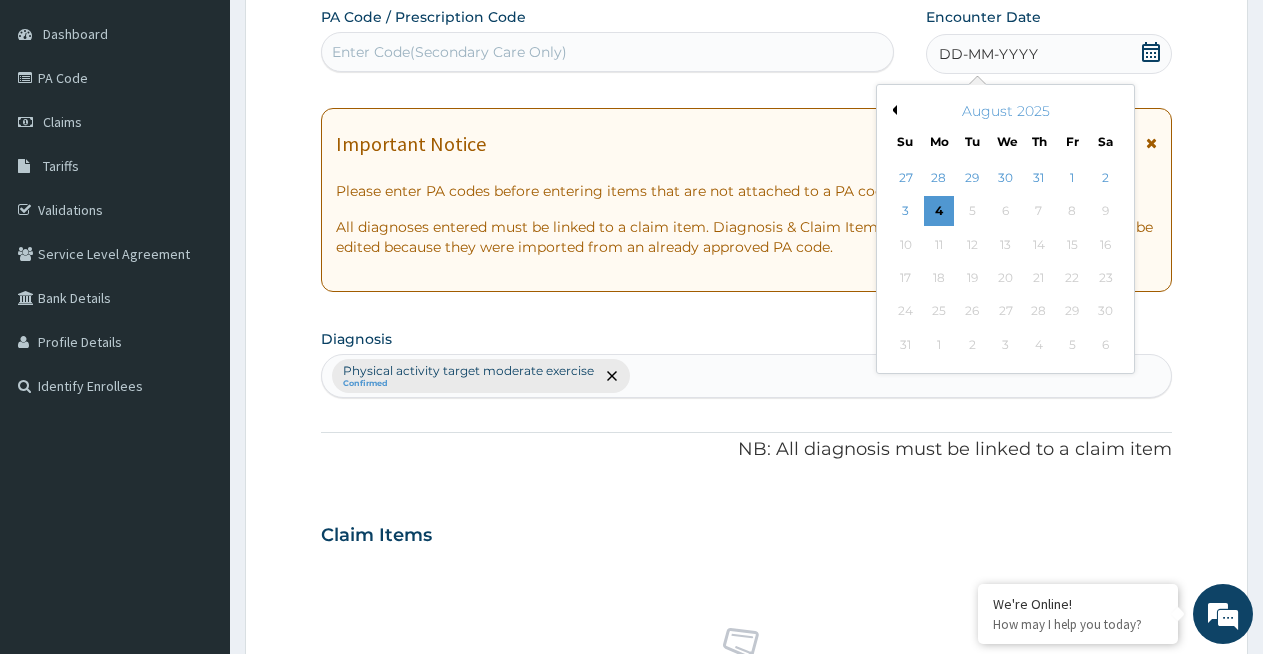 click on "Previous Month" at bounding box center (892, 110) 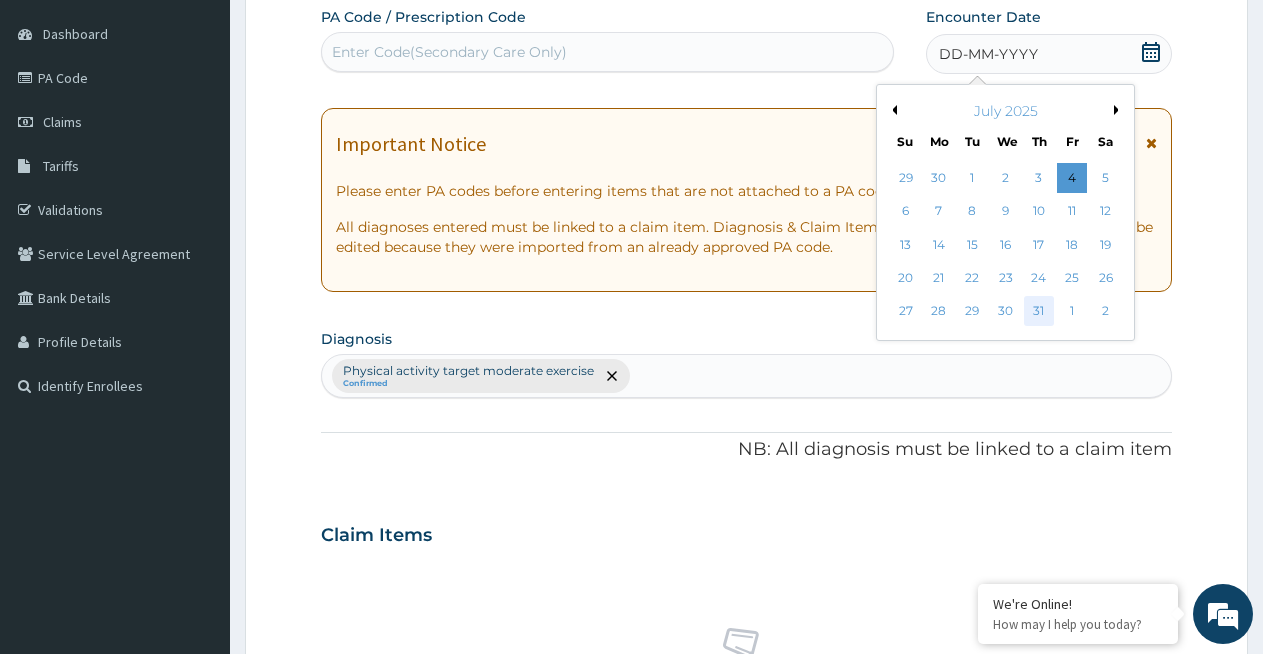 click on "31" at bounding box center [1039, 312] 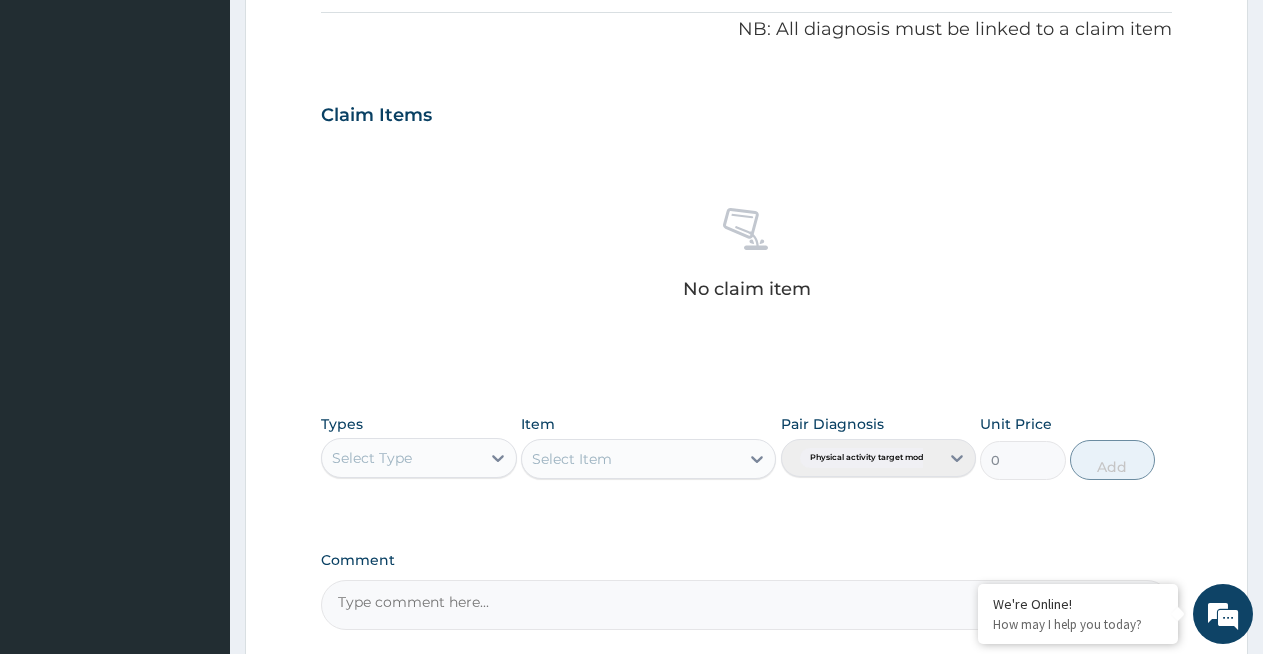 scroll, scrollTop: 612, scrollLeft: 0, axis: vertical 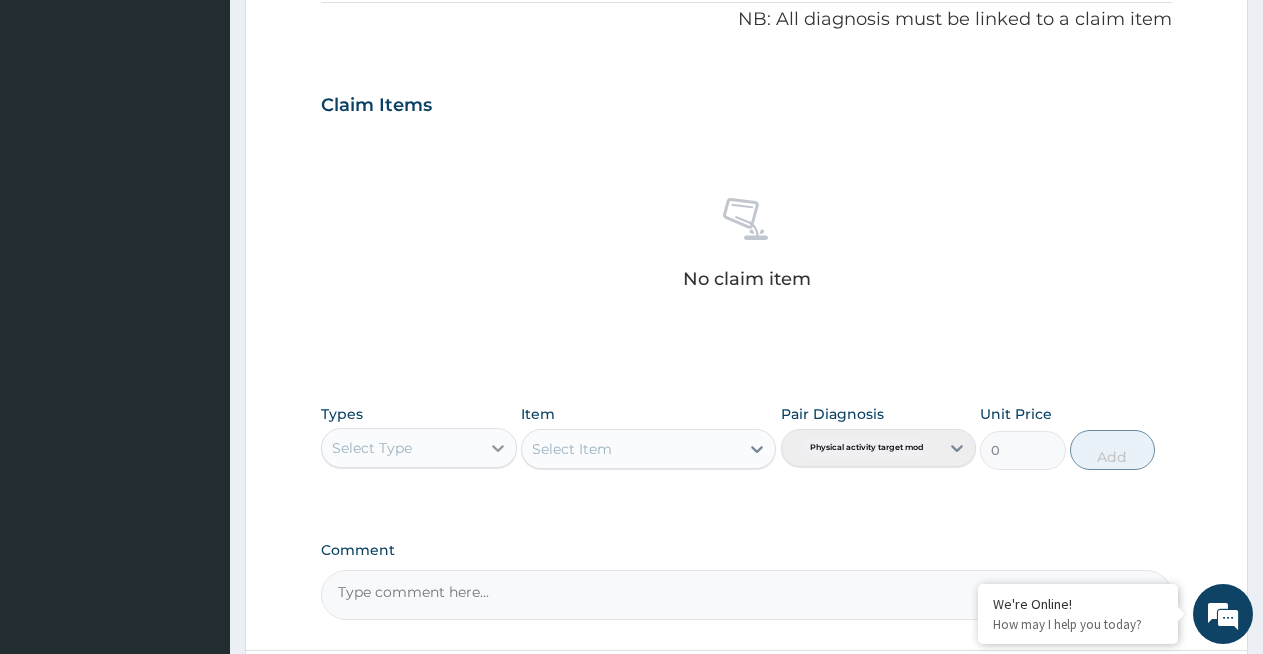 click 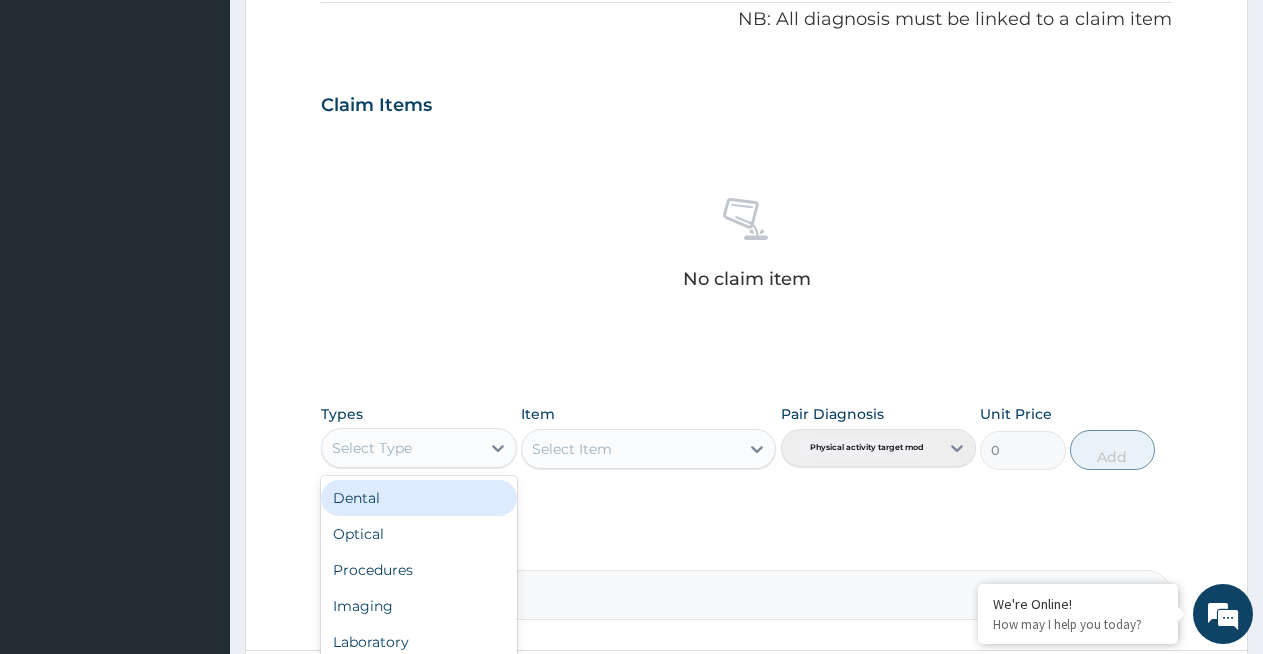 scroll, scrollTop: 788, scrollLeft: 0, axis: vertical 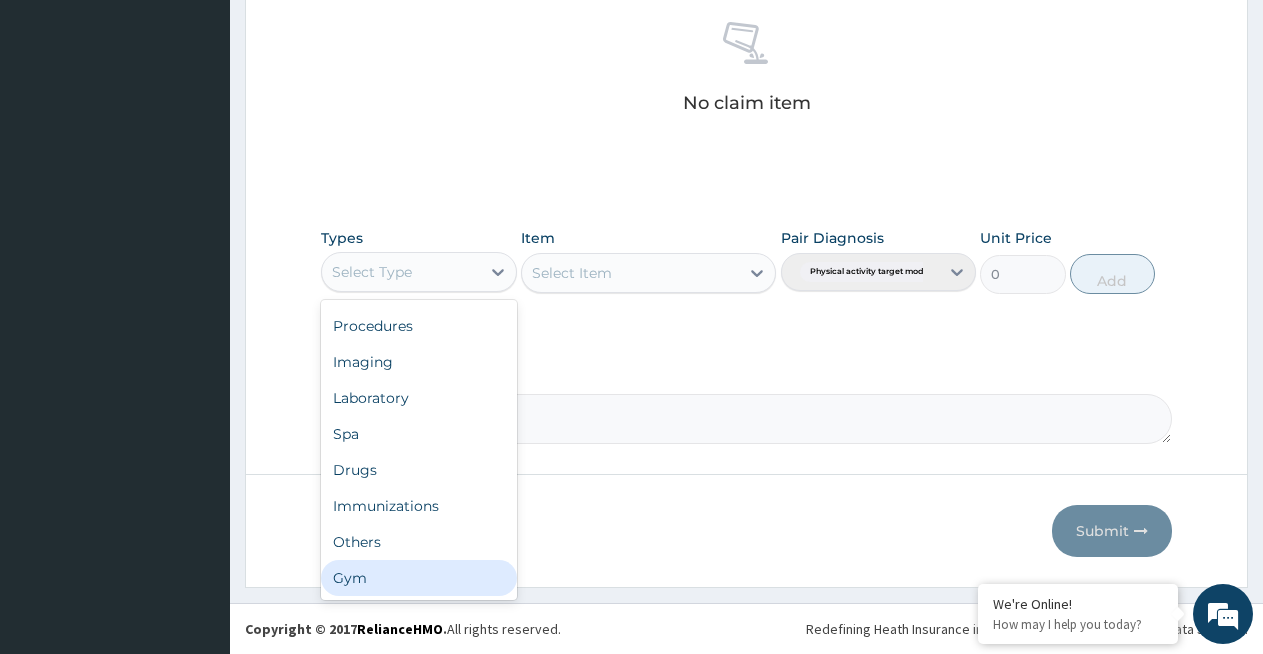 click on "Gym" at bounding box center (419, 578) 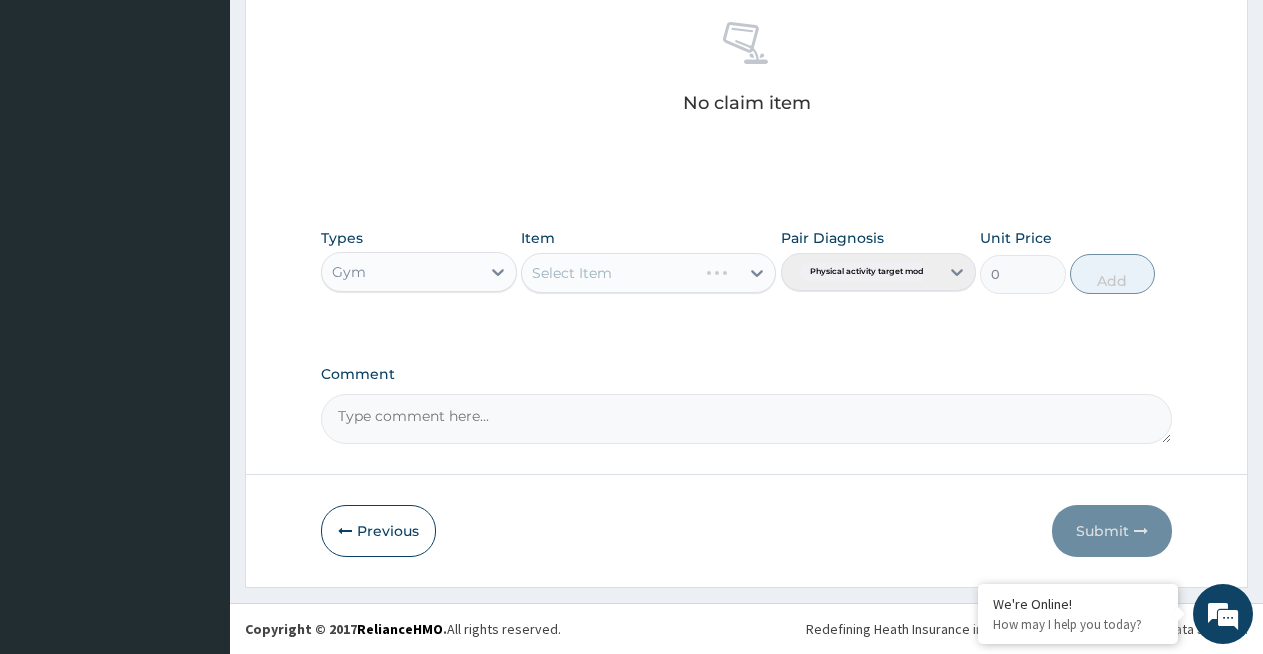 click on "Select Item" at bounding box center (648, 273) 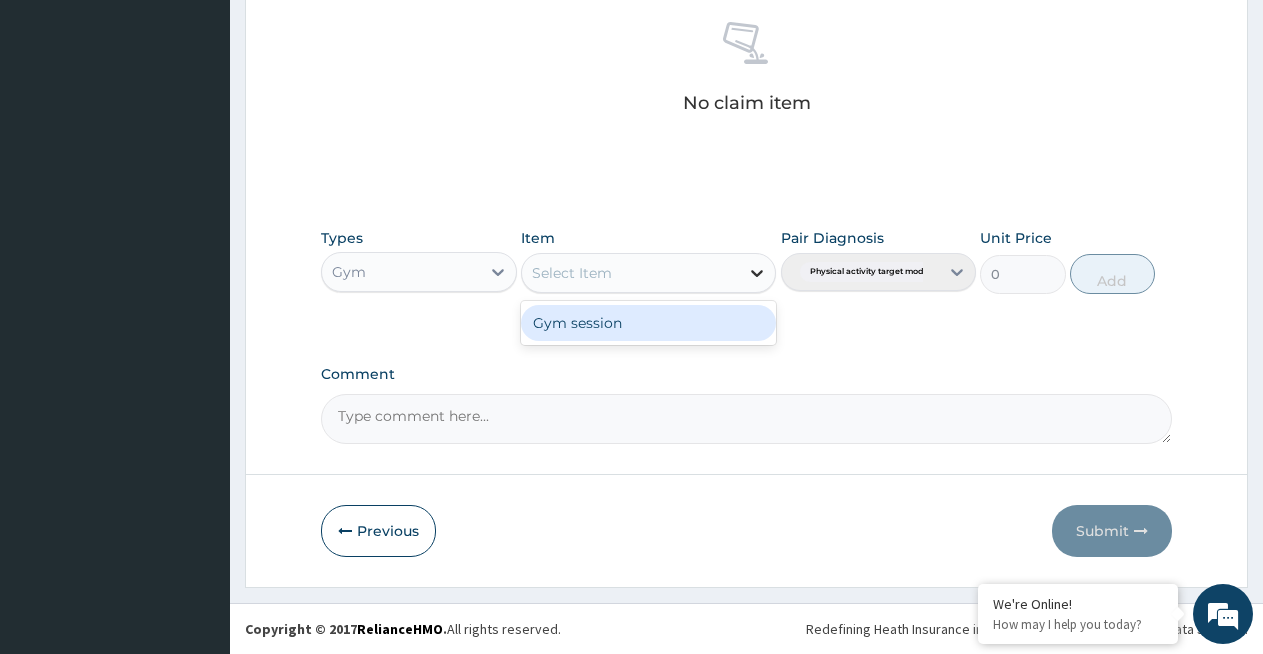 click 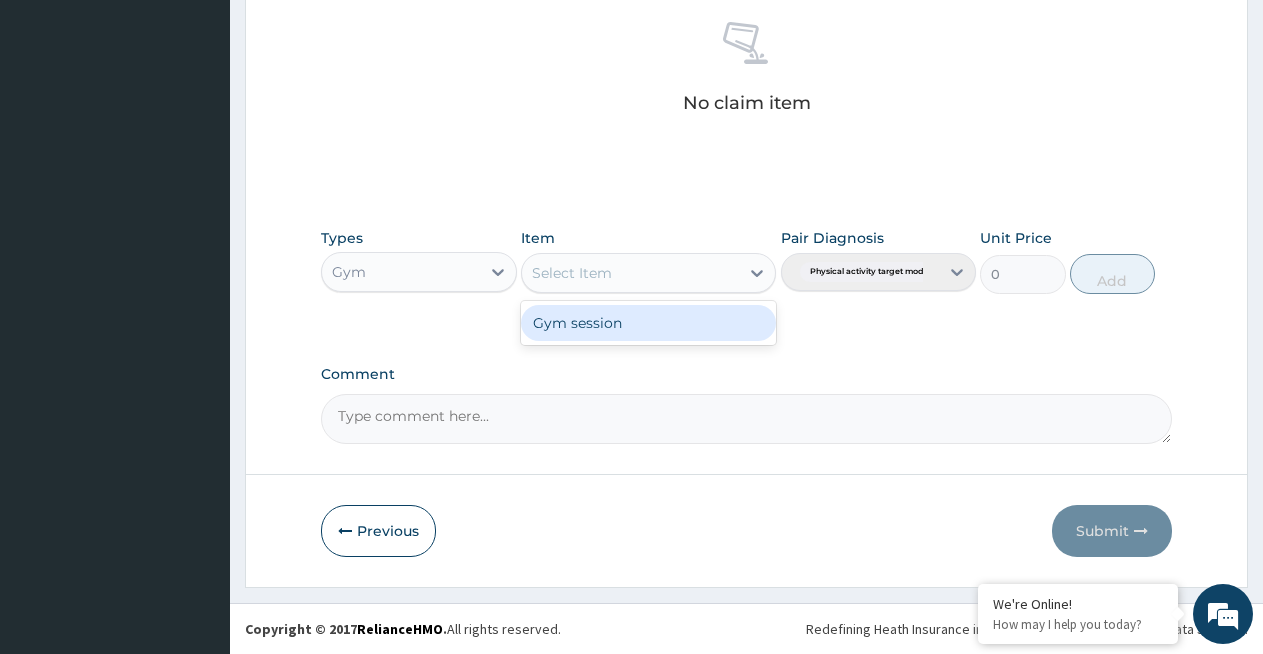 click on "Gym session" at bounding box center [648, 323] 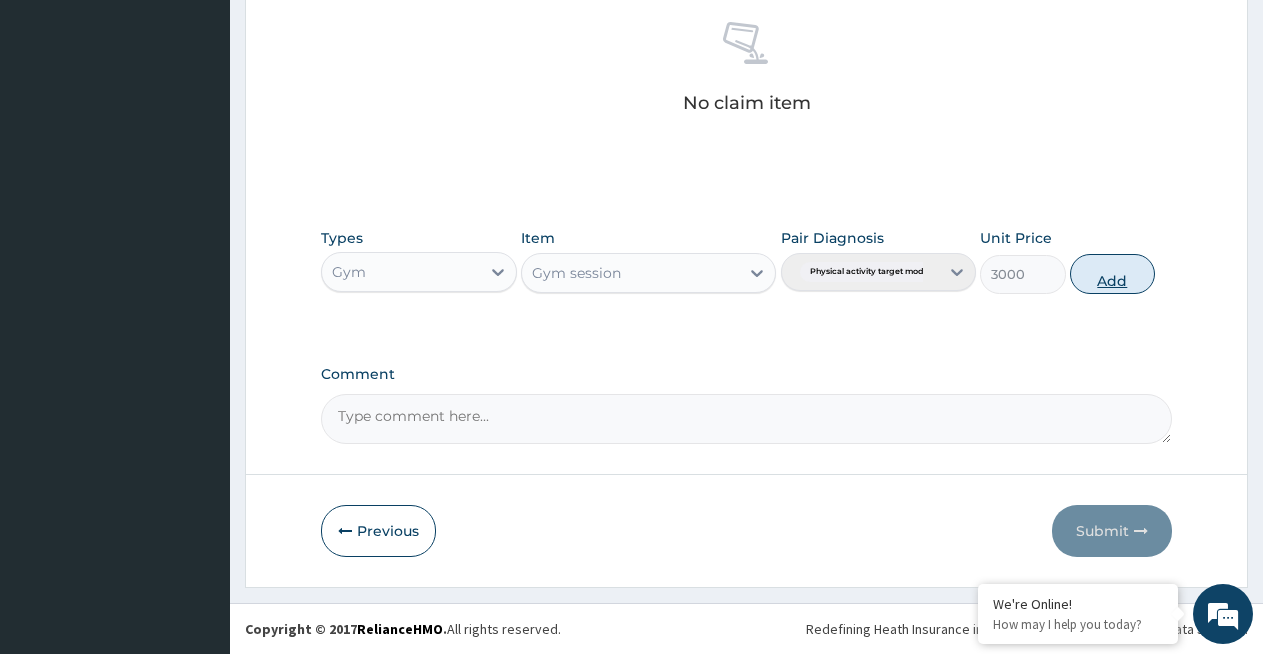 click on "Add" at bounding box center [1112, 274] 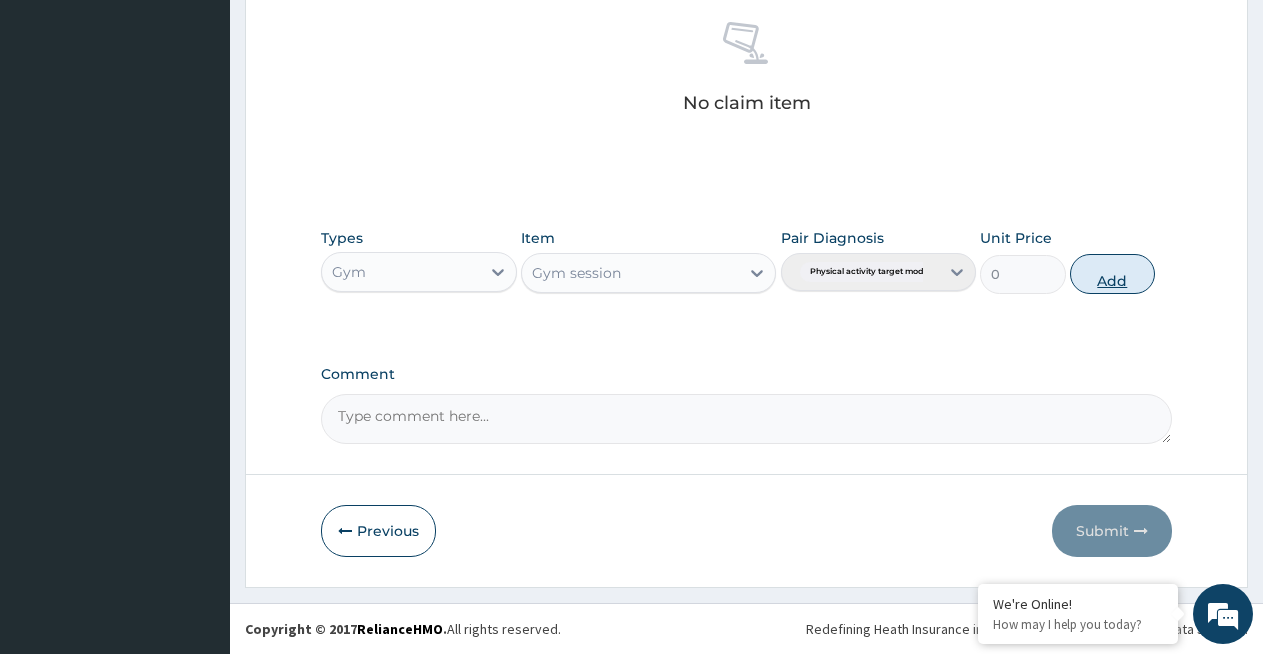 scroll, scrollTop: 710, scrollLeft: 0, axis: vertical 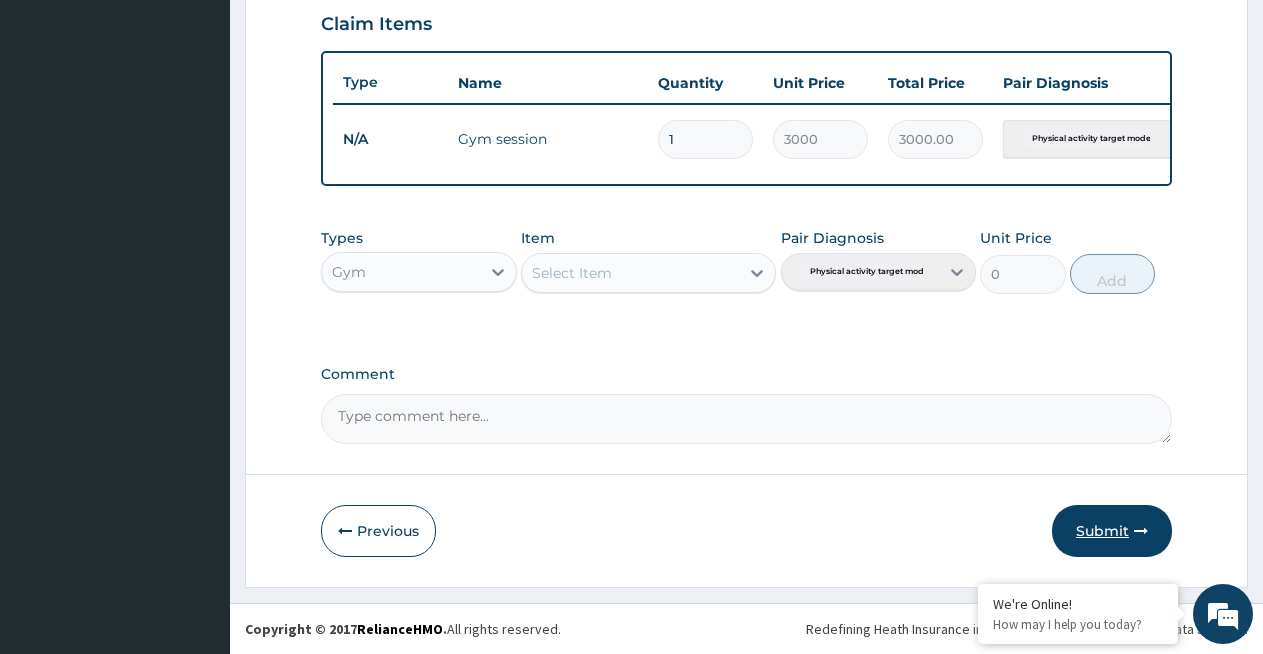click on "Submit" at bounding box center (1112, 531) 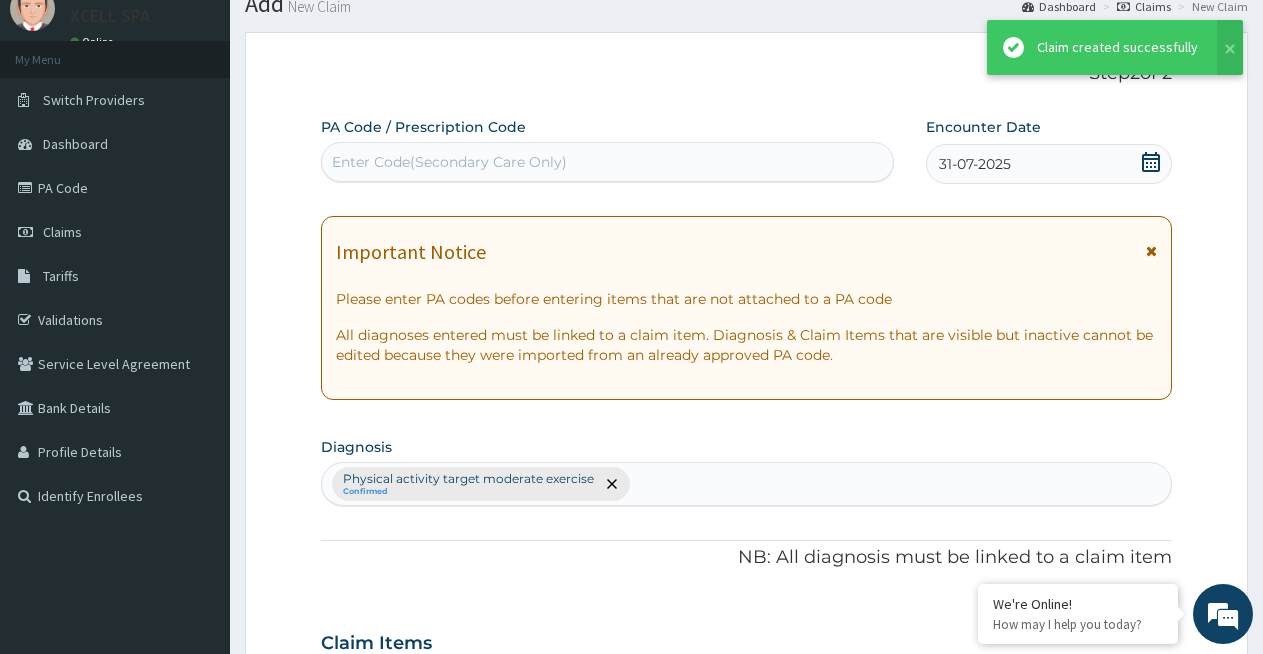 scroll, scrollTop: 710, scrollLeft: 0, axis: vertical 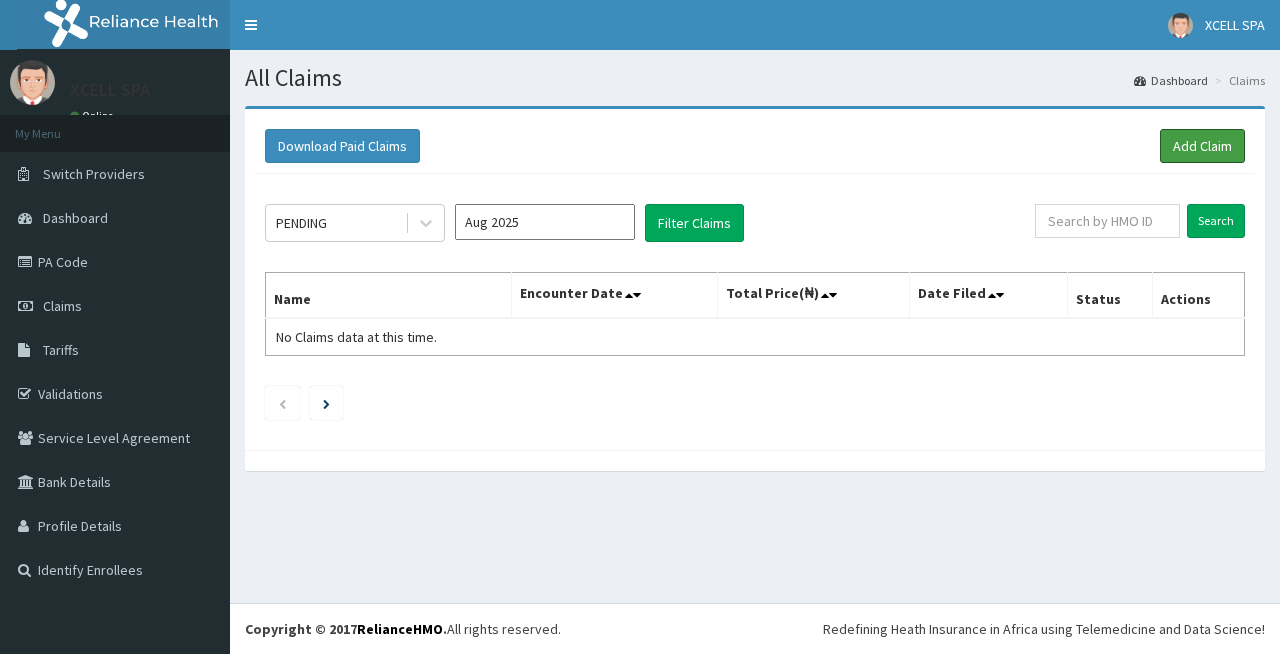click on "Add Claim" at bounding box center [1202, 146] 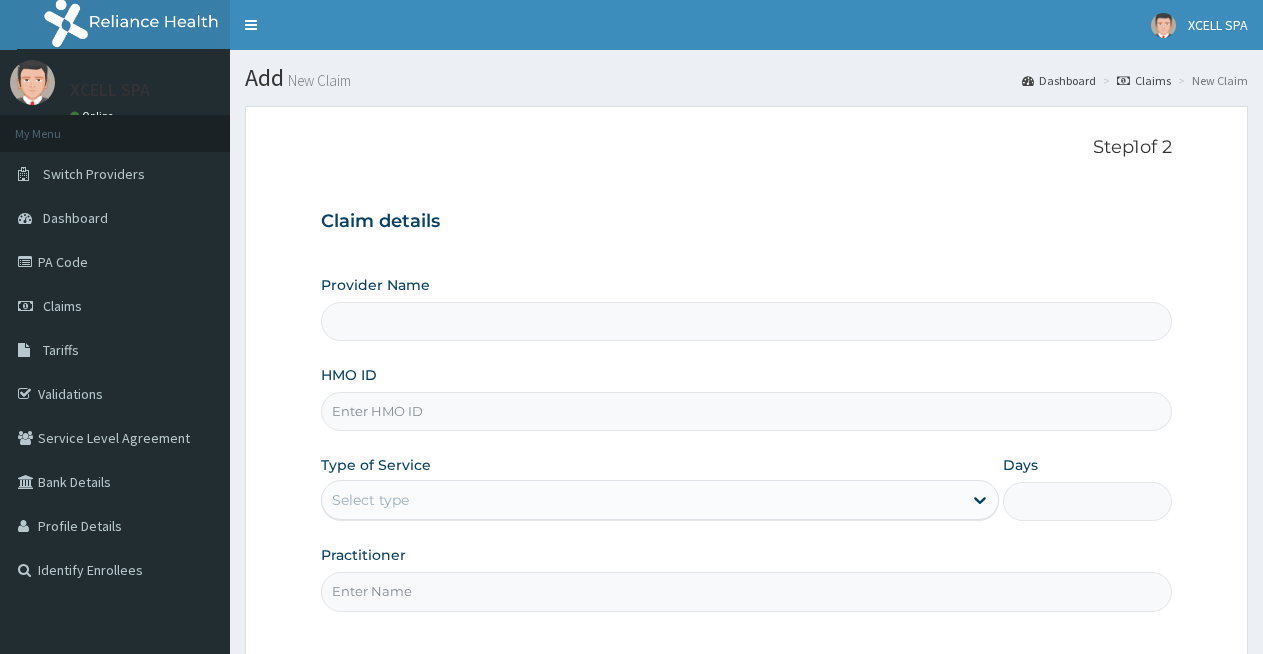 scroll, scrollTop: 0, scrollLeft: 0, axis: both 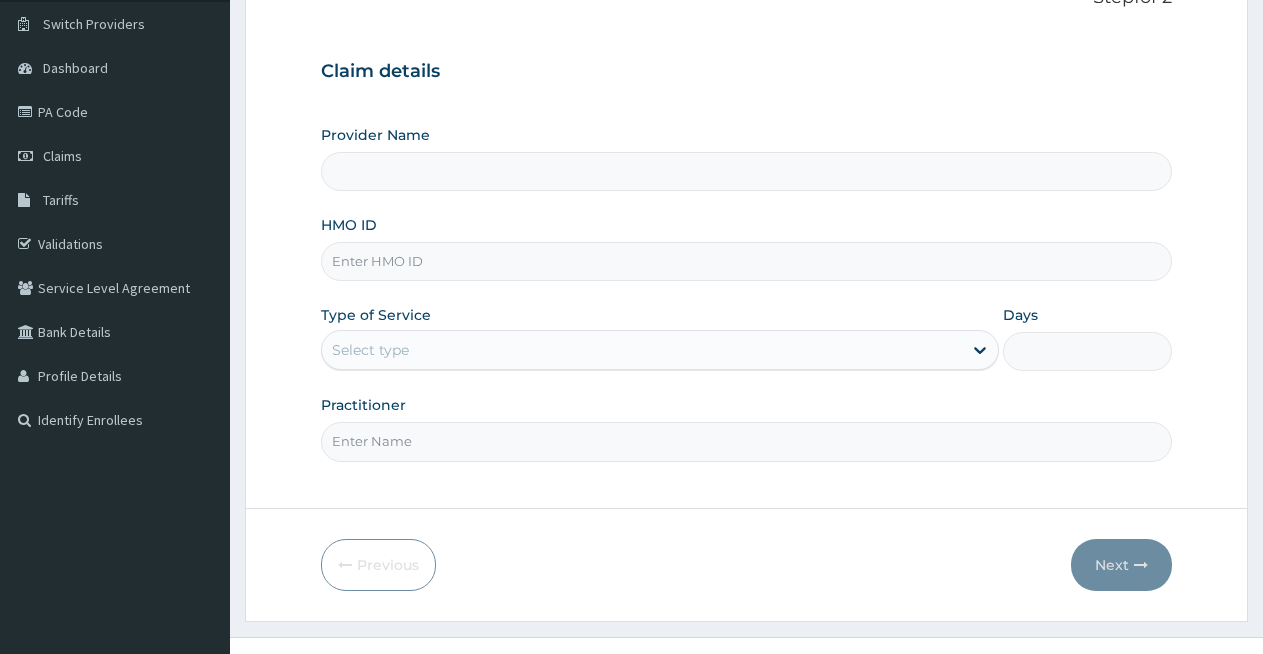 type on "XCELL Gym and Spa" 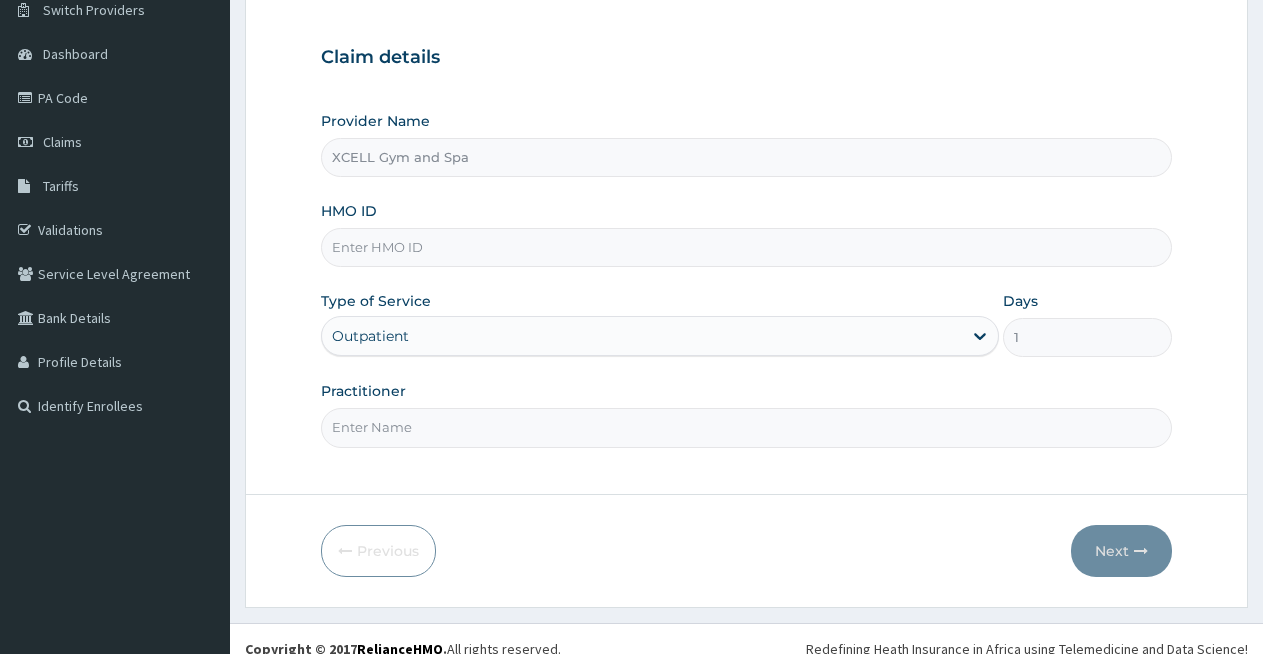 scroll, scrollTop: 184, scrollLeft: 0, axis: vertical 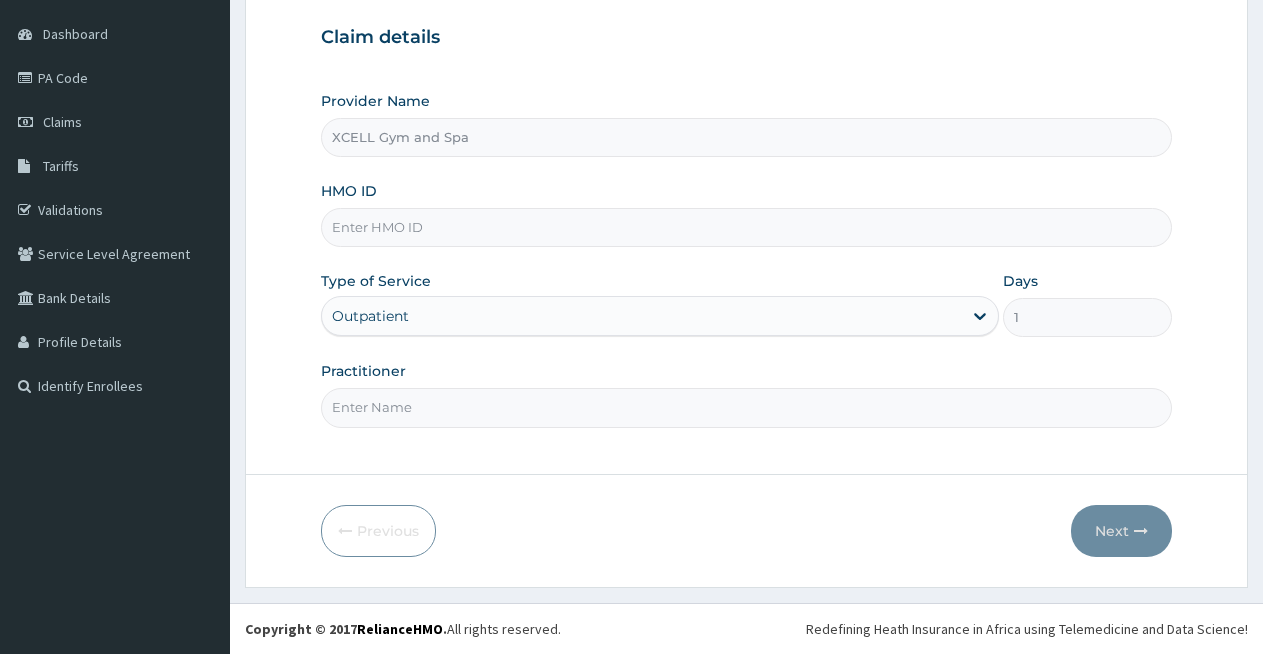 click on "HMO ID" at bounding box center [746, 227] 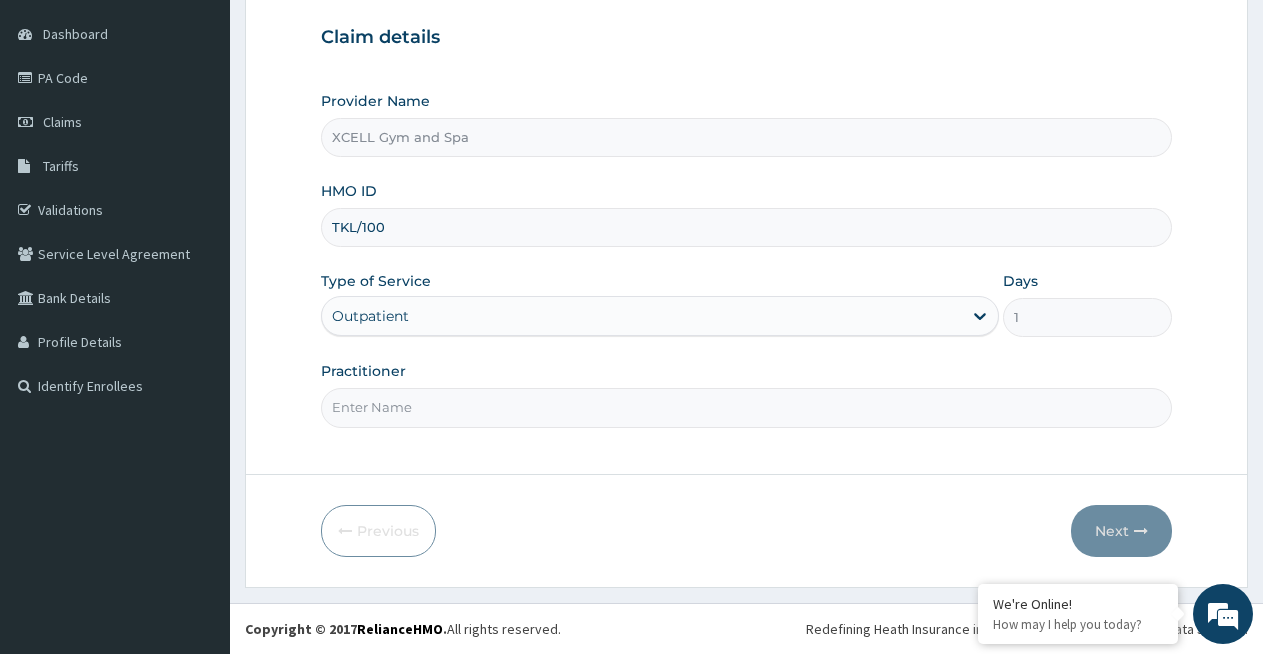scroll, scrollTop: 0, scrollLeft: 0, axis: both 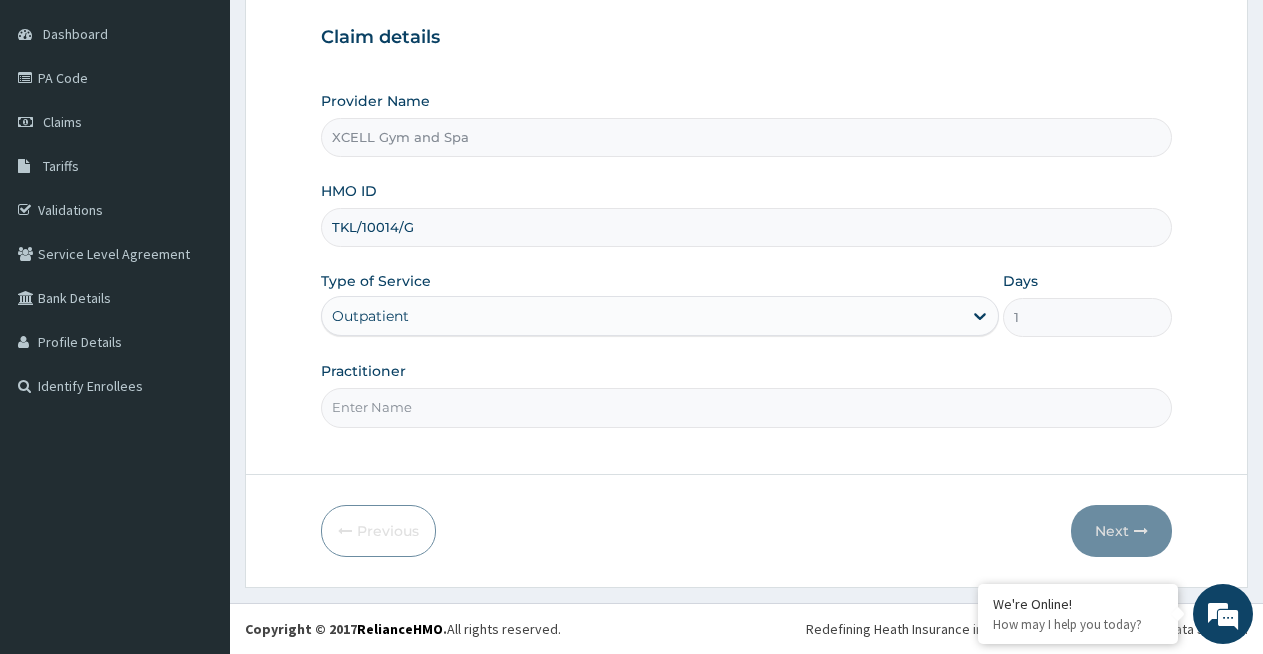 type on "TKL/10014/G" 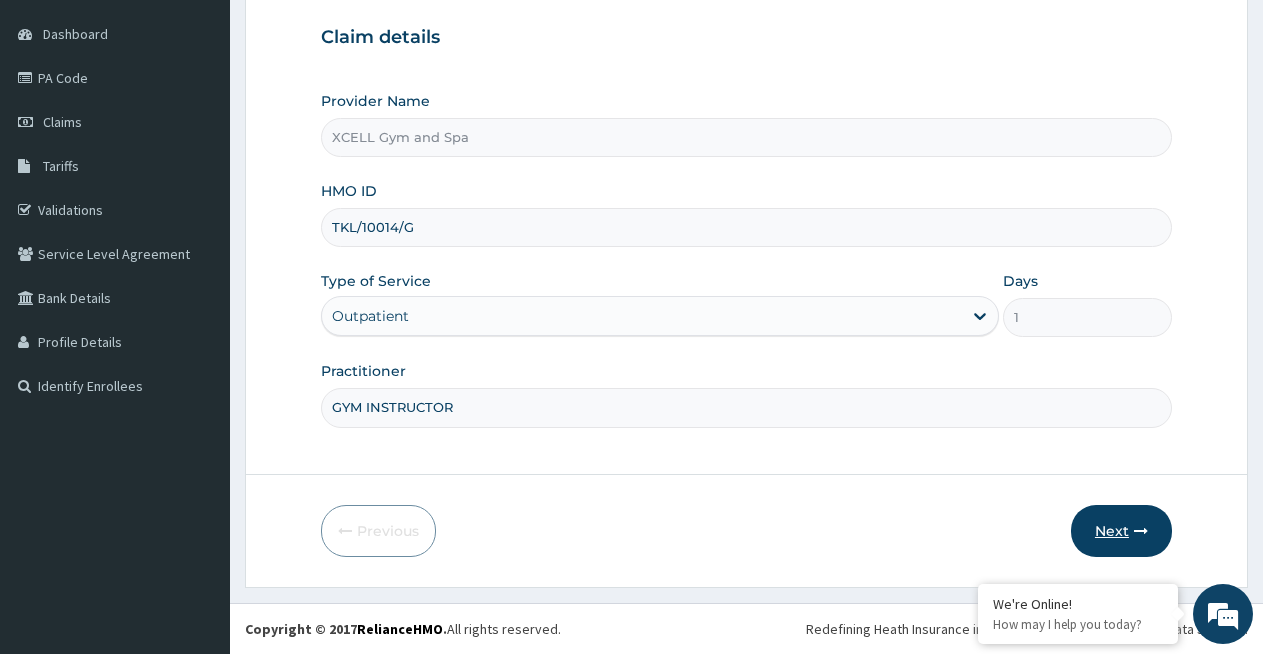click on "Next" at bounding box center [1121, 531] 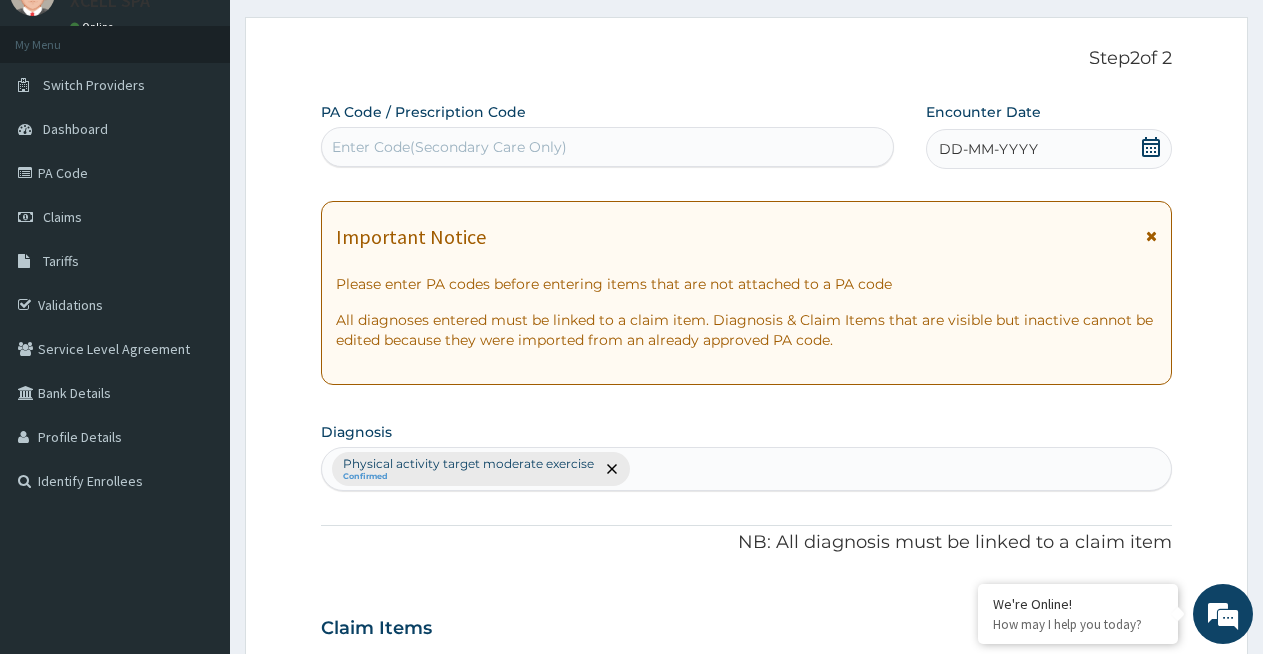 scroll, scrollTop: 86, scrollLeft: 0, axis: vertical 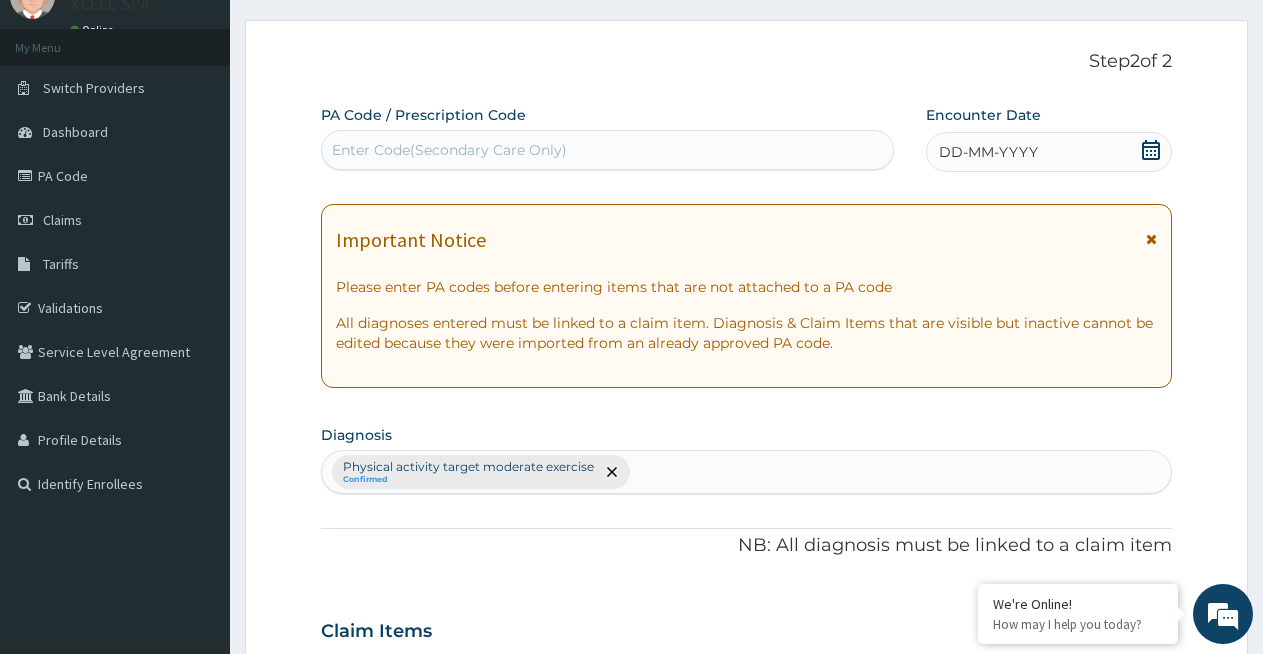 click on "Enter Code(Secondary Care Only)" at bounding box center [449, 150] 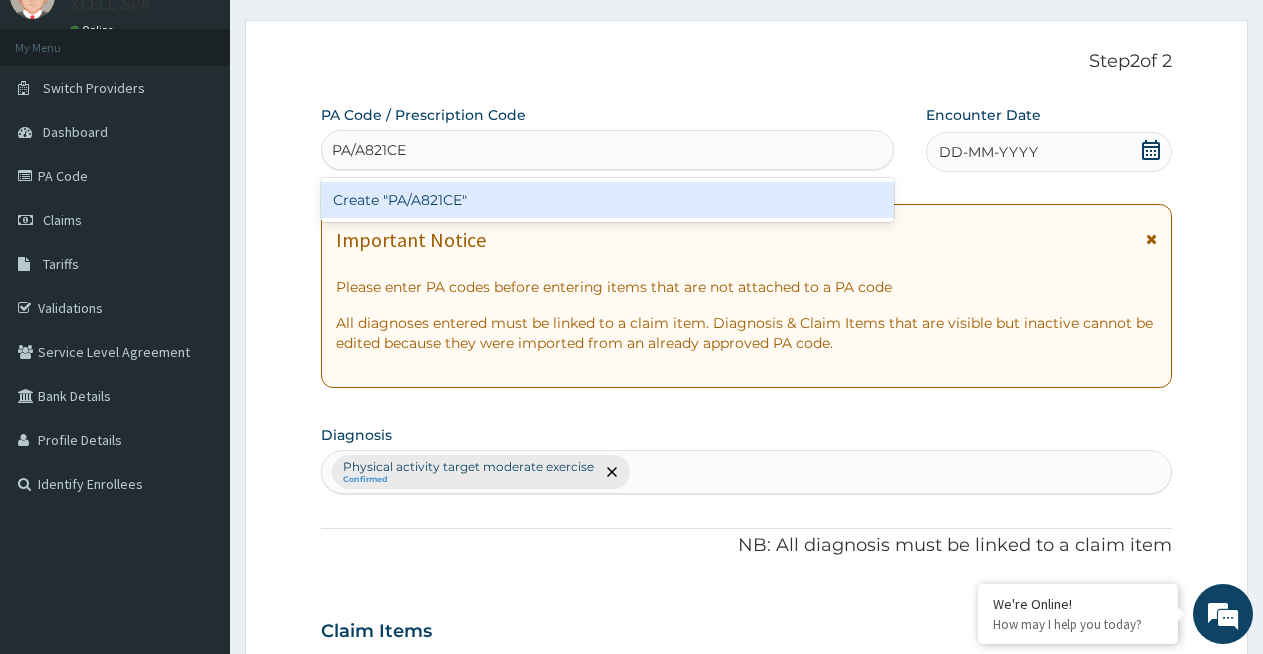 type on "PA/A821CE" 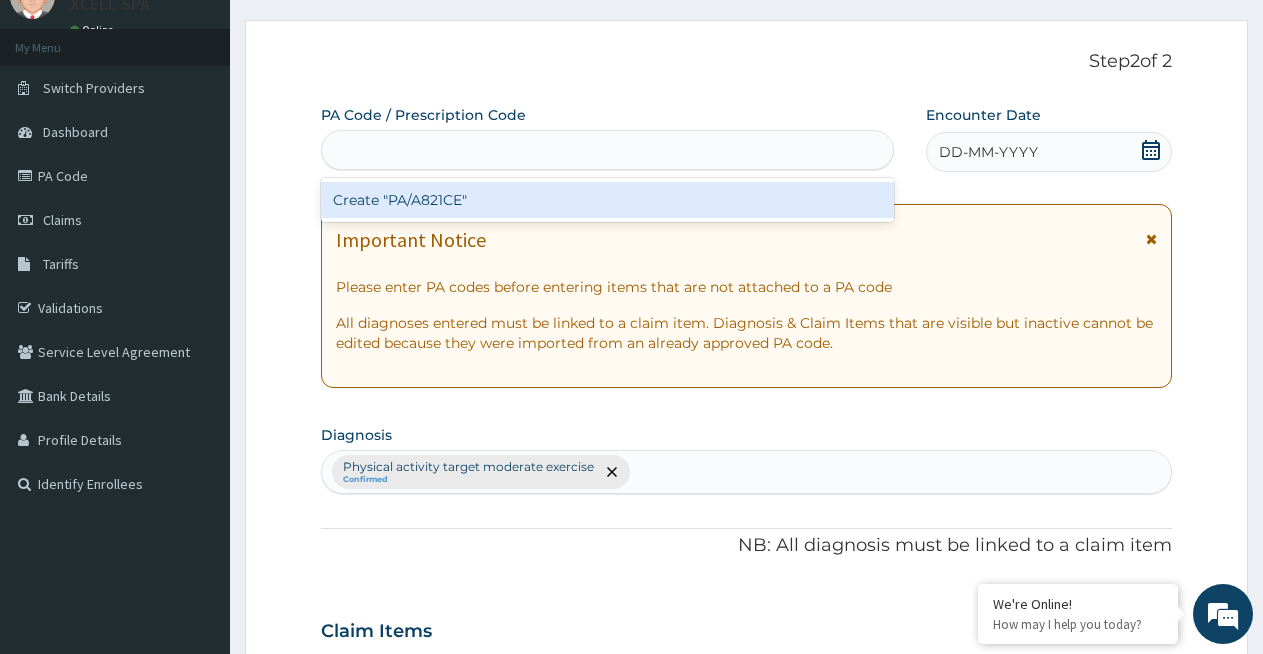 click on "PA Code / Prescription Code option Create "PA/A821CE" focused, 1 of 1. 1 result available for search term PA/A821CE. Use Up and Down to choose options, press Enter to select the currently focused option, press Escape to exit the menu, press Tab to select the option and exit the menu. PA/A821CE Create "PA/A821CE" Encounter Date DD-MM-YYYY Important Notice Please enter PA codes before entering items that are not attached to a PA code   All diagnoses entered must be linked to a claim item. Diagnosis & Claim Items that are visible but inactive cannot be edited because they were imported from an already approved PA code. Diagnosis Physical activity target moderate exercise Confirmed NB: All diagnosis must be linked to a claim item Claim Items No claim item Types Select Type Item Select Item Pair Diagnosis Physical activity target moder... Unit Price 0 Add Comment" at bounding box center [746, 625] 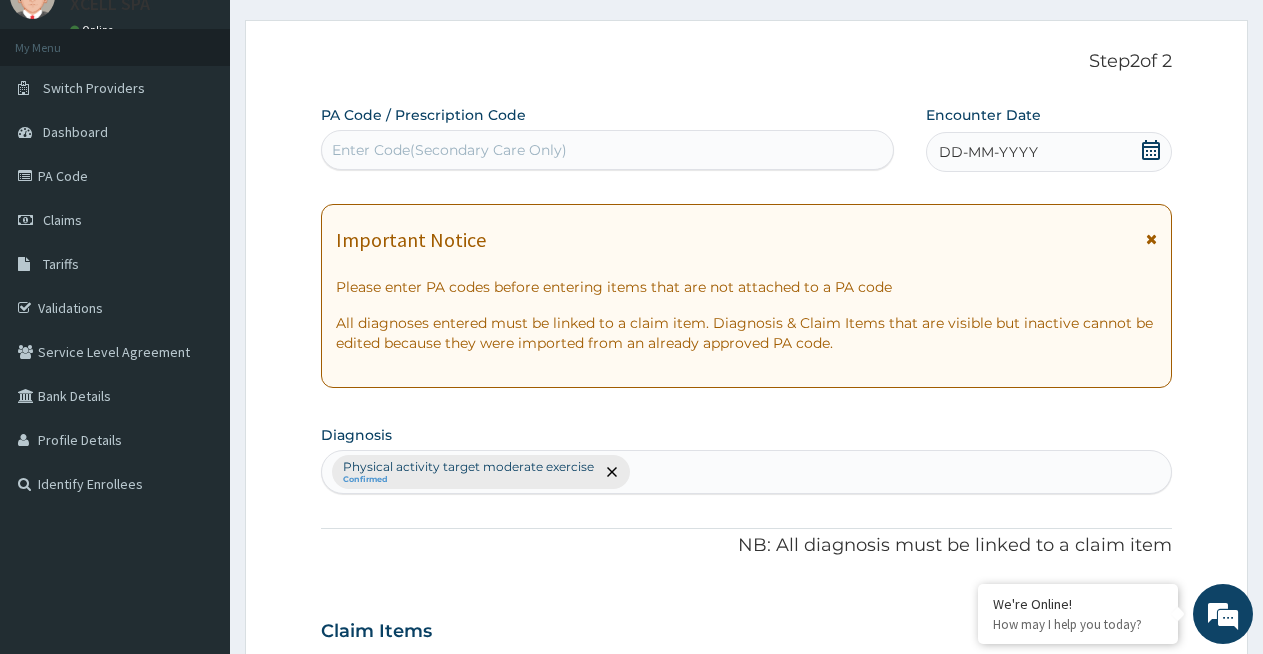 click 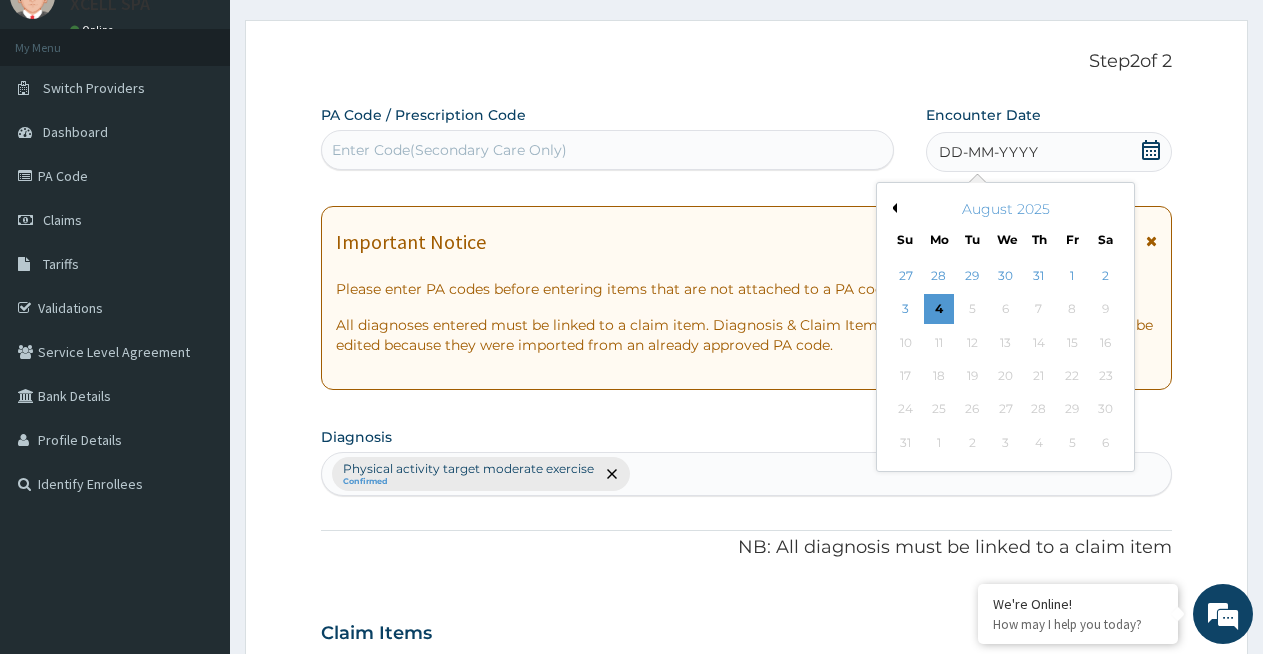 click on "Previous Month" at bounding box center [892, 208] 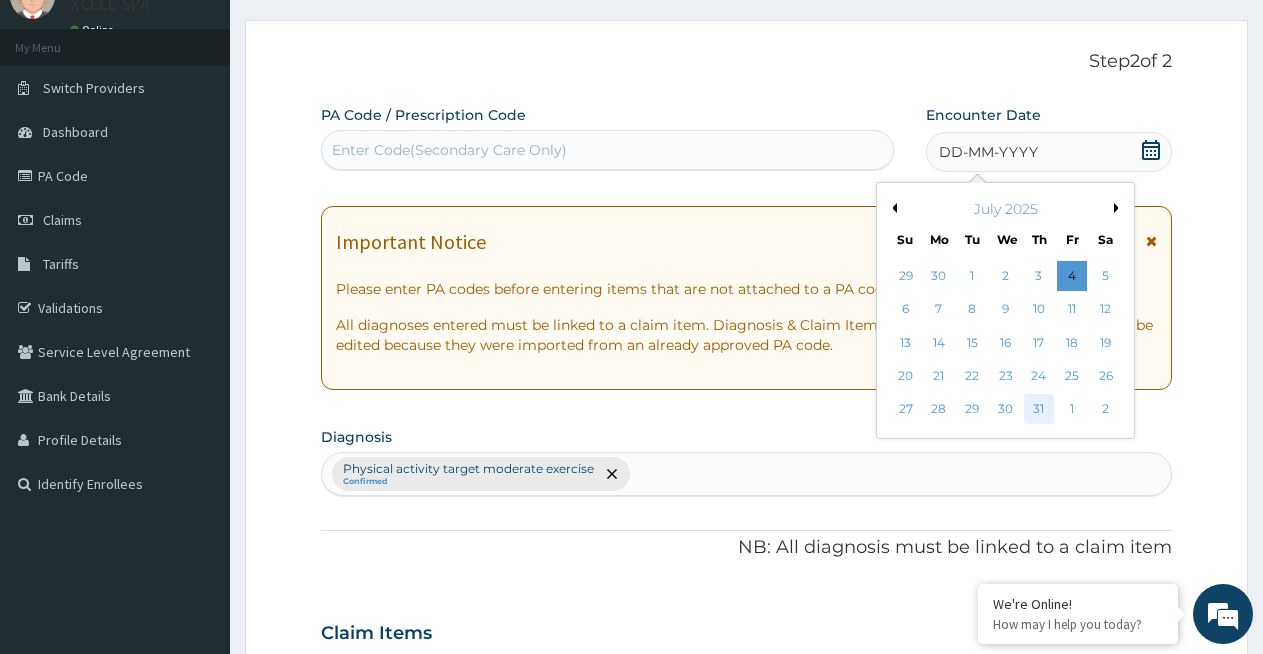 click on "31" at bounding box center (1039, 410) 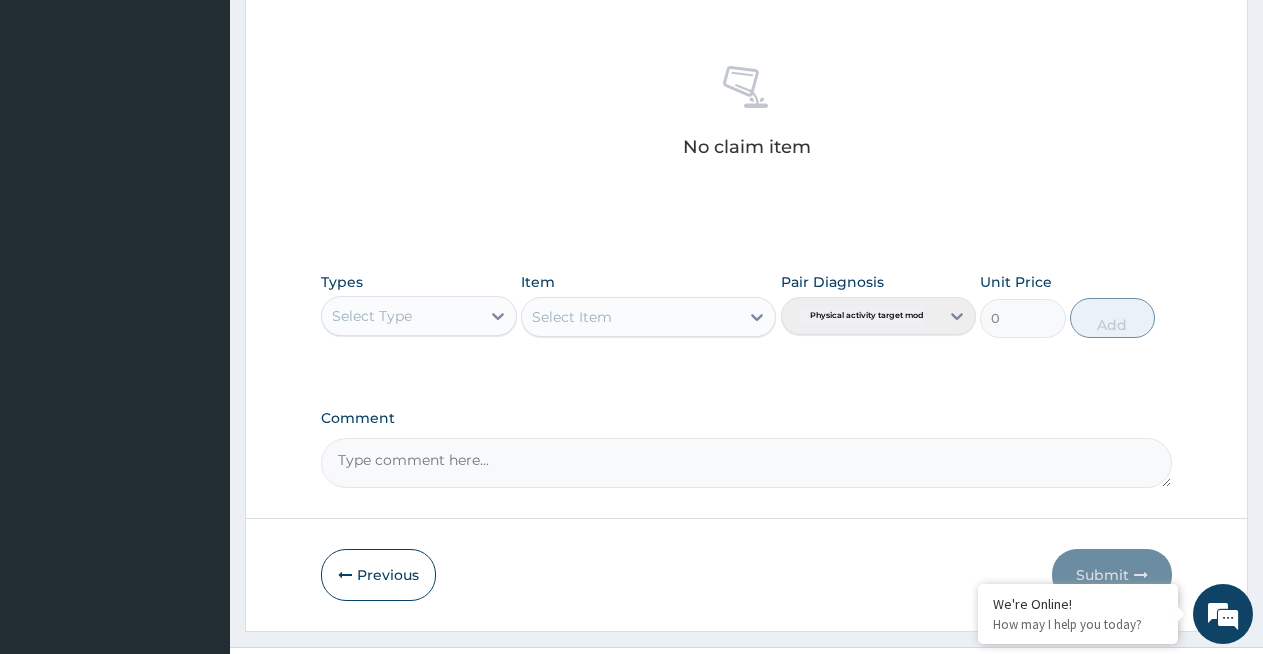 scroll, scrollTop: 788, scrollLeft: 0, axis: vertical 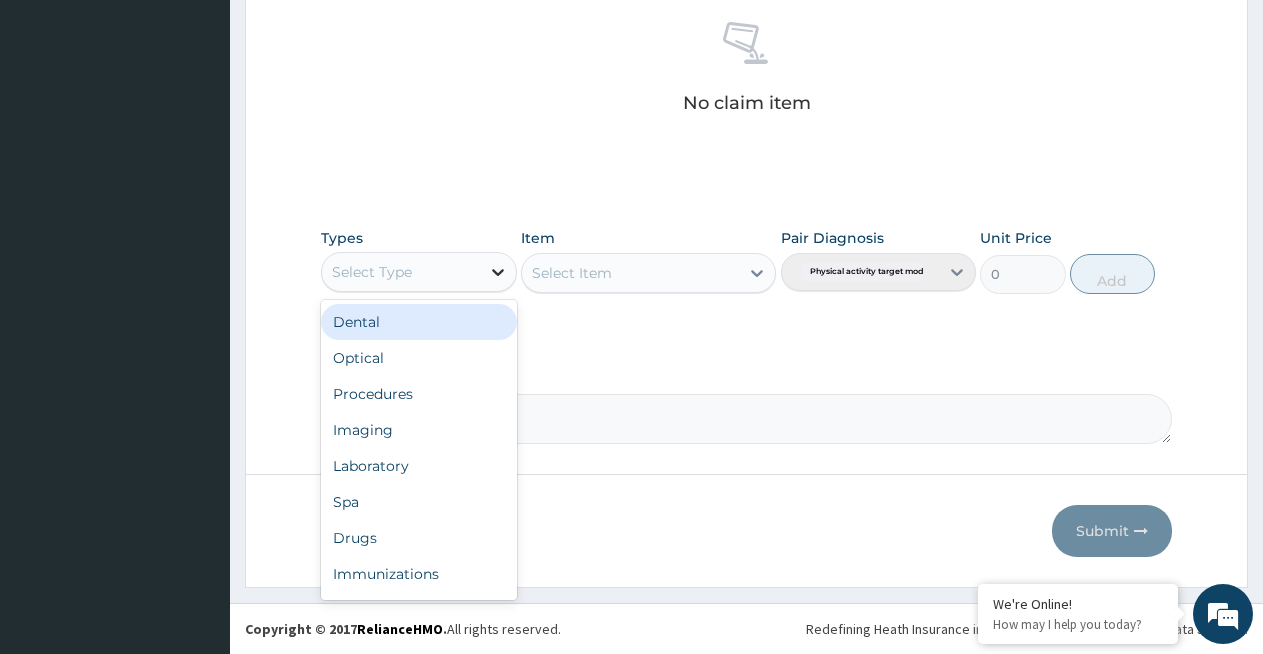 click 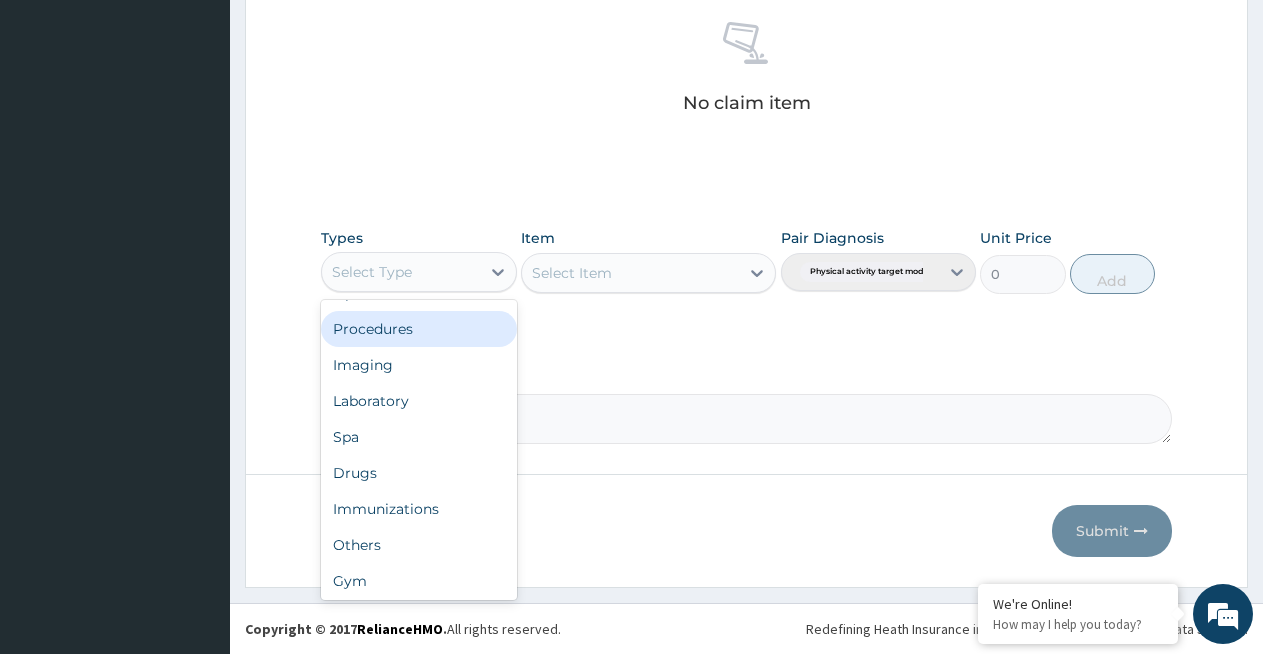scroll, scrollTop: 68, scrollLeft: 0, axis: vertical 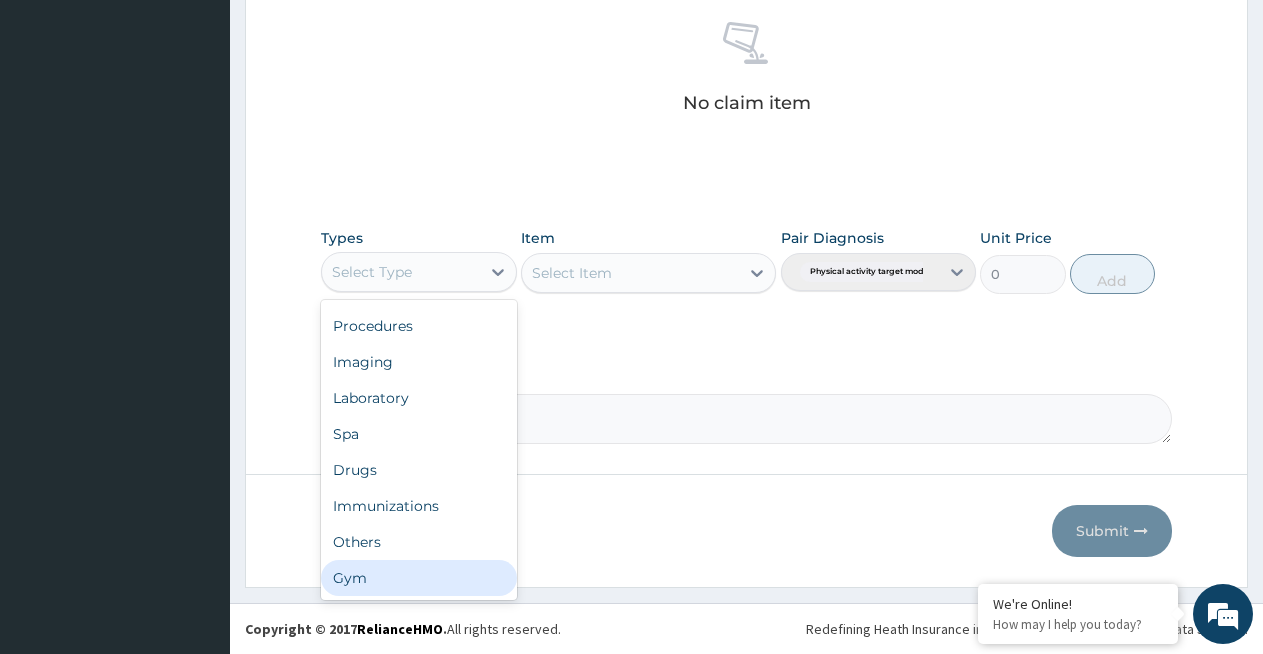 click on "Gym" at bounding box center [419, 578] 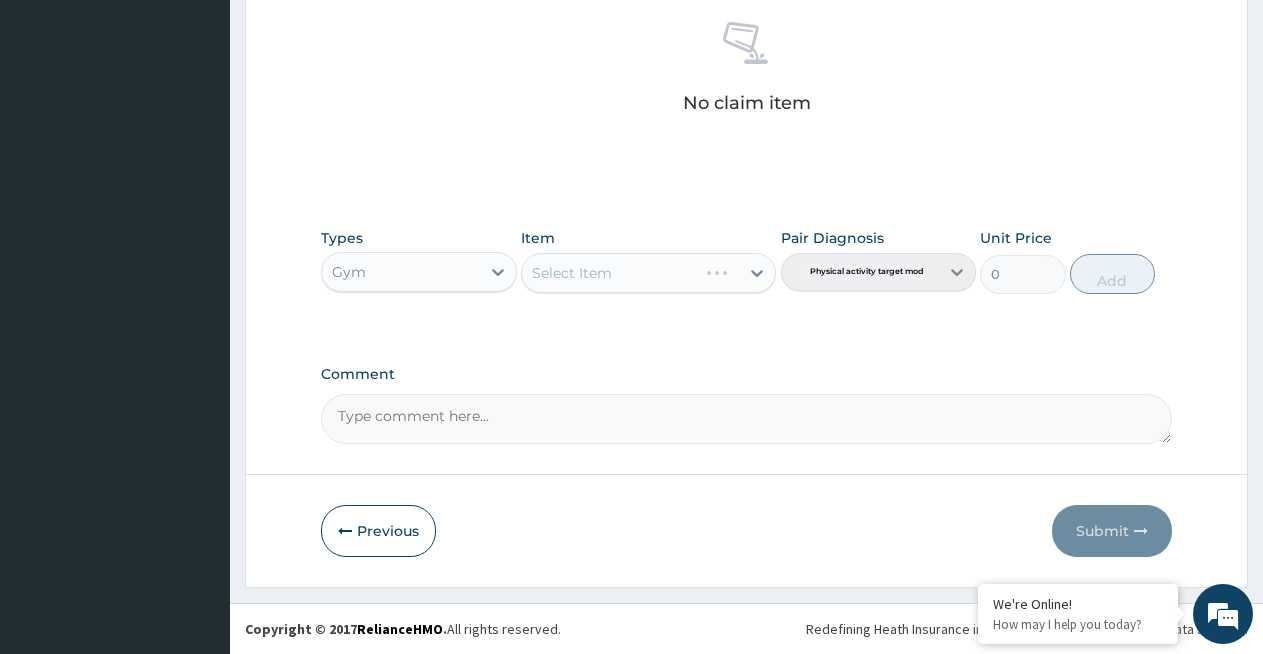 click on "Select Item" at bounding box center (648, 273) 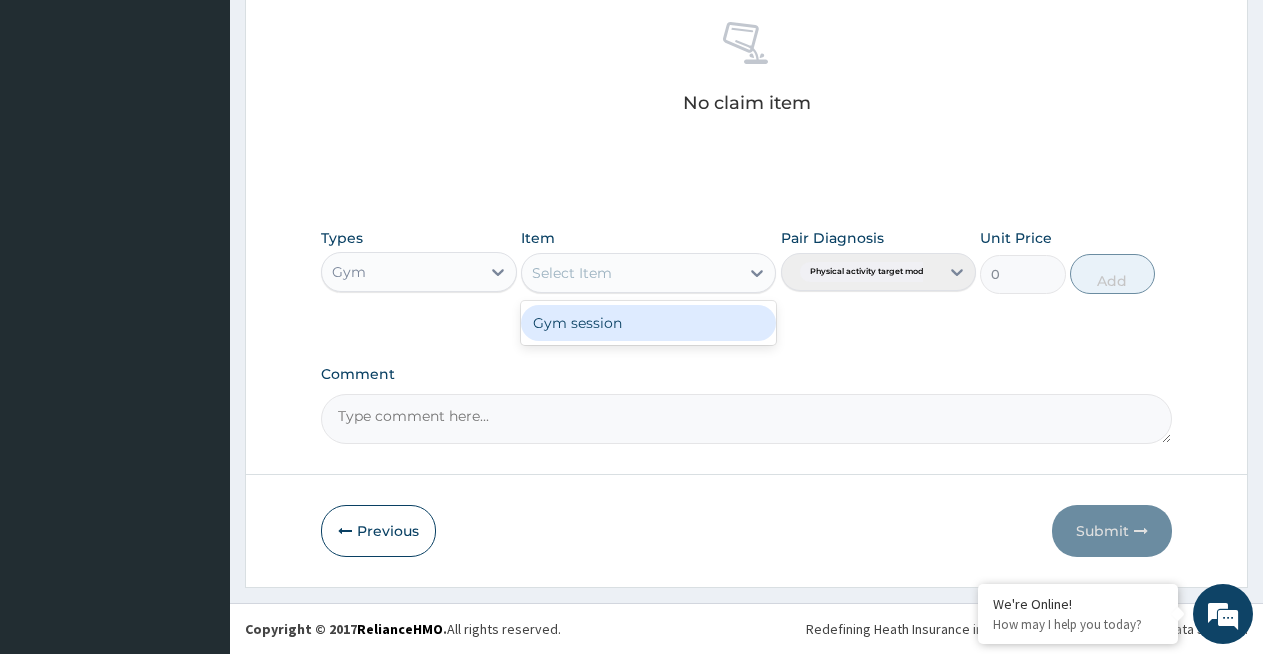 click on "Select Item" at bounding box center (630, 273) 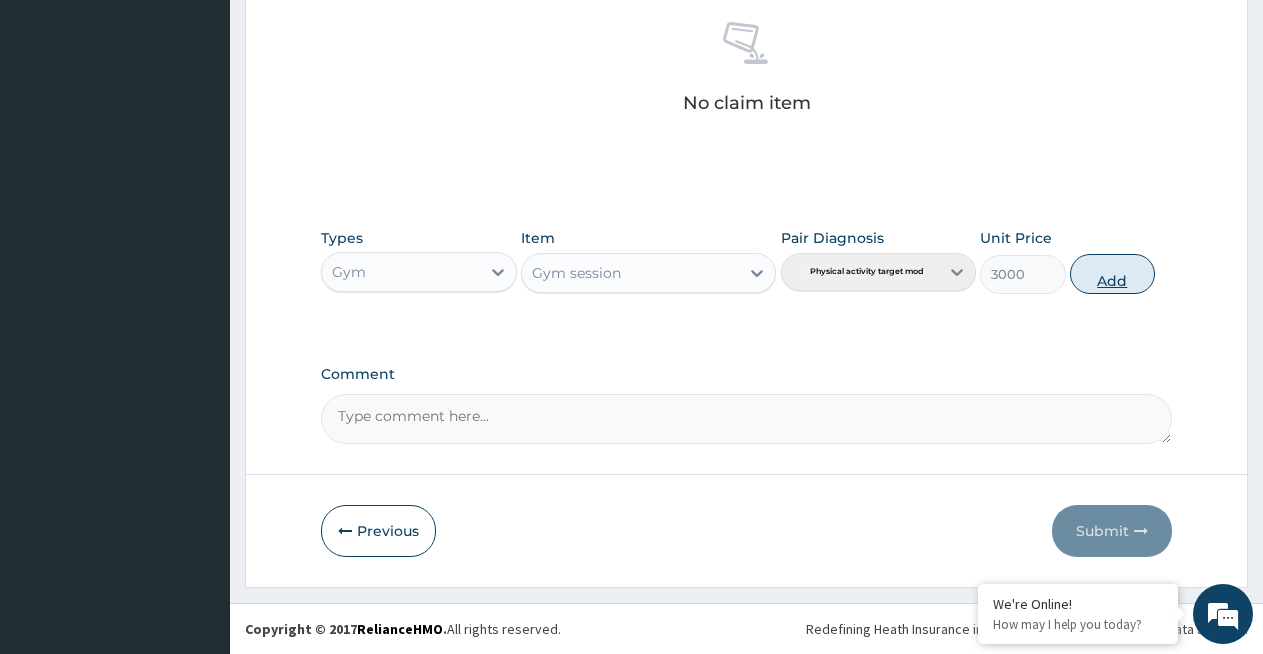 click on "Add" at bounding box center (1112, 274) 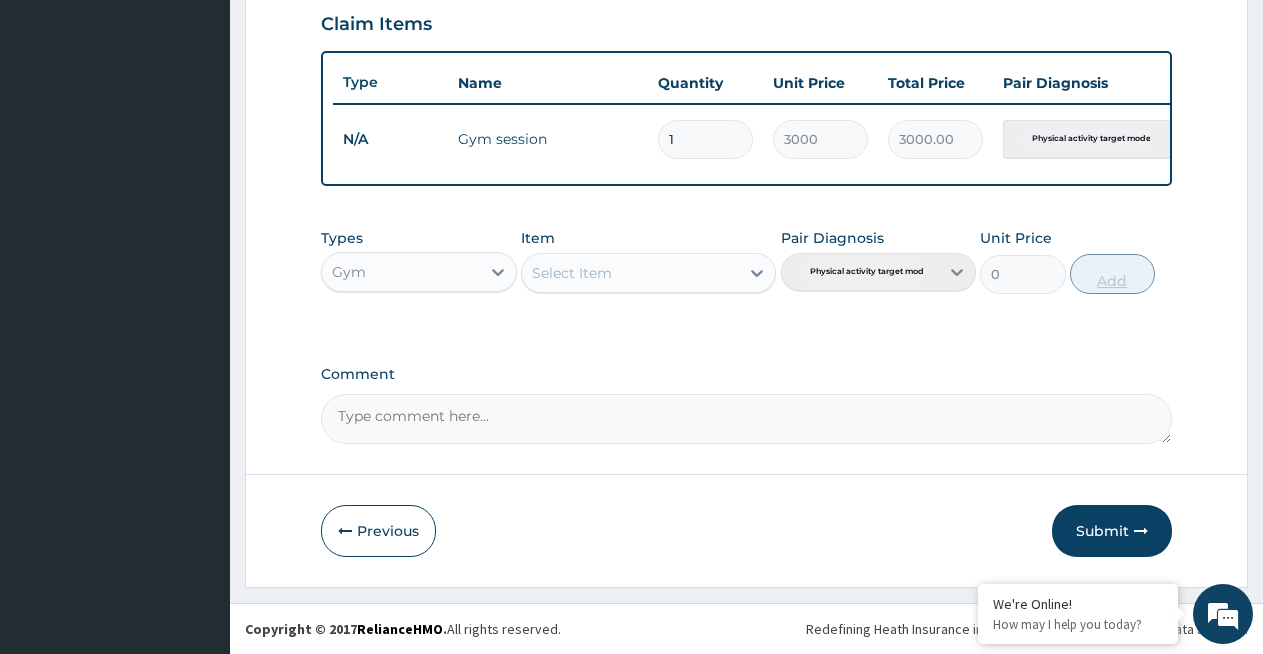 scroll, scrollTop: 710, scrollLeft: 0, axis: vertical 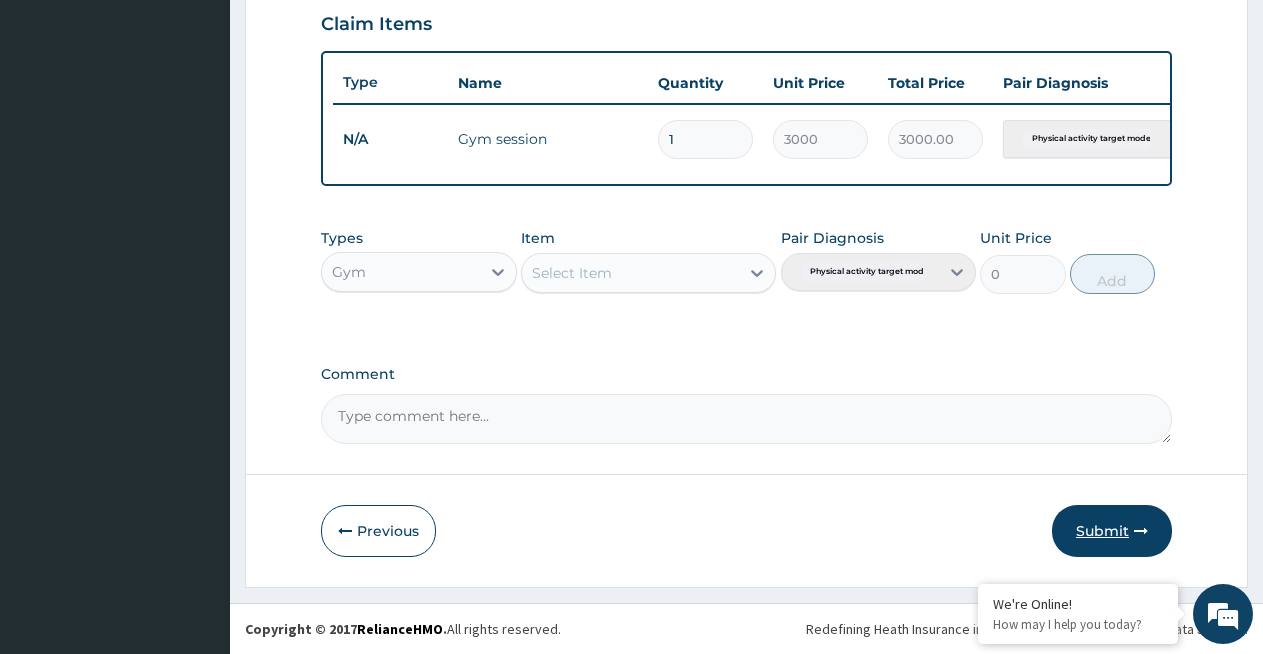 click on "Submit" at bounding box center (1112, 531) 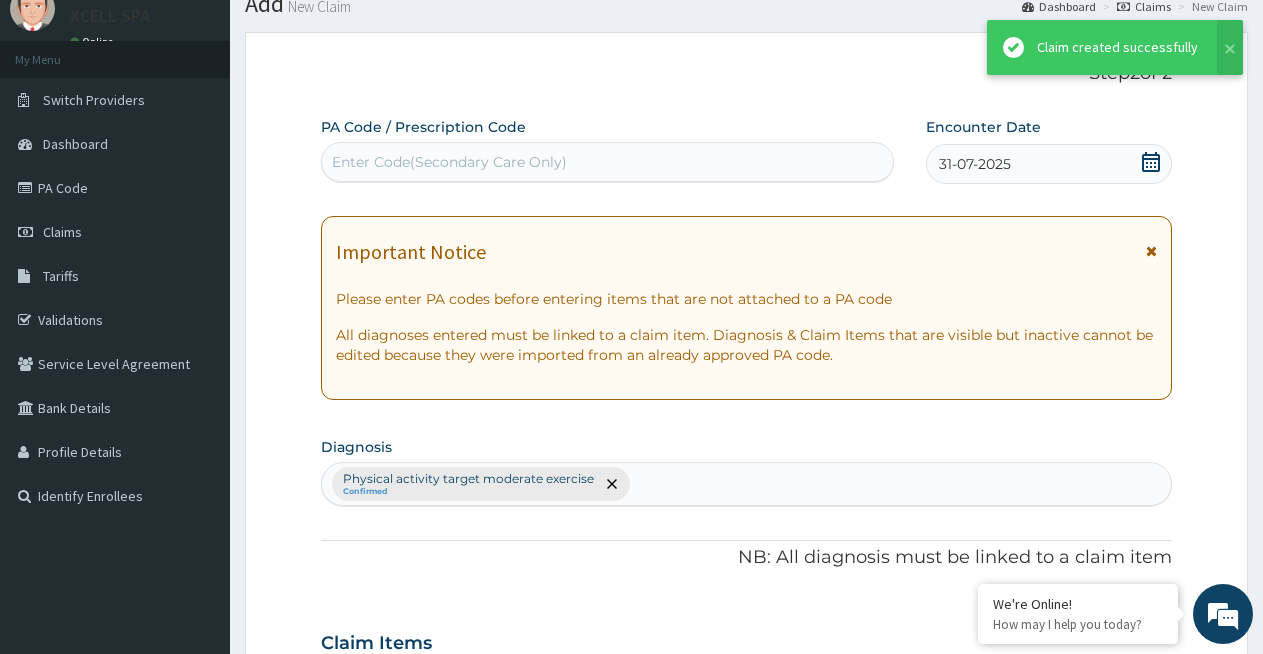 scroll, scrollTop: 710, scrollLeft: 0, axis: vertical 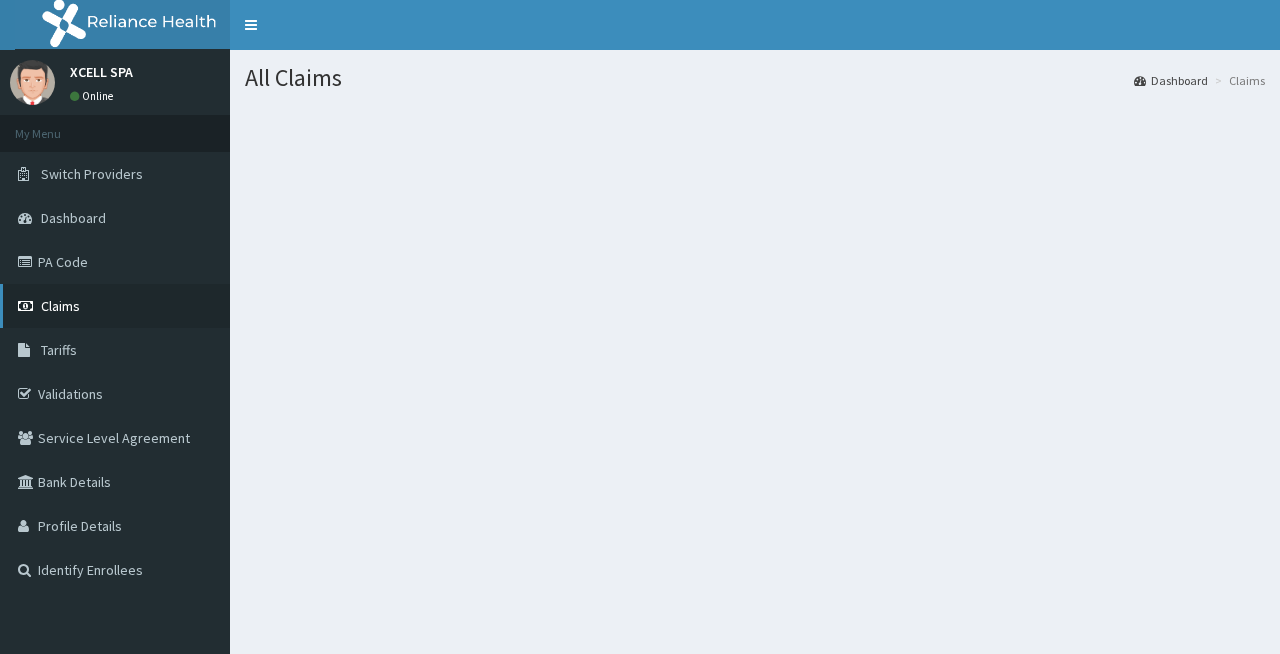 click on "Claims" at bounding box center (60, 306) 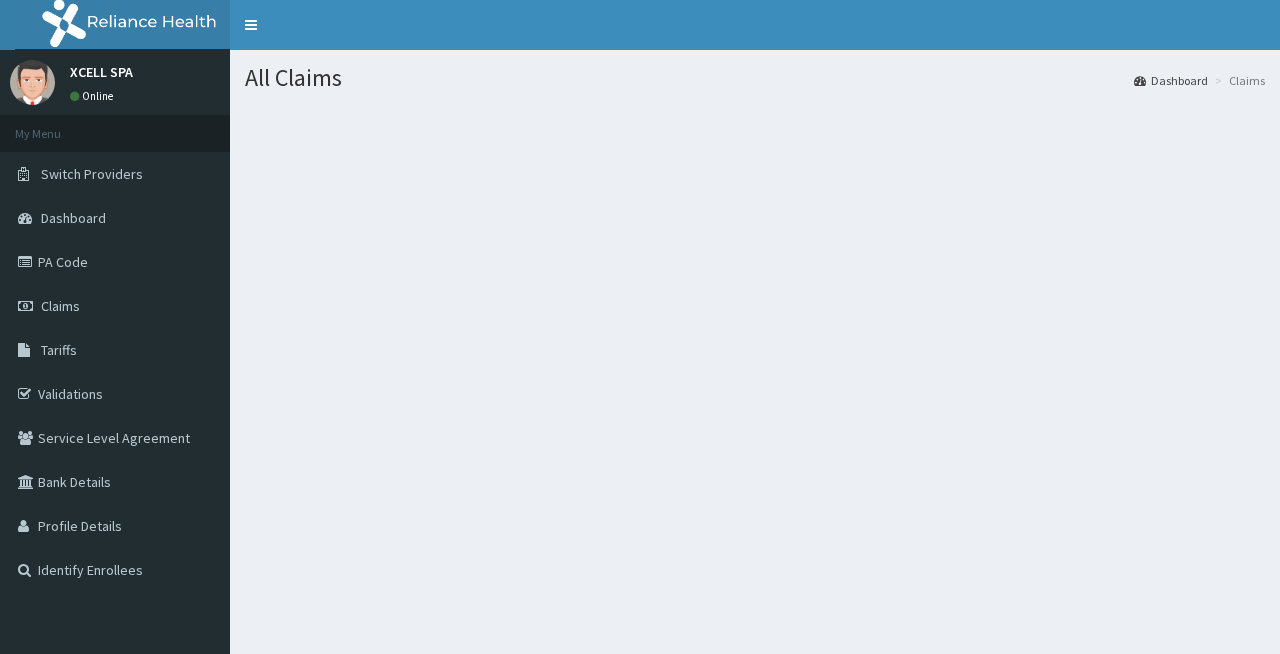 scroll, scrollTop: 0, scrollLeft: 0, axis: both 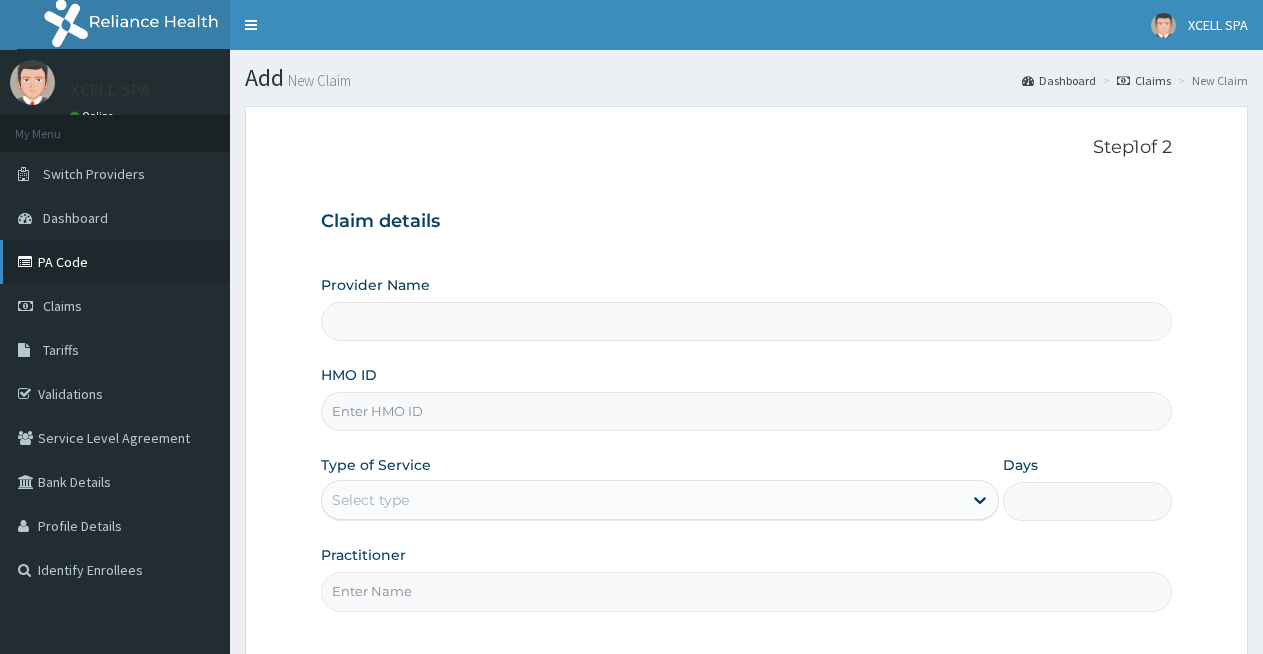 type on "XCELL Gym and Spa" 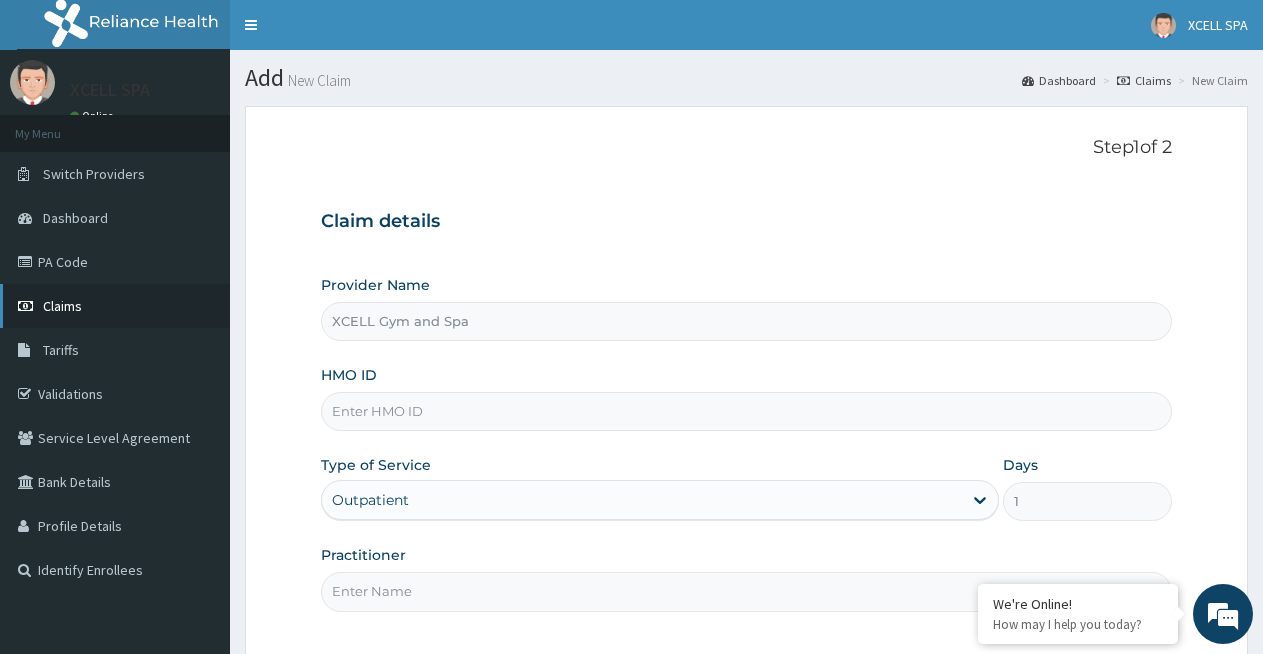 click on "Claims" at bounding box center [62, 306] 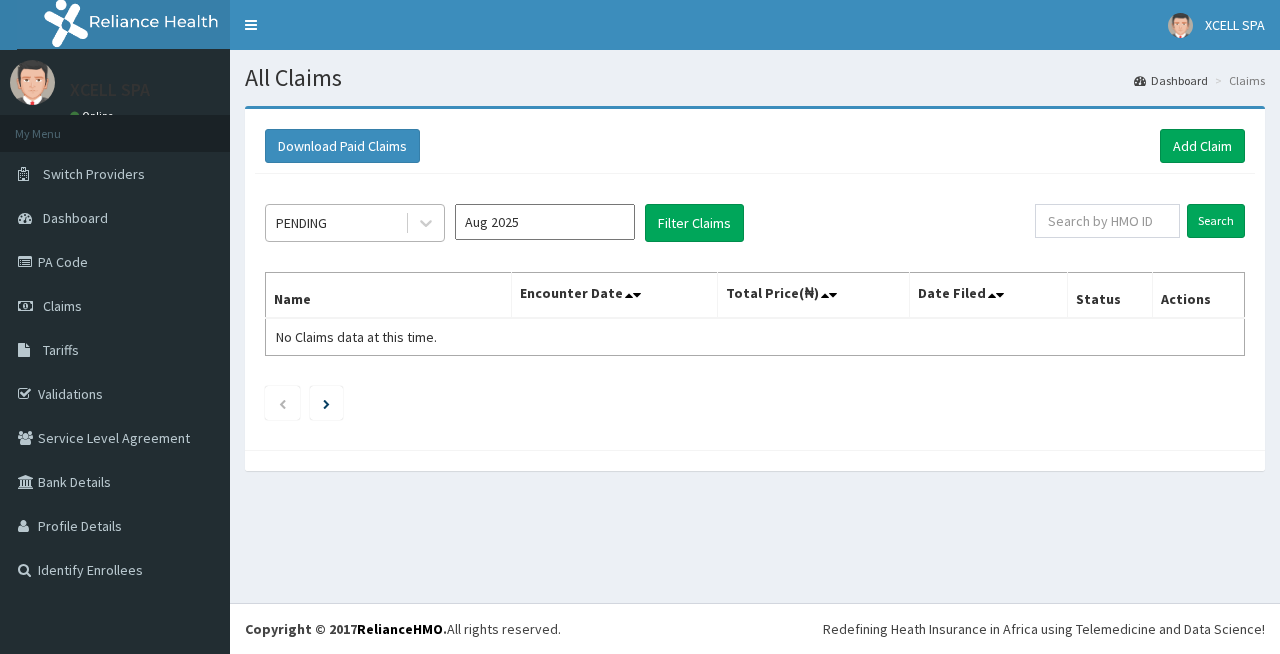 scroll, scrollTop: 0, scrollLeft: 0, axis: both 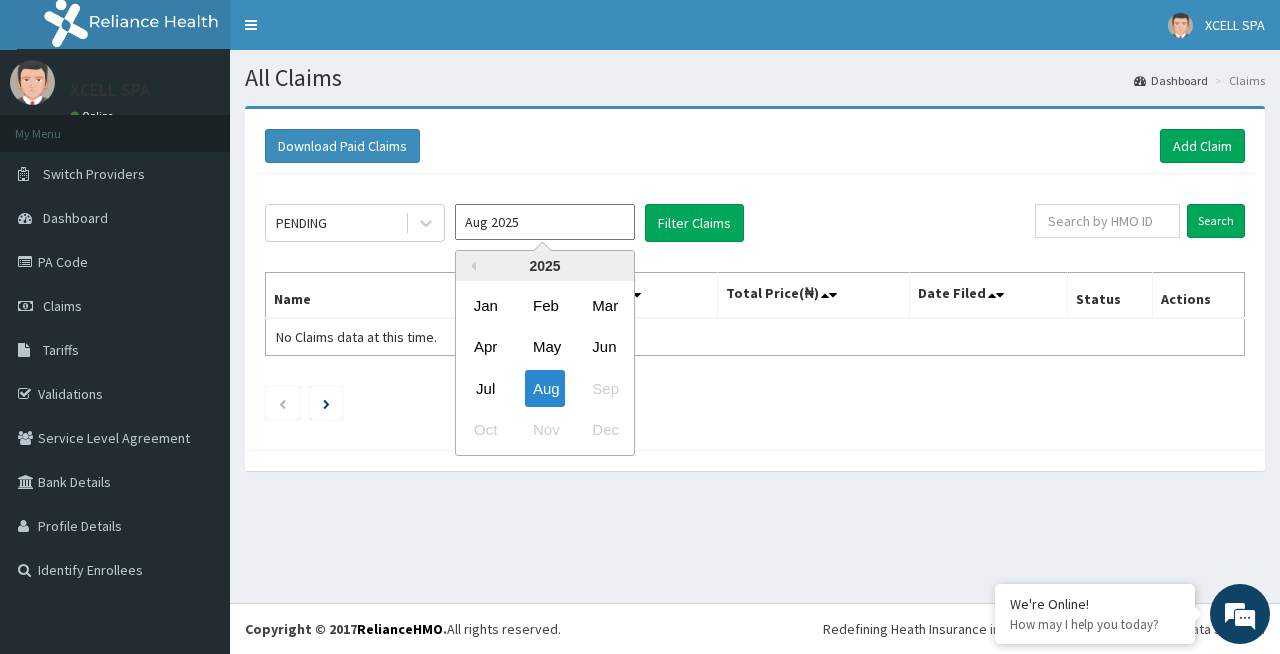 click on "Aug 2025" at bounding box center [545, 222] 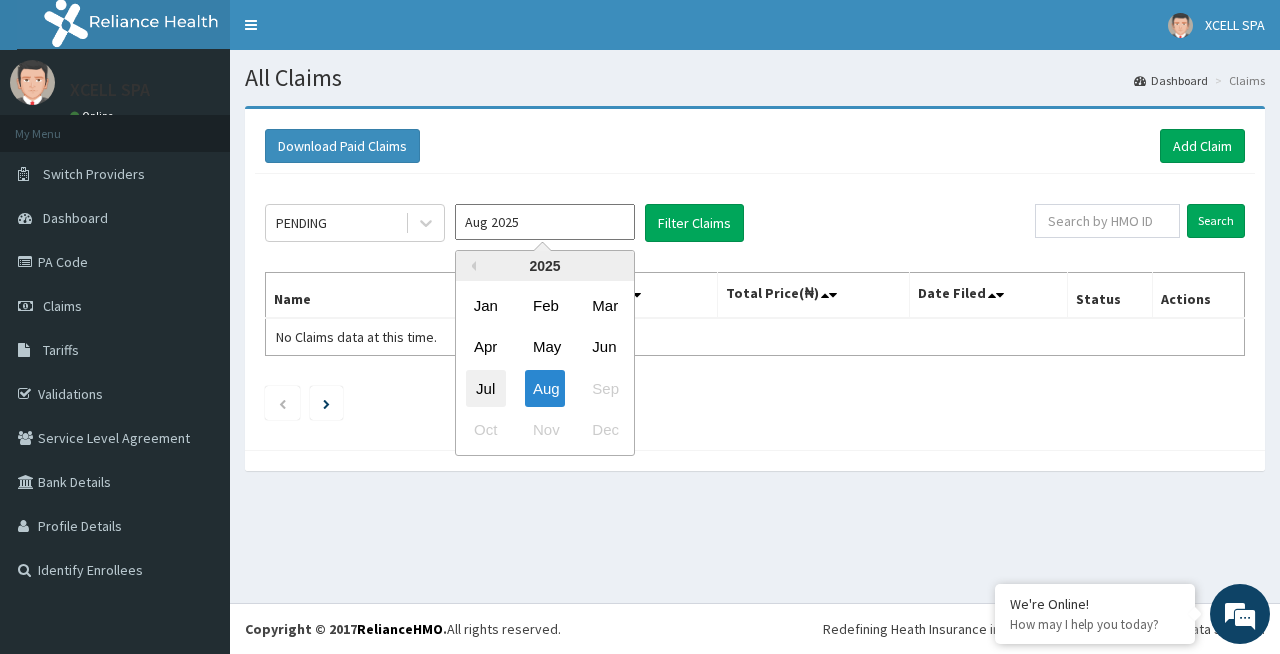 click on "Jul" at bounding box center (486, 388) 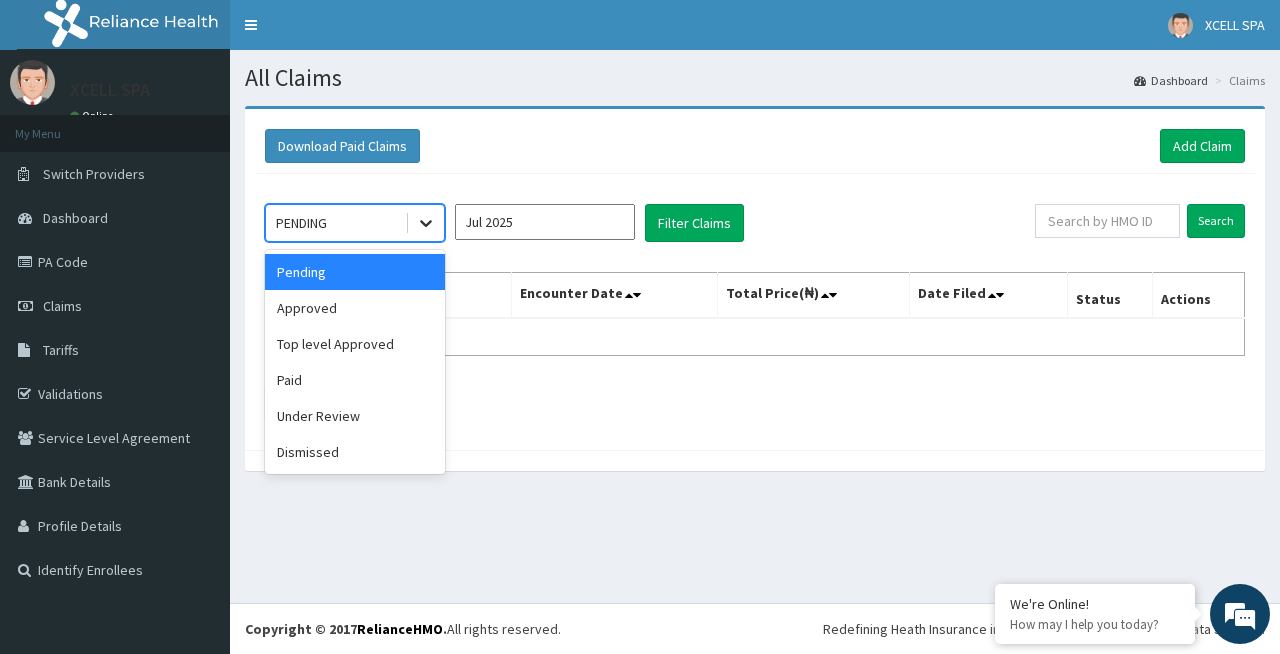 click 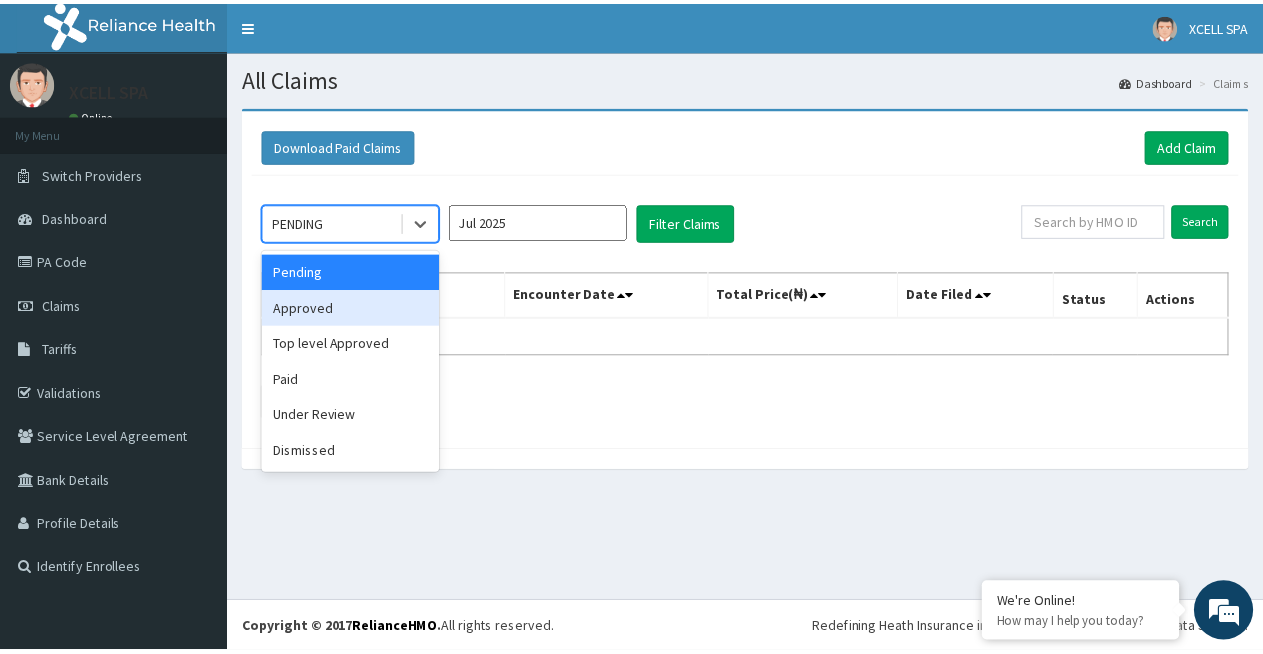 scroll, scrollTop: 0, scrollLeft: 0, axis: both 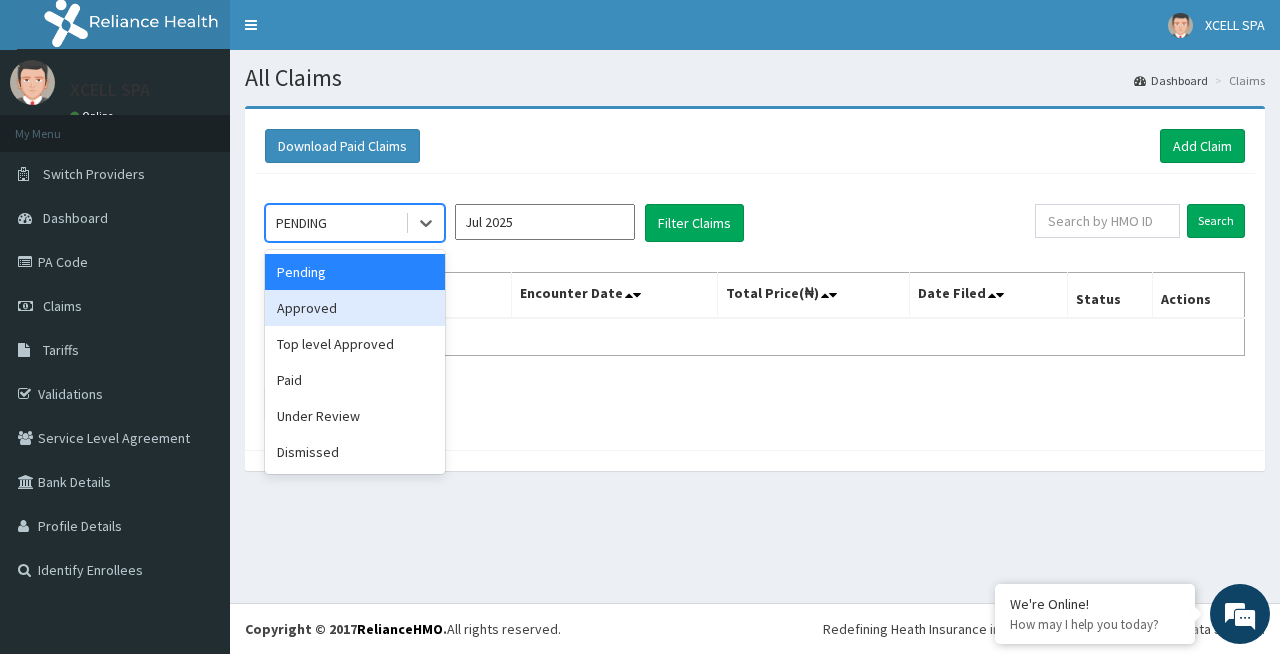 click on "Approved" at bounding box center [355, 308] 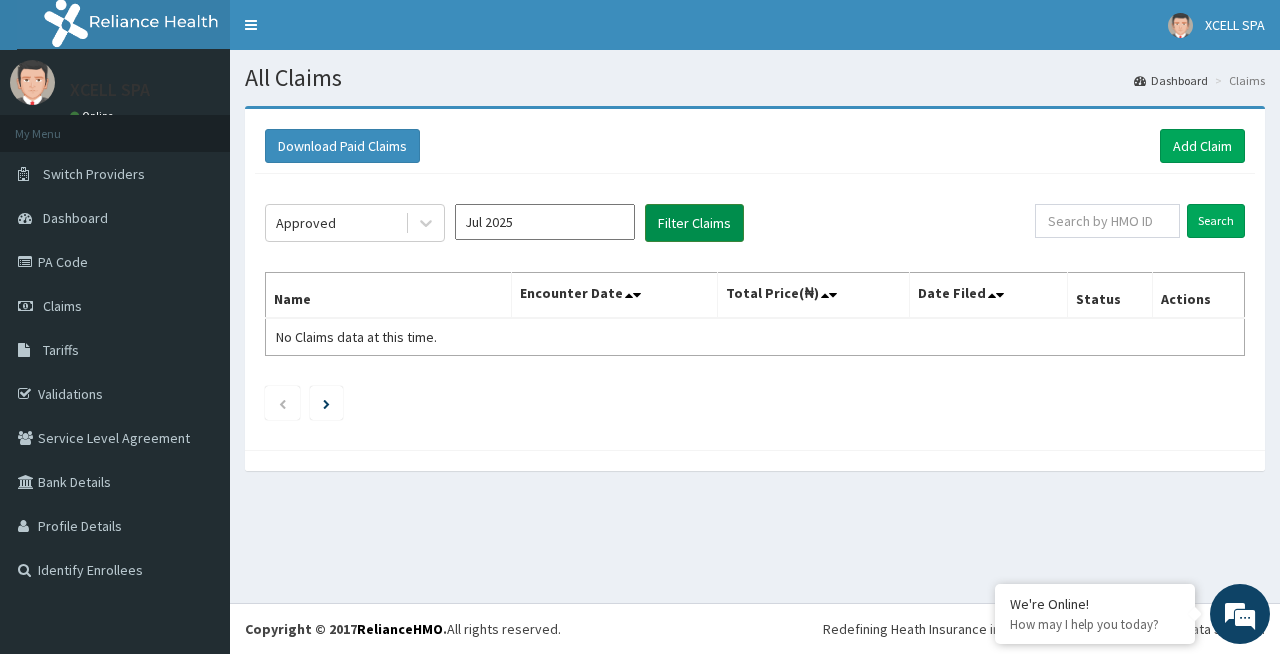 click on "Filter Claims" at bounding box center (694, 223) 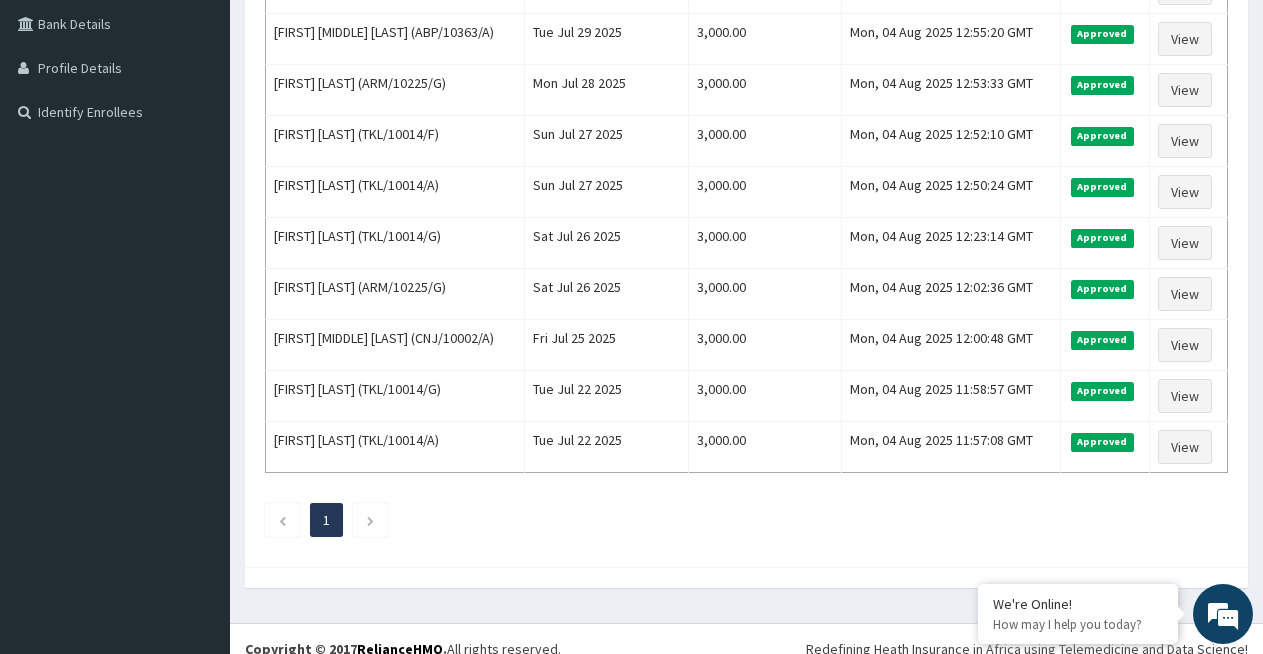 scroll, scrollTop: 478, scrollLeft: 0, axis: vertical 